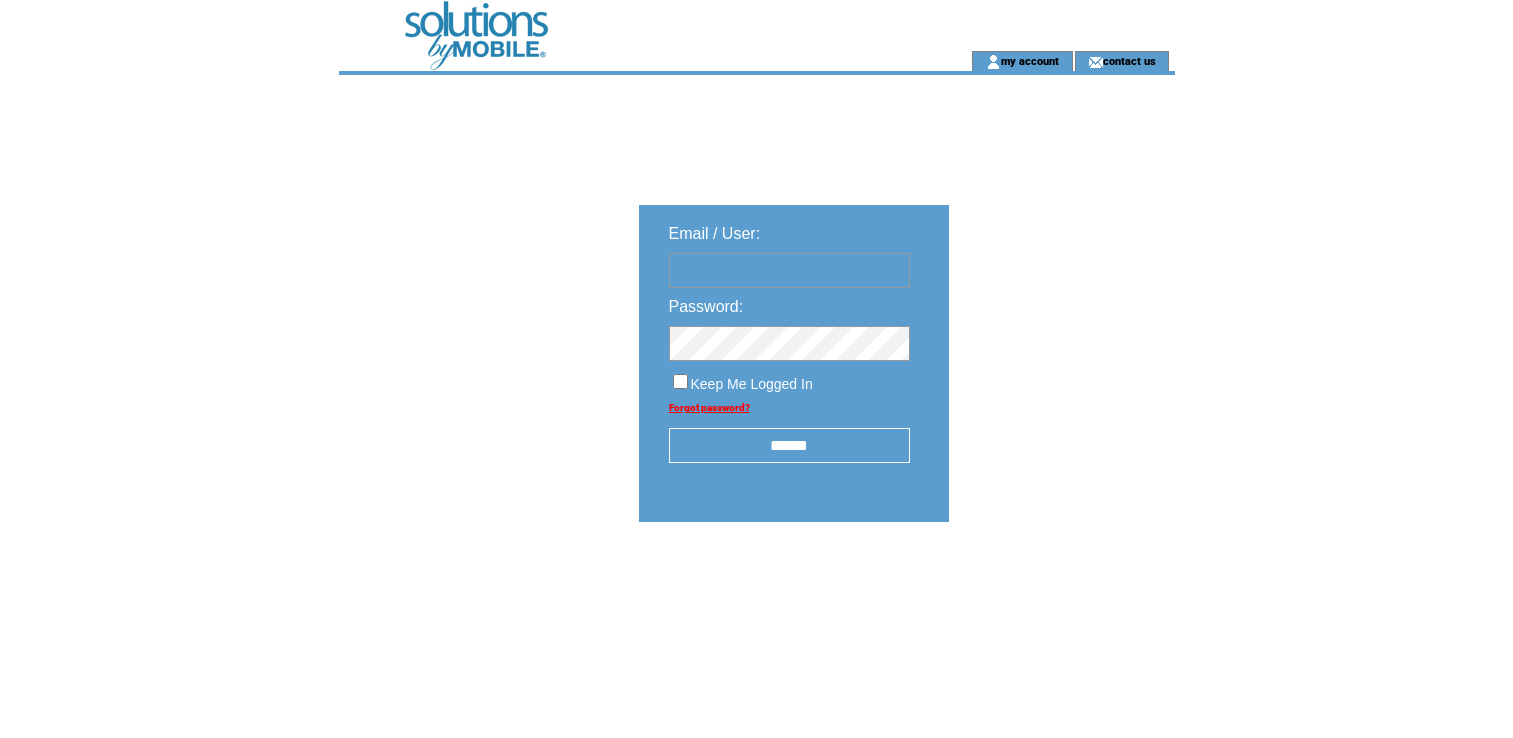 scroll, scrollTop: 0, scrollLeft: 0, axis: both 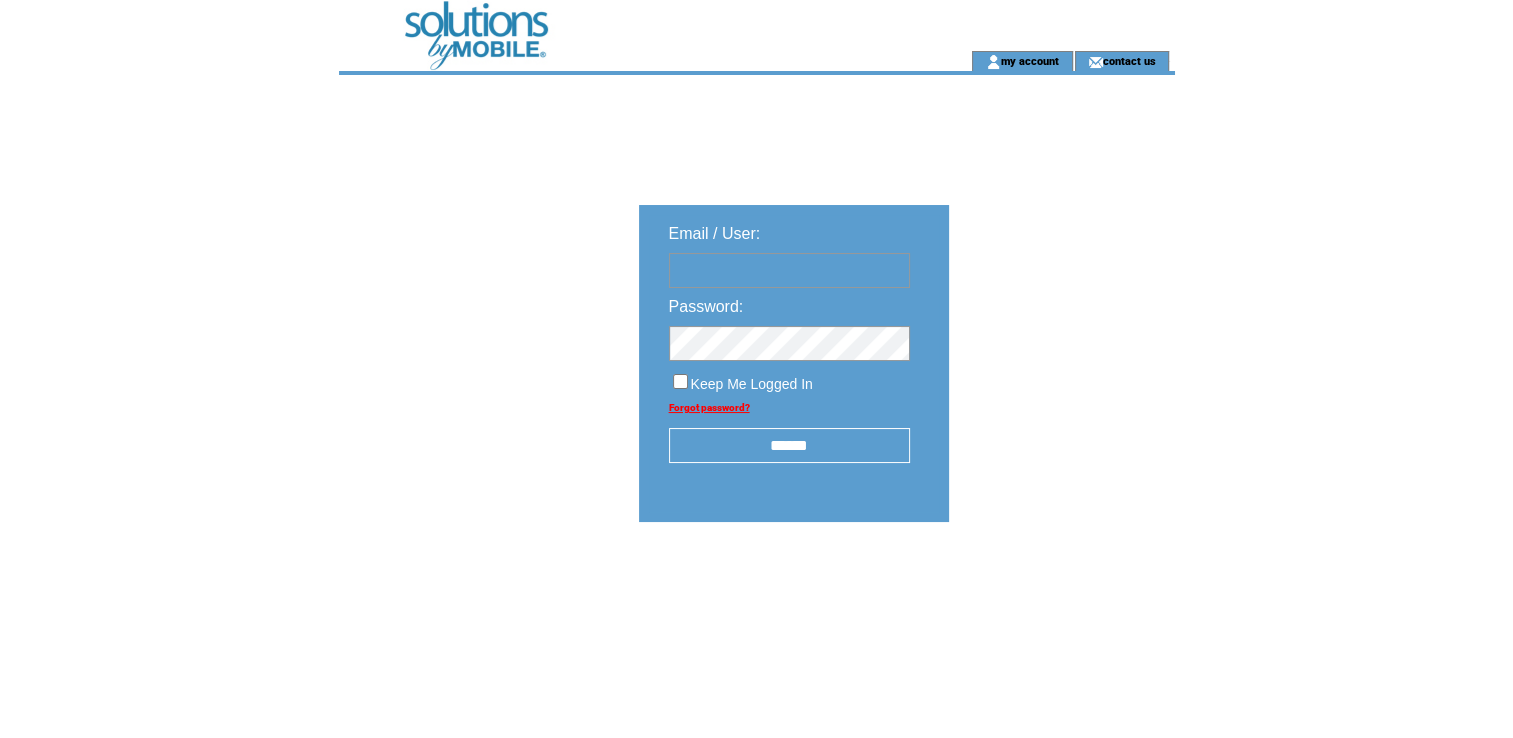 click at bounding box center [789, 270] 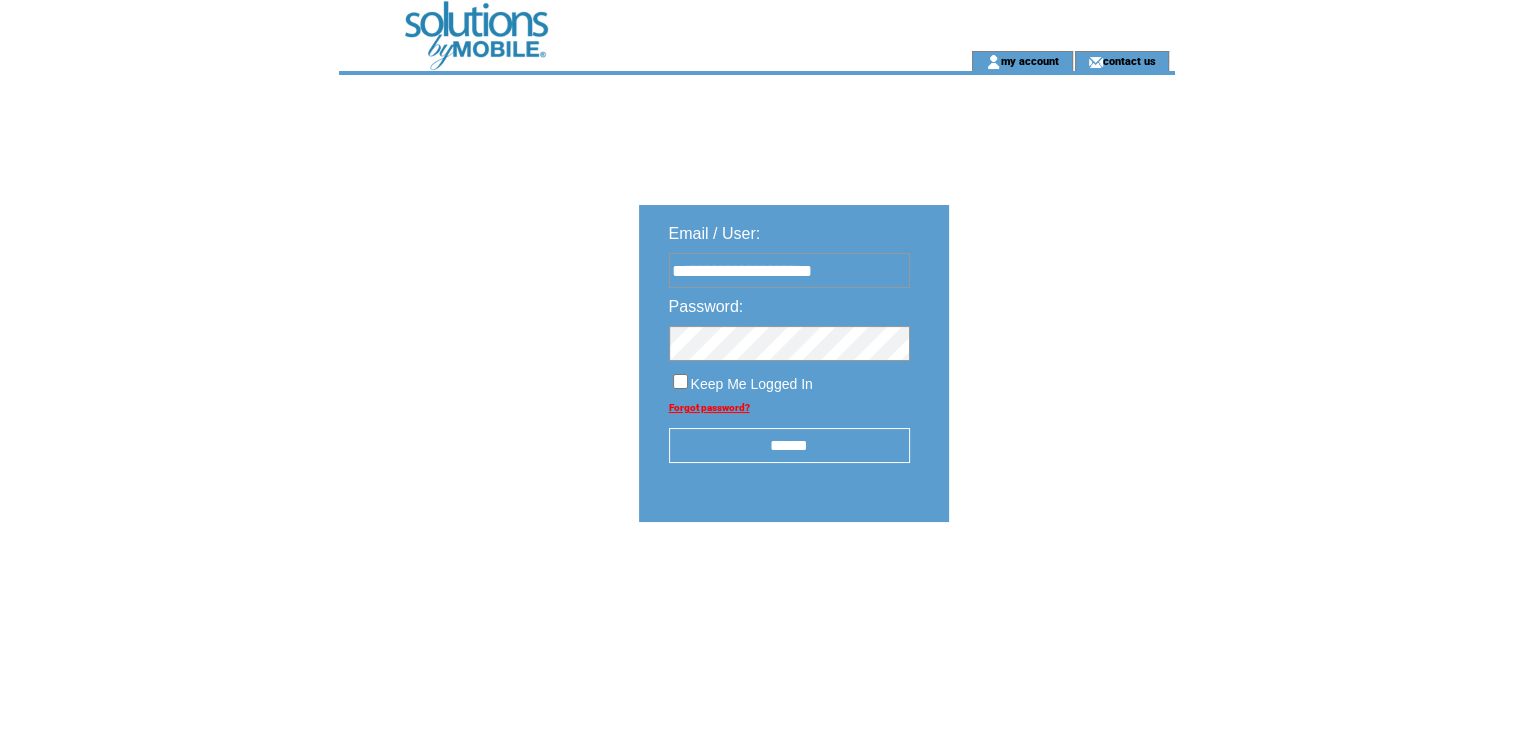 type on "**********" 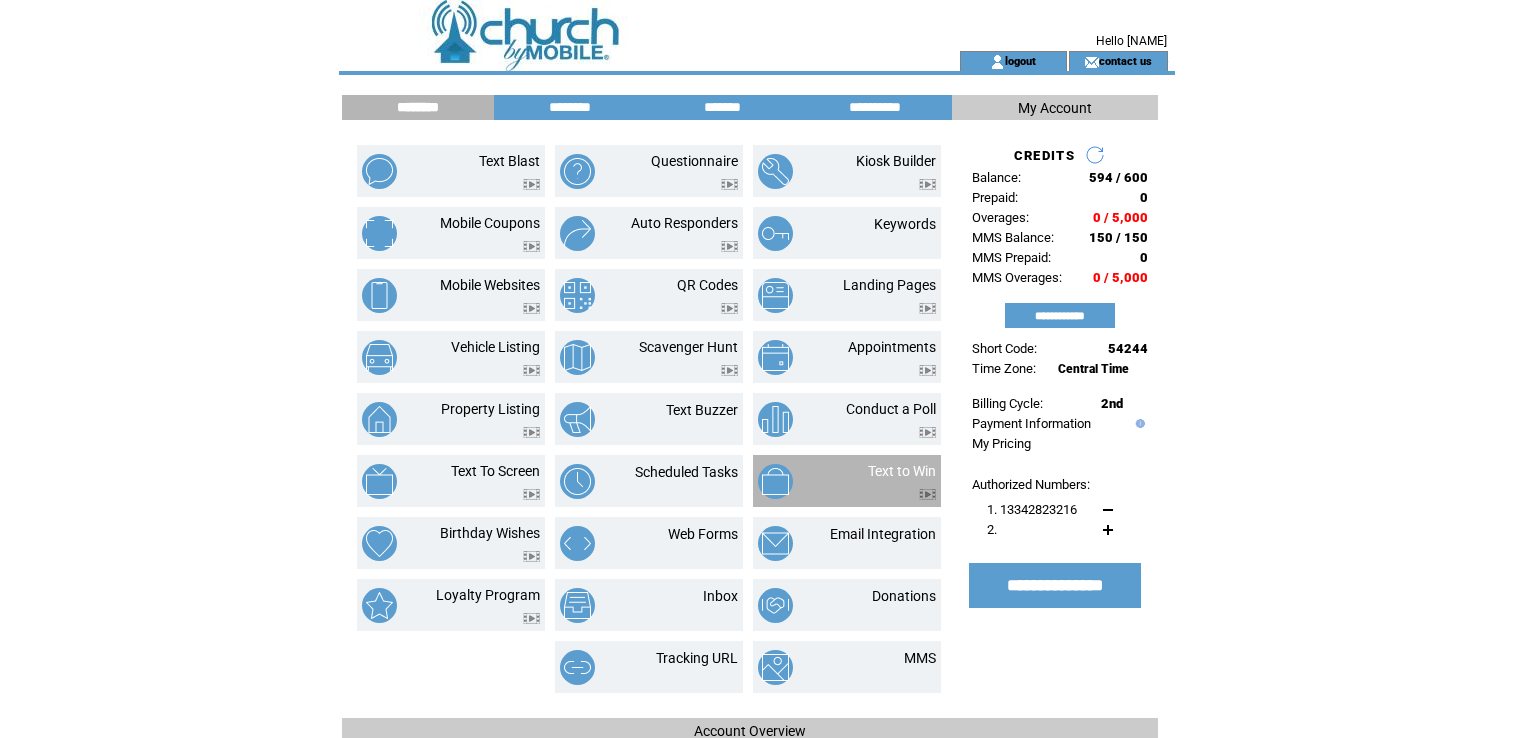scroll, scrollTop: 0, scrollLeft: 0, axis: both 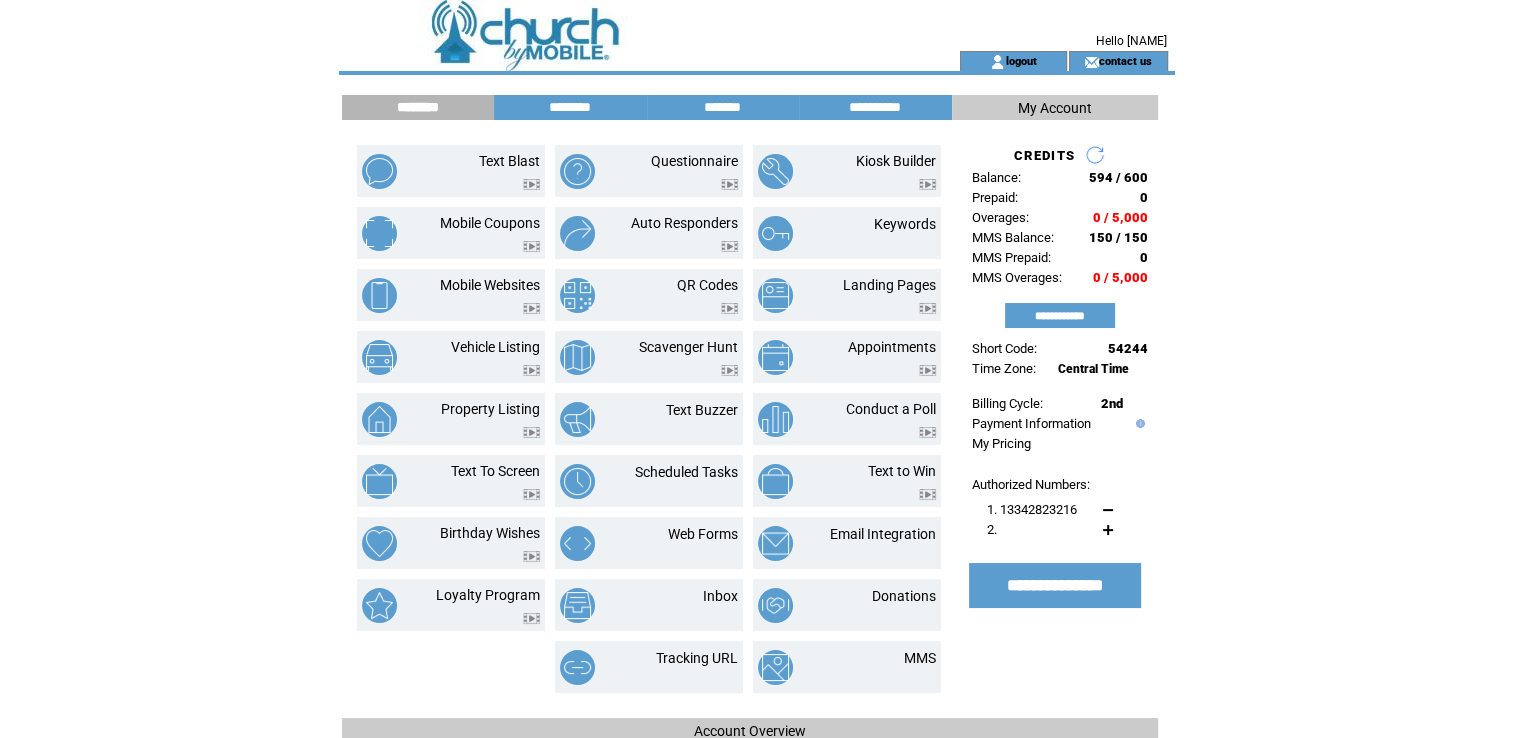 click on "********" at bounding box center (570, 107) 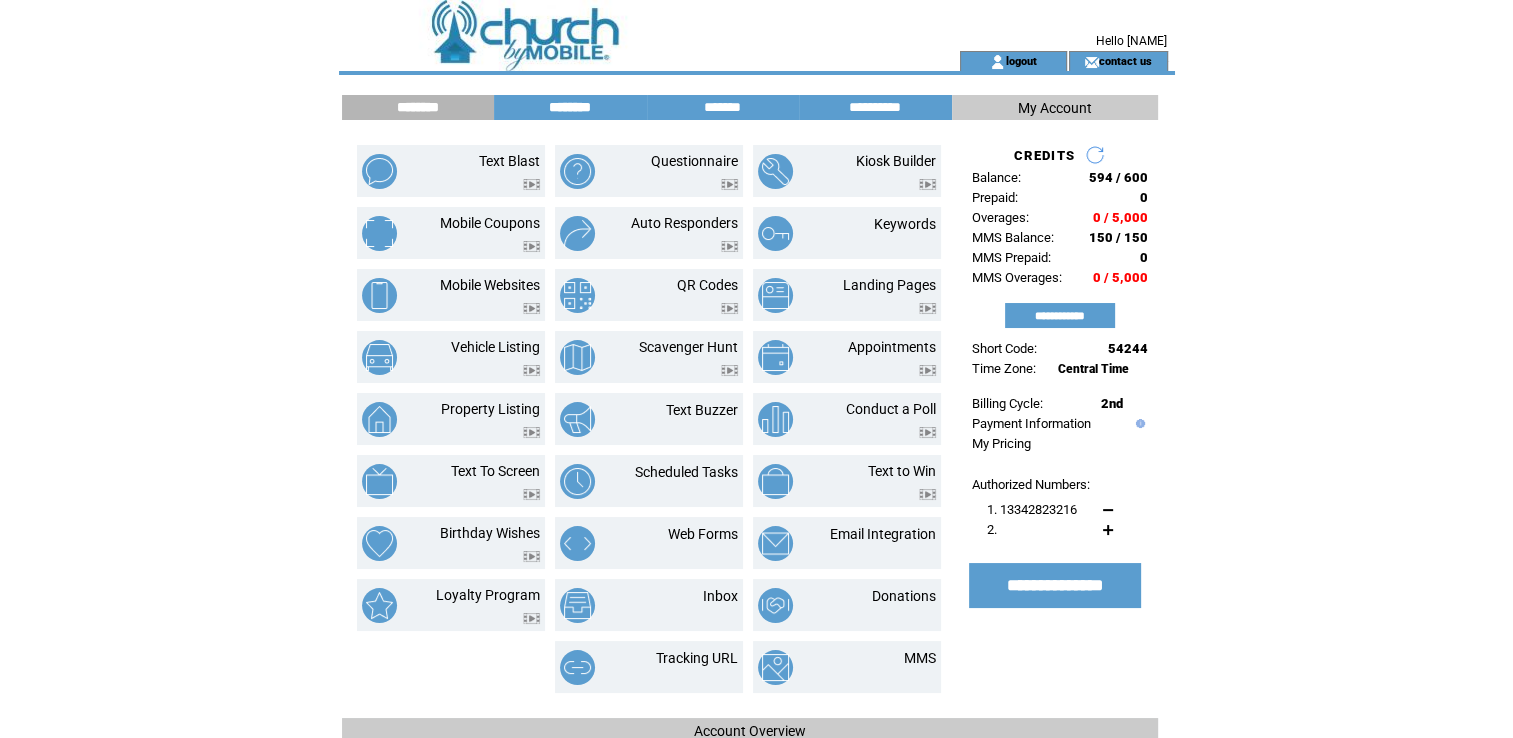 click on "********" at bounding box center [570, 107] 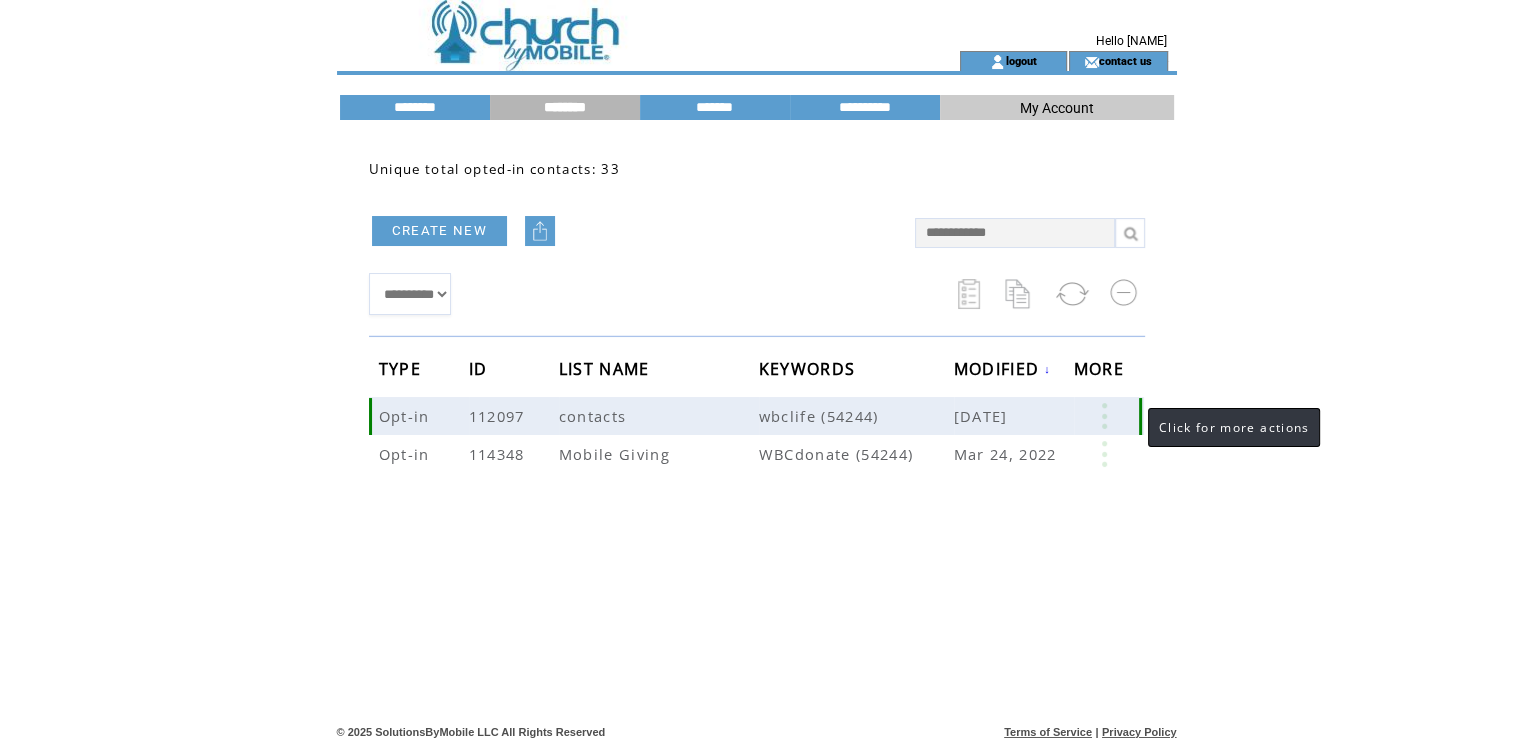 click at bounding box center (1104, 416) 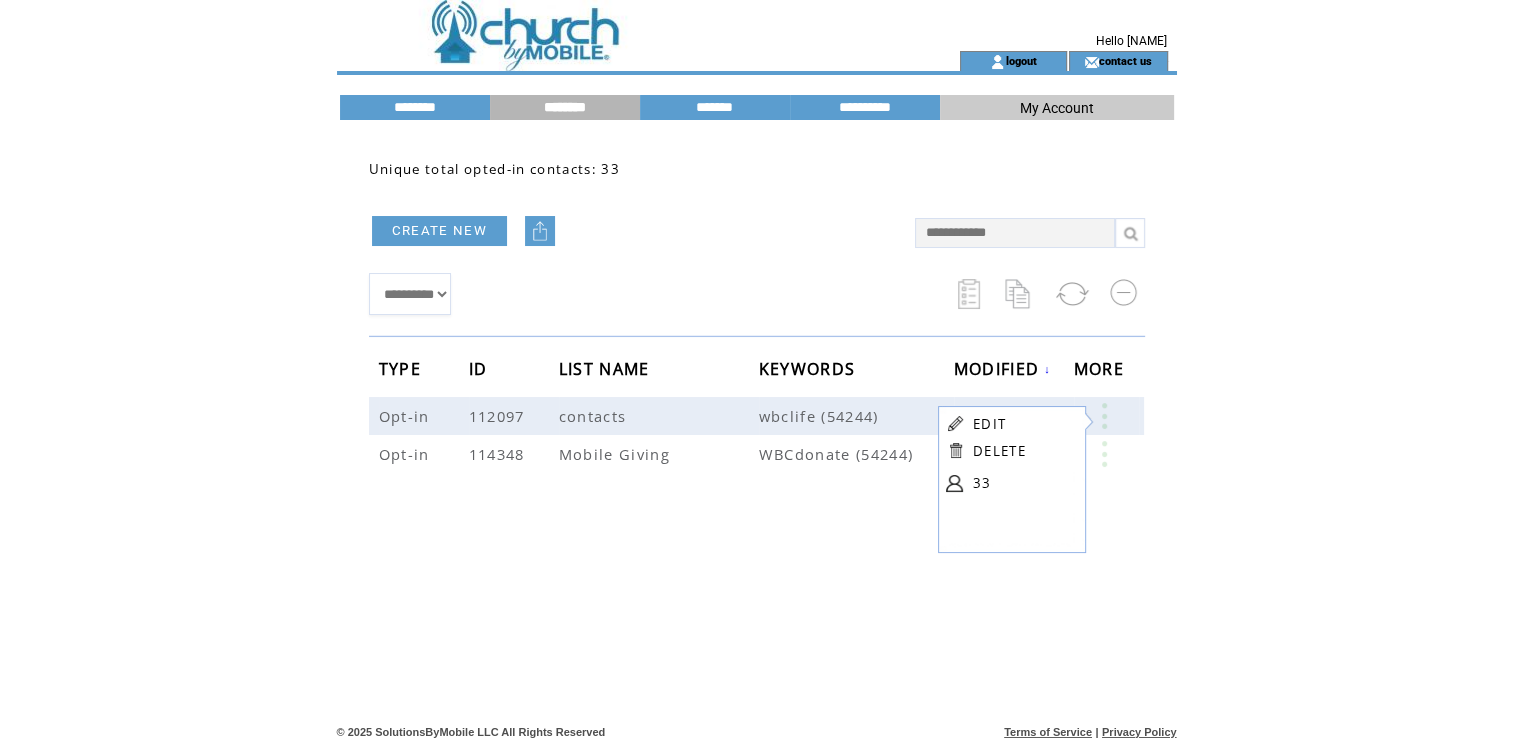 click on "CREATE NEW" at bounding box center (439, 231) 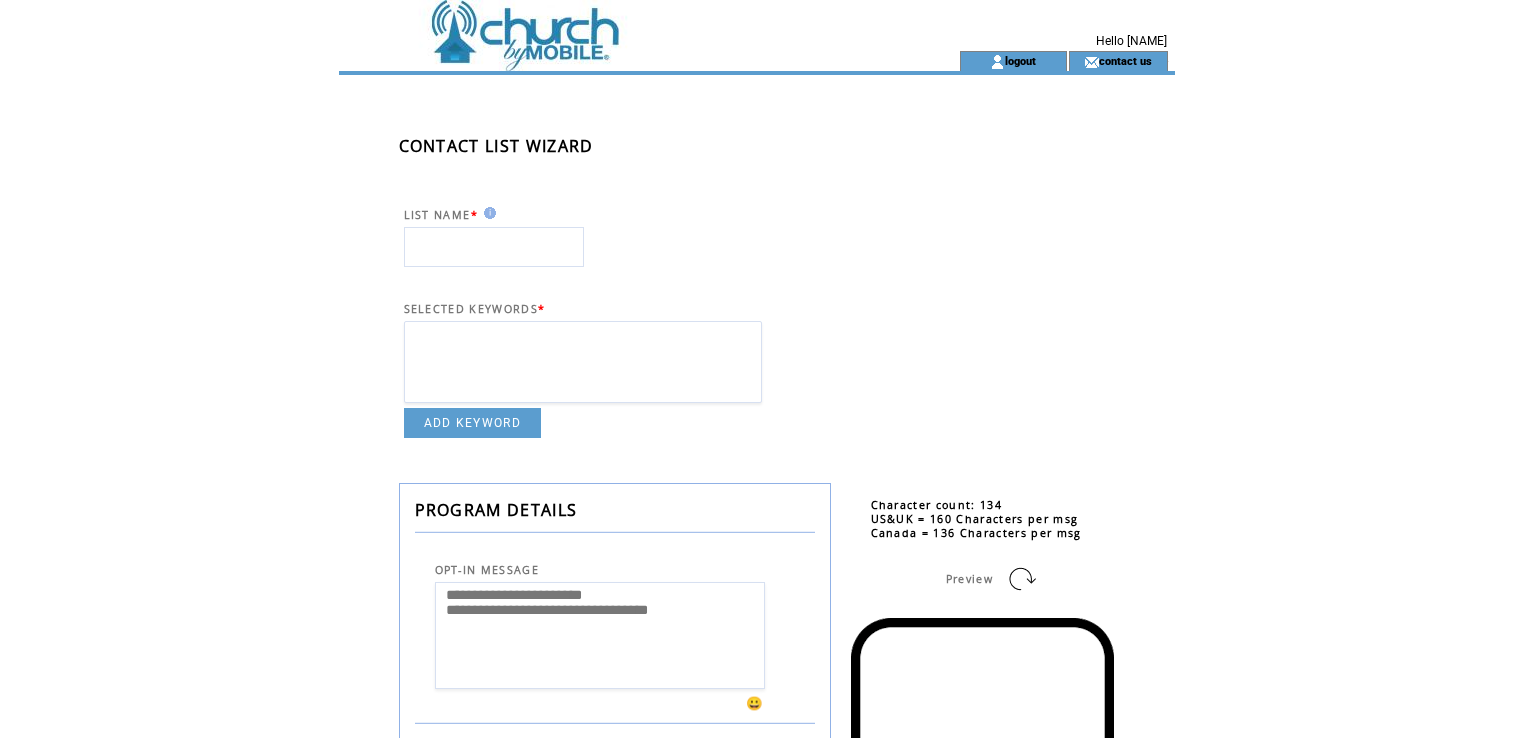 scroll, scrollTop: 0, scrollLeft: 0, axis: both 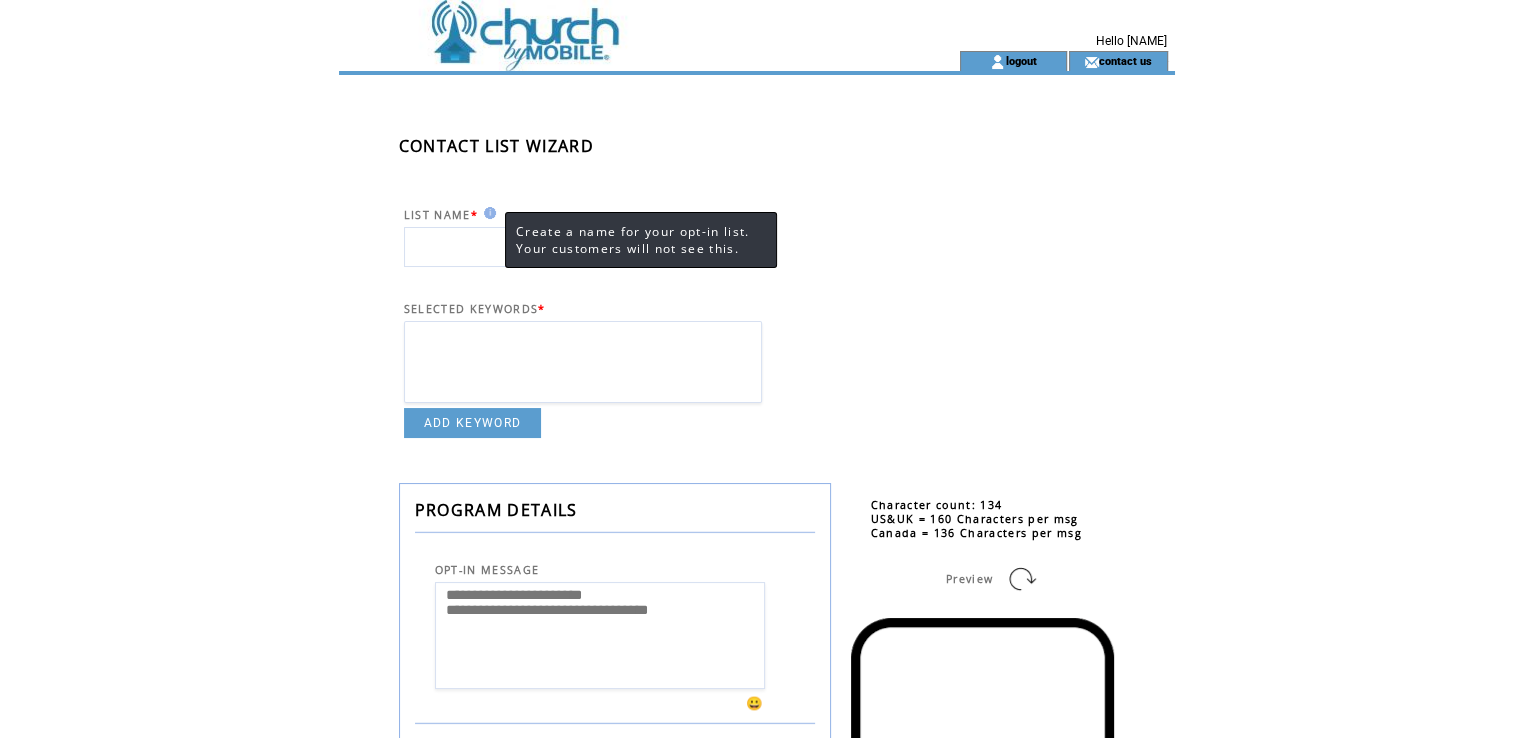 click at bounding box center [487, 213] 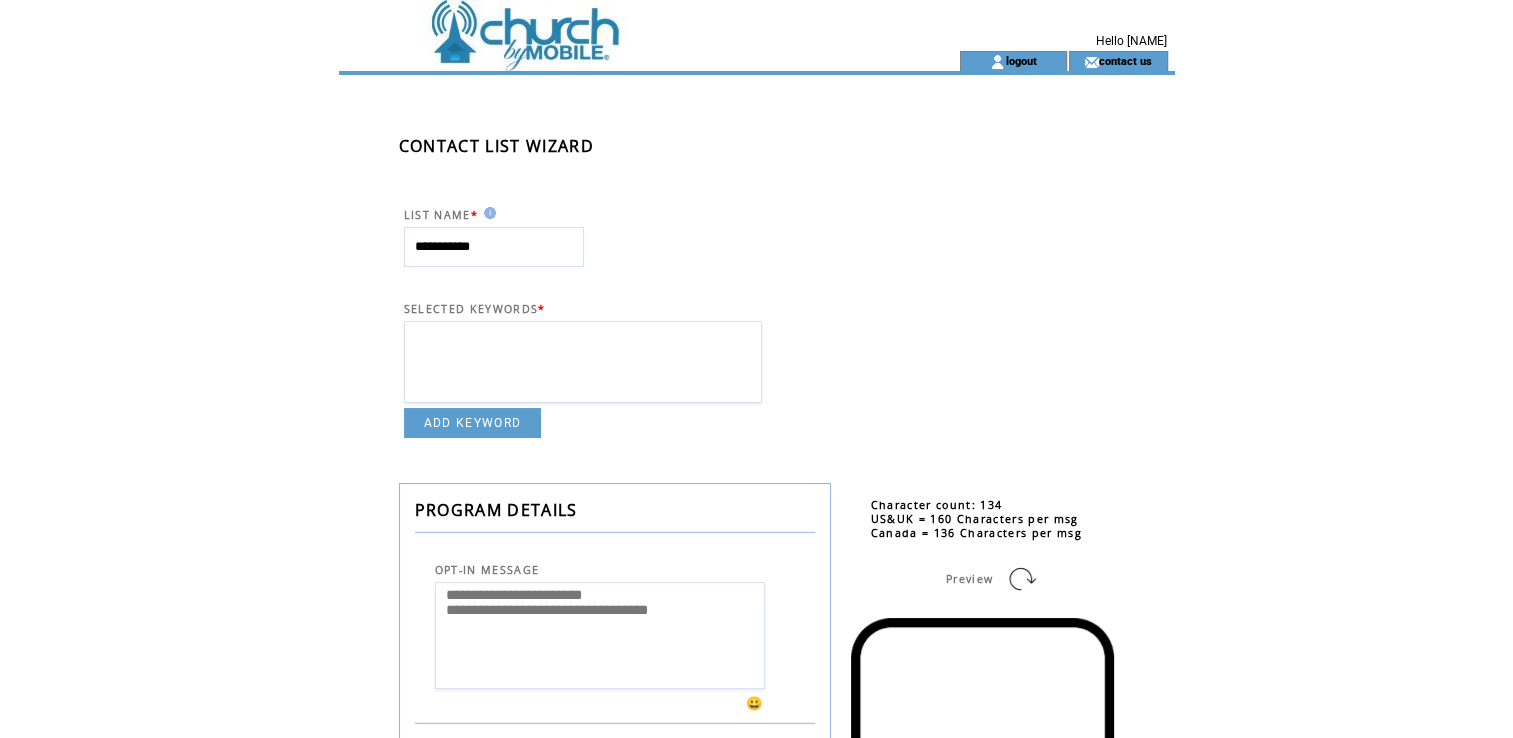 type on "**********" 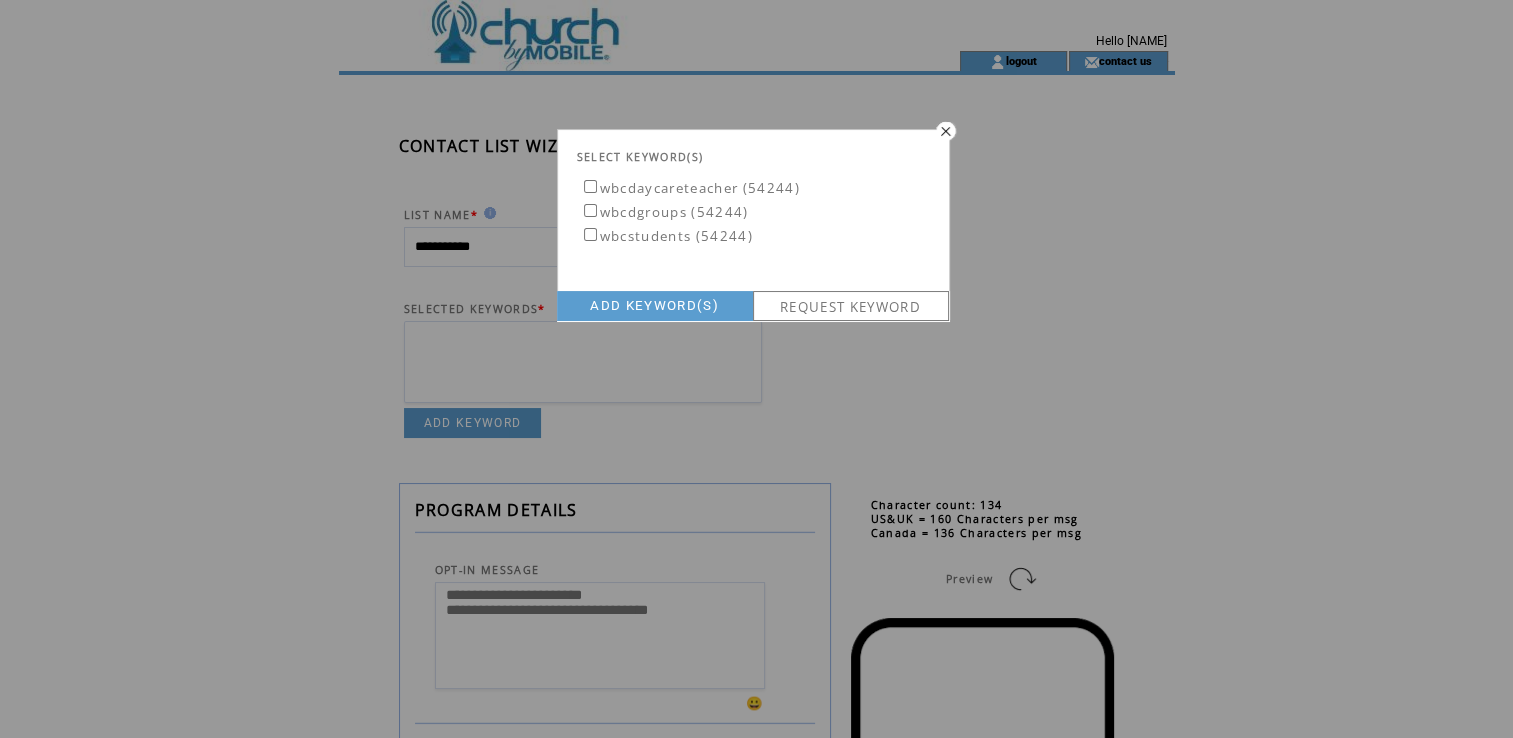 click on "wbcdgroups (54244)" at bounding box center [664, 212] 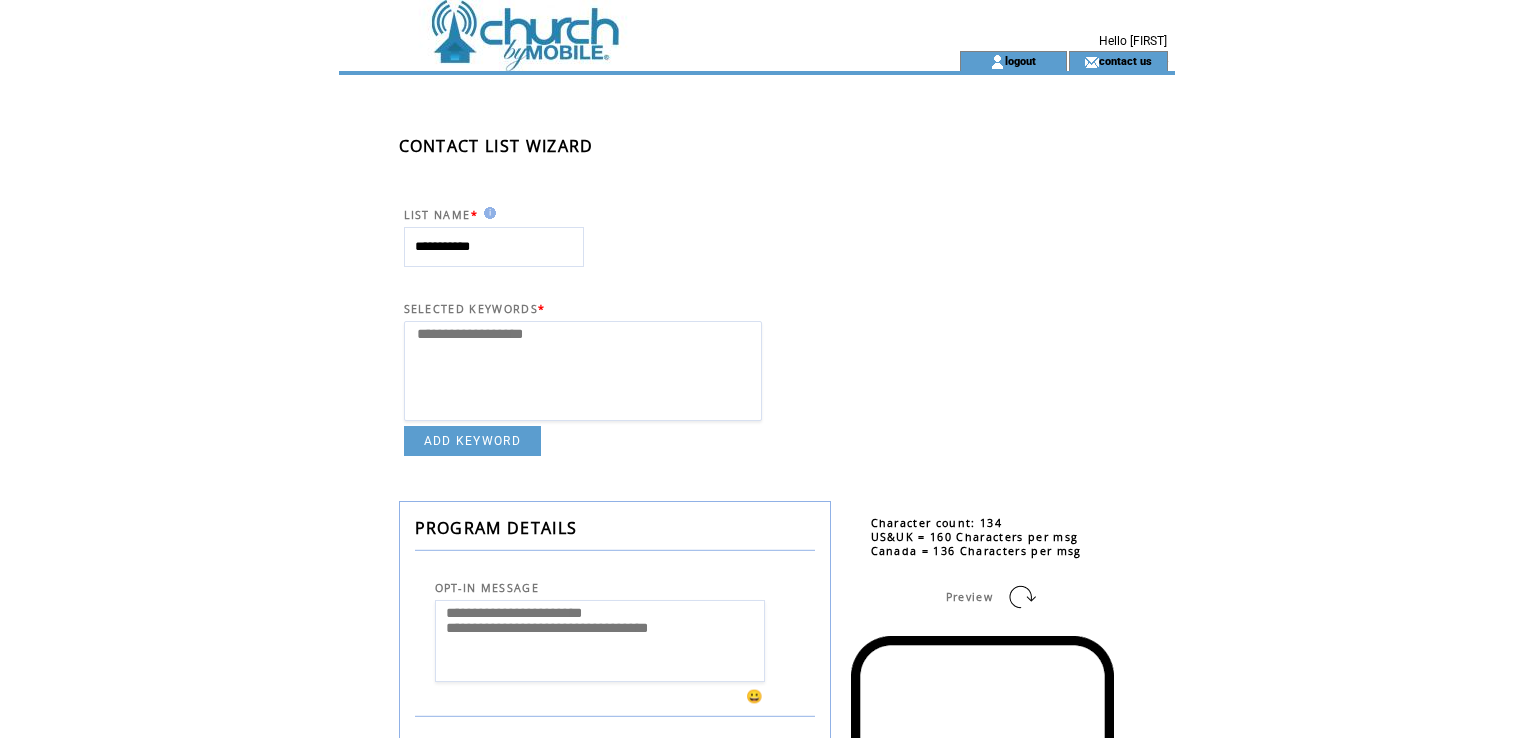 select 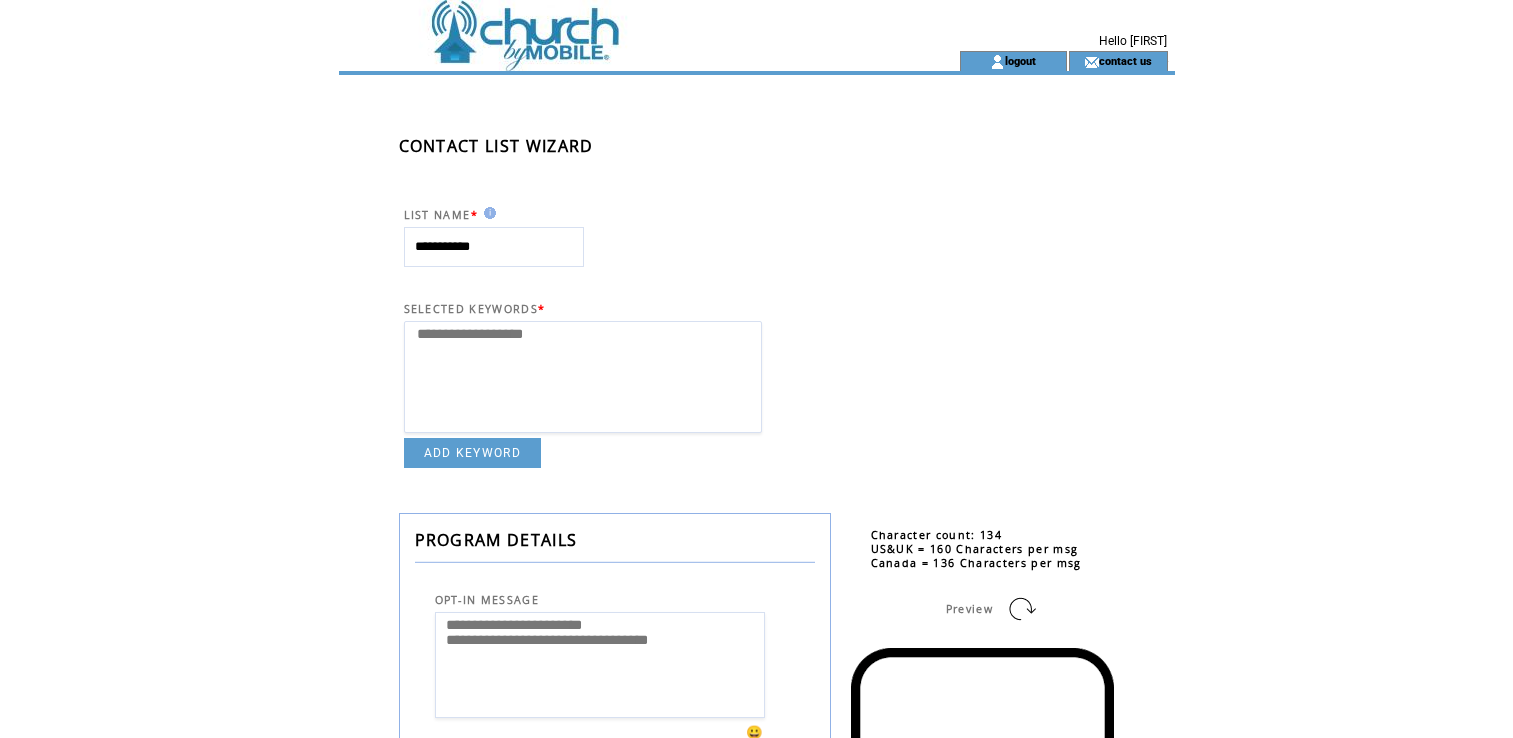 scroll, scrollTop: 0, scrollLeft: 0, axis: both 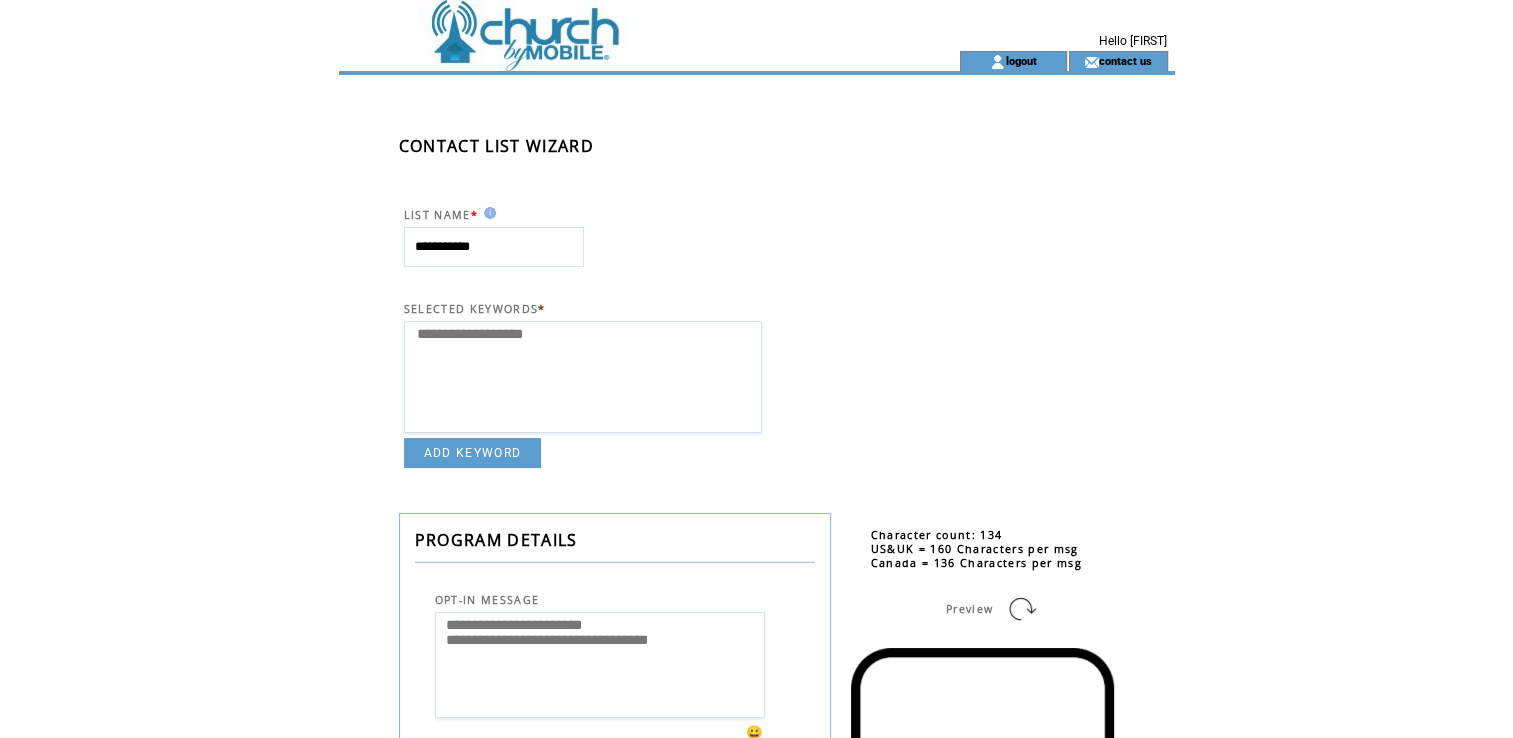click on "ADD KEYWORD" at bounding box center [473, 453] 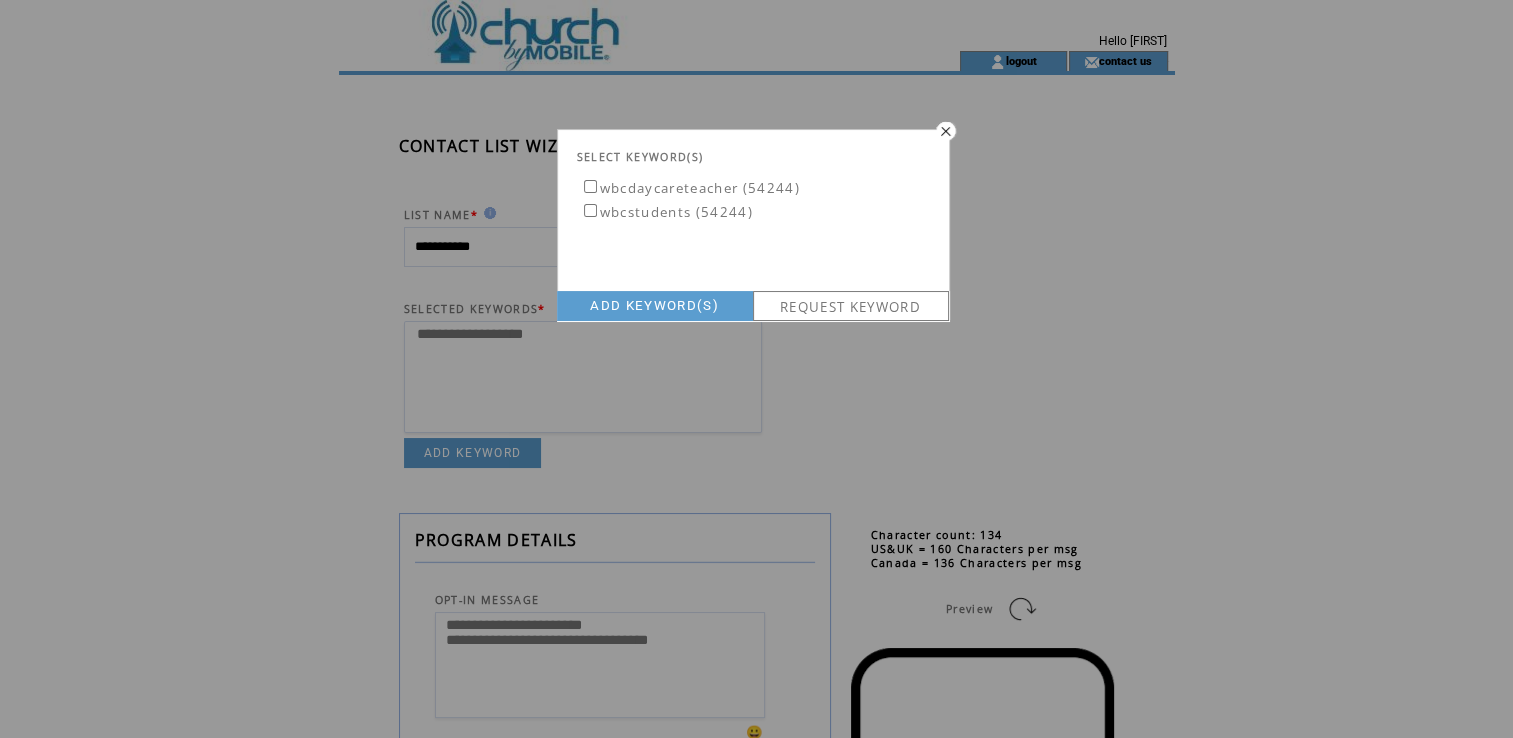 click on "ADD KEYWORD(S)" at bounding box center (655, 306) 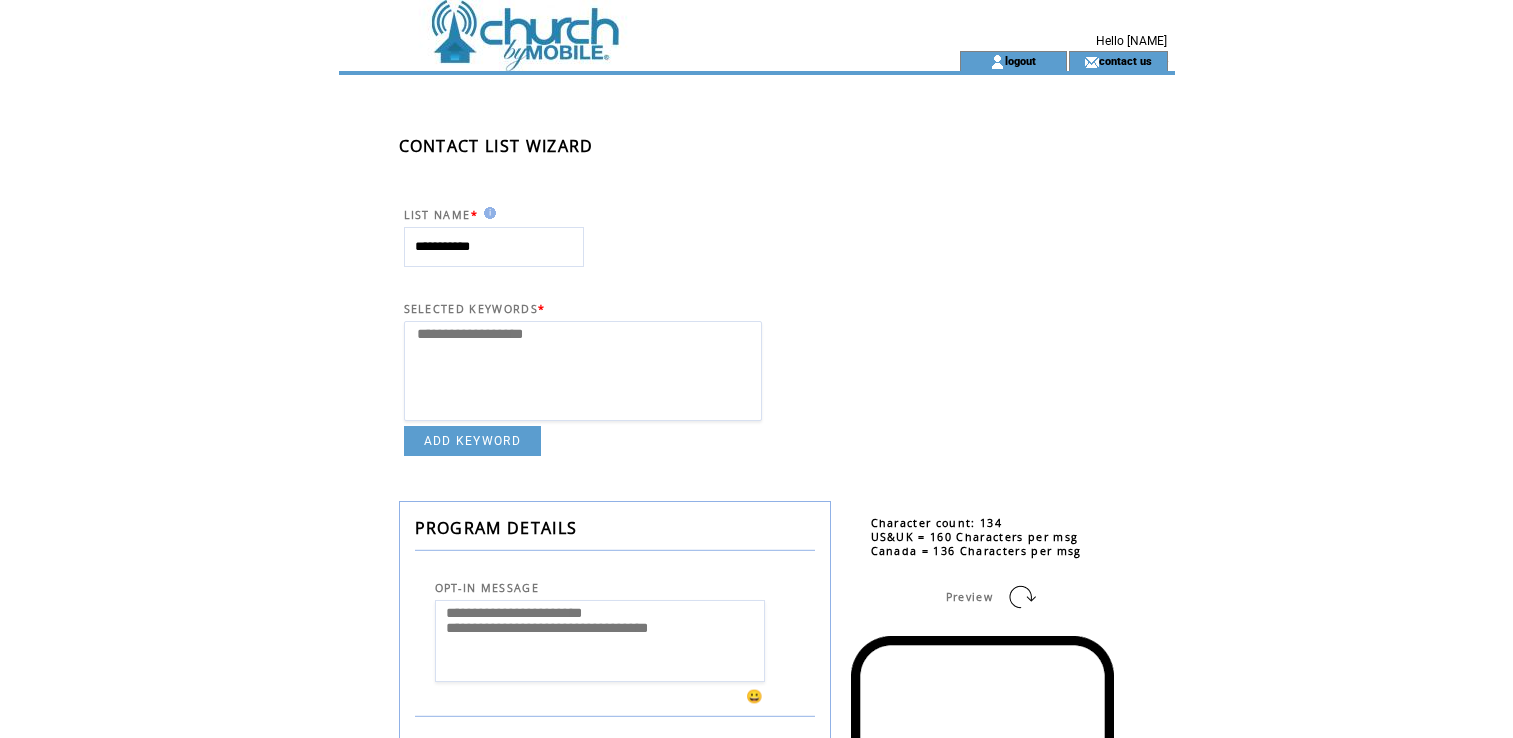 select 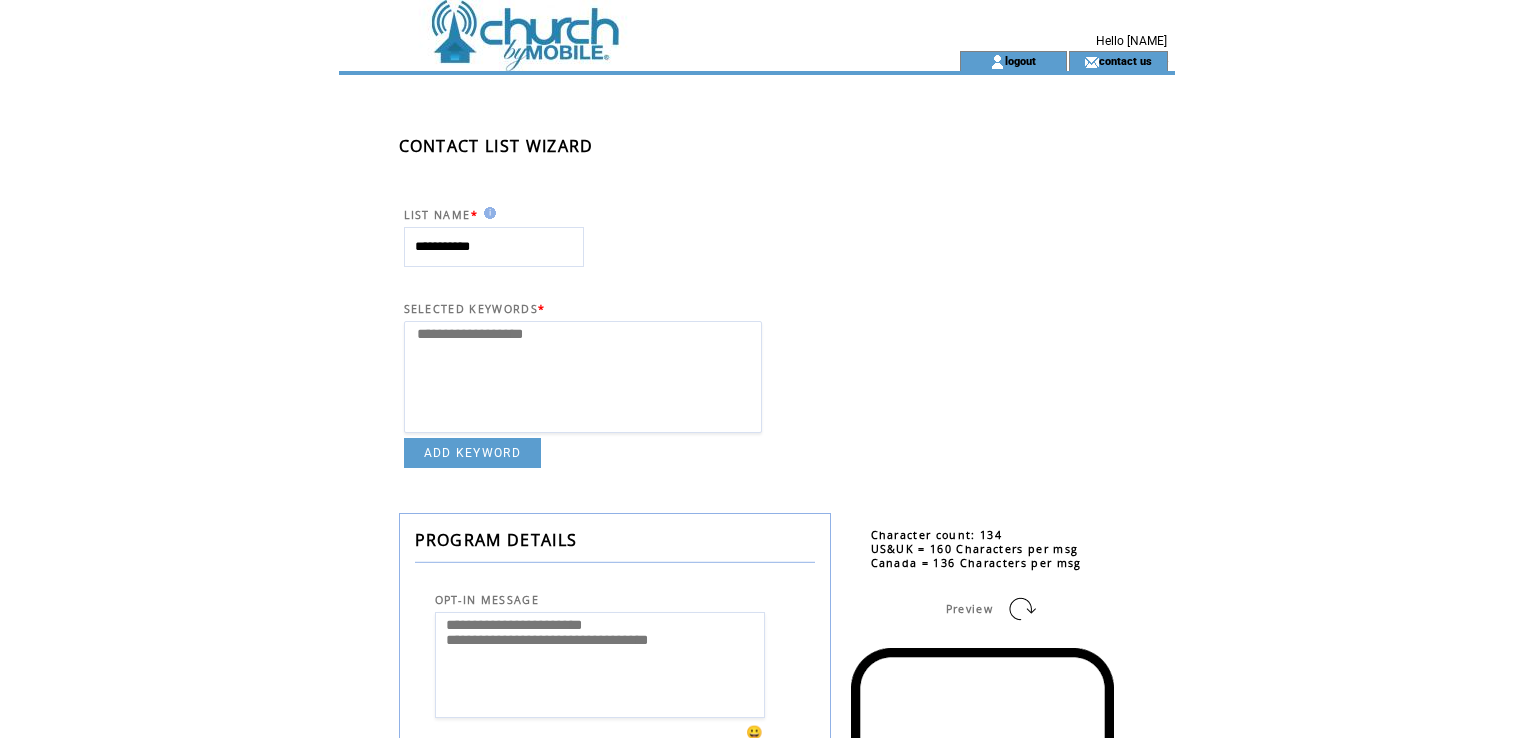 scroll, scrollTop: 0, scrollLeft: 0, axis: both 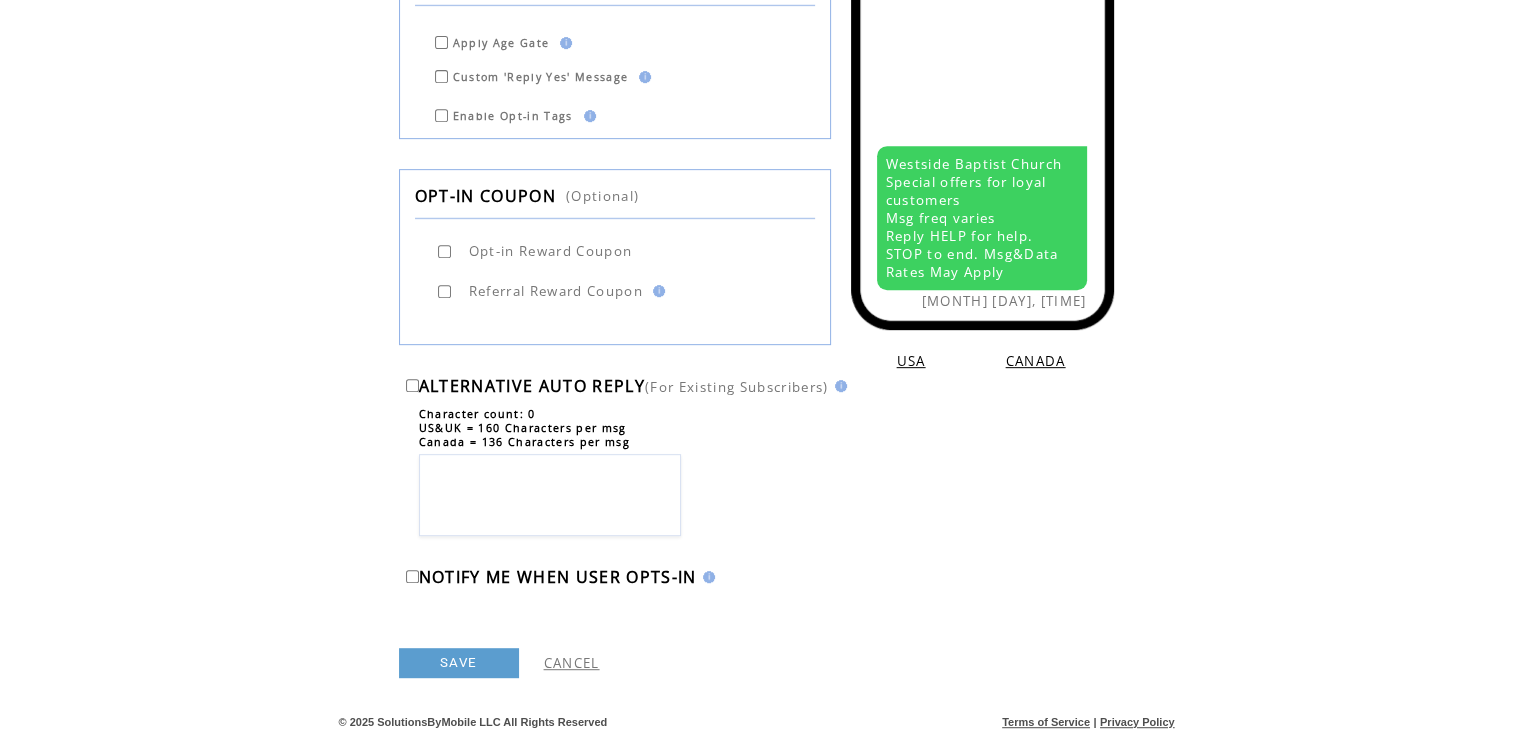 click on "CANCEL" at bounding box center (572, 663) 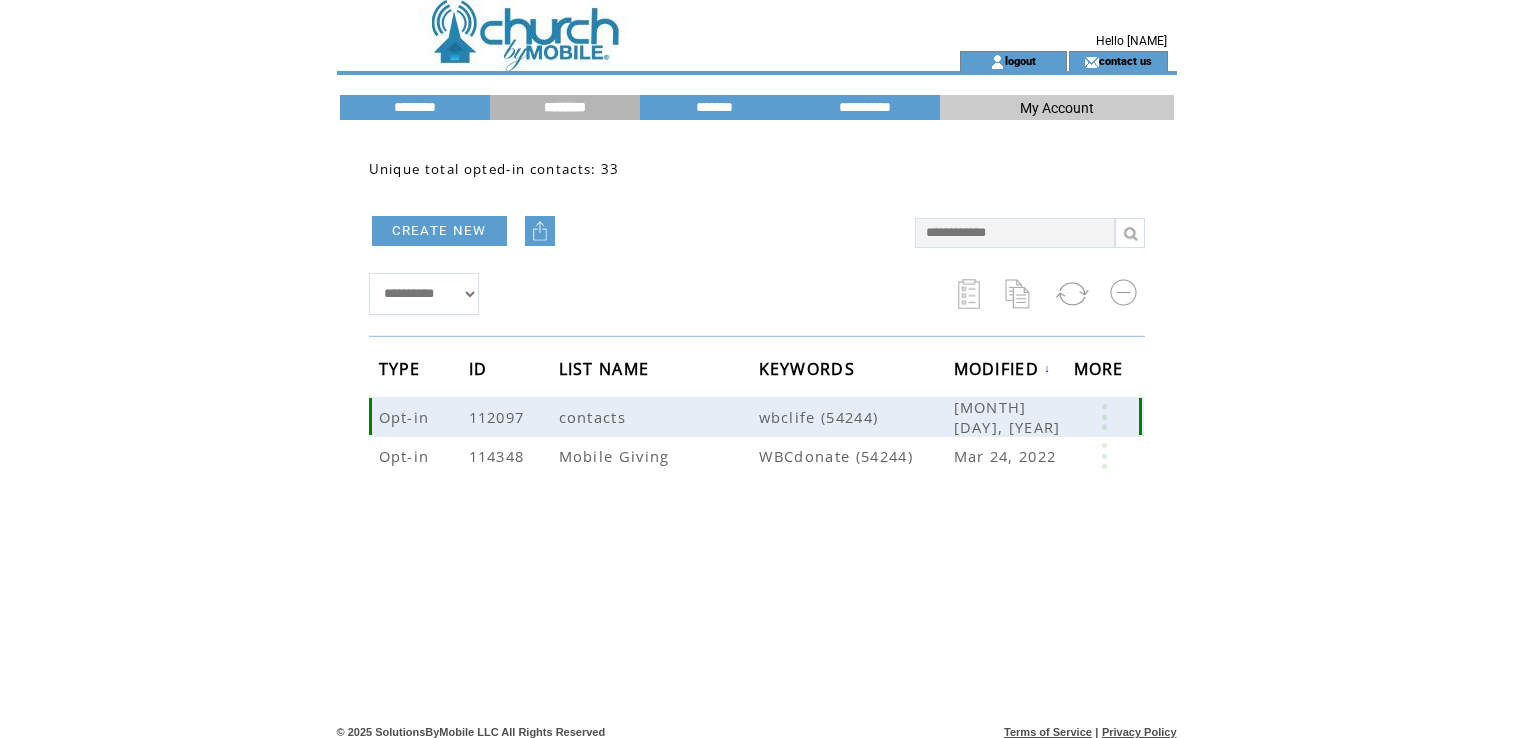 scroll, scrollTop: 0, scrollLeft: 0, axis: both 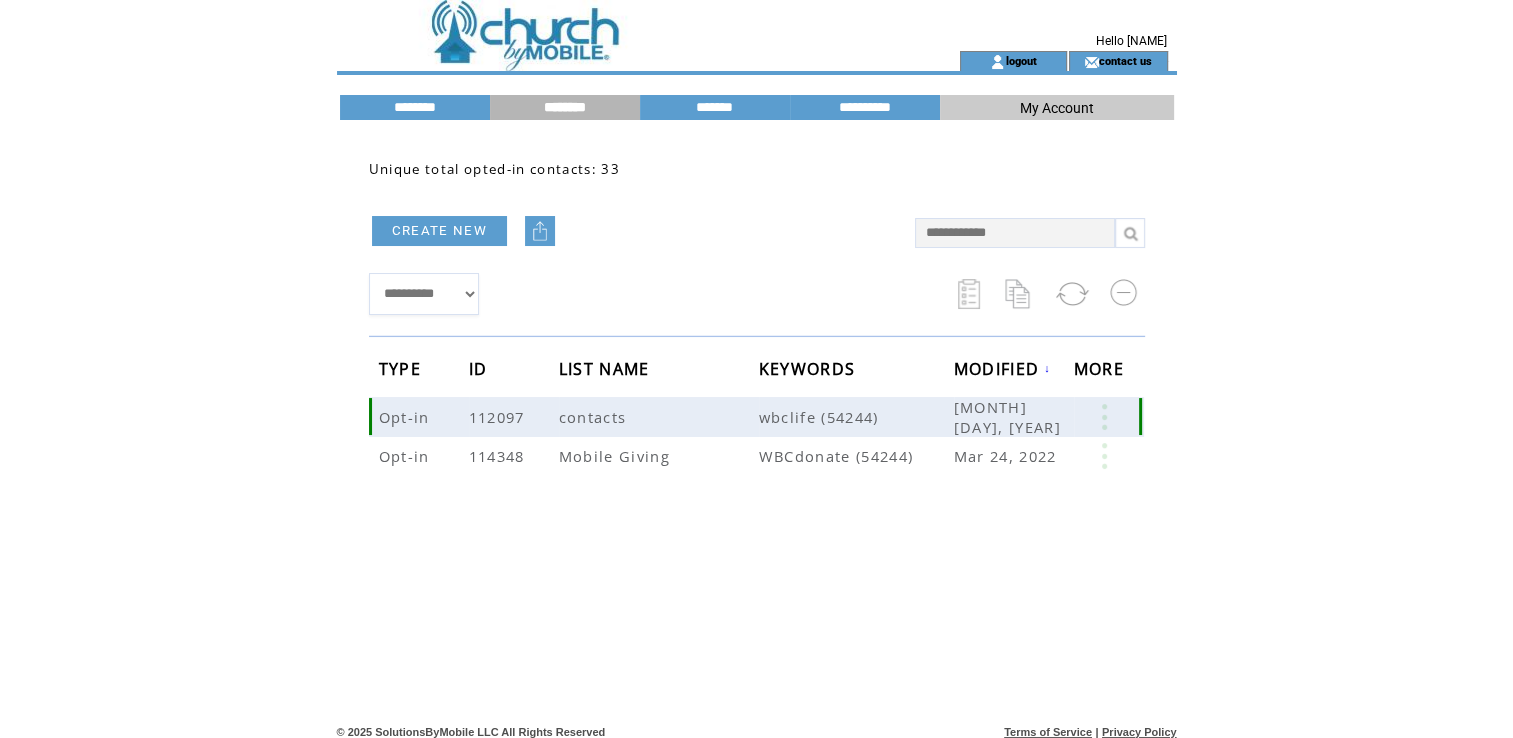 click at bounding box center (1104, 417) 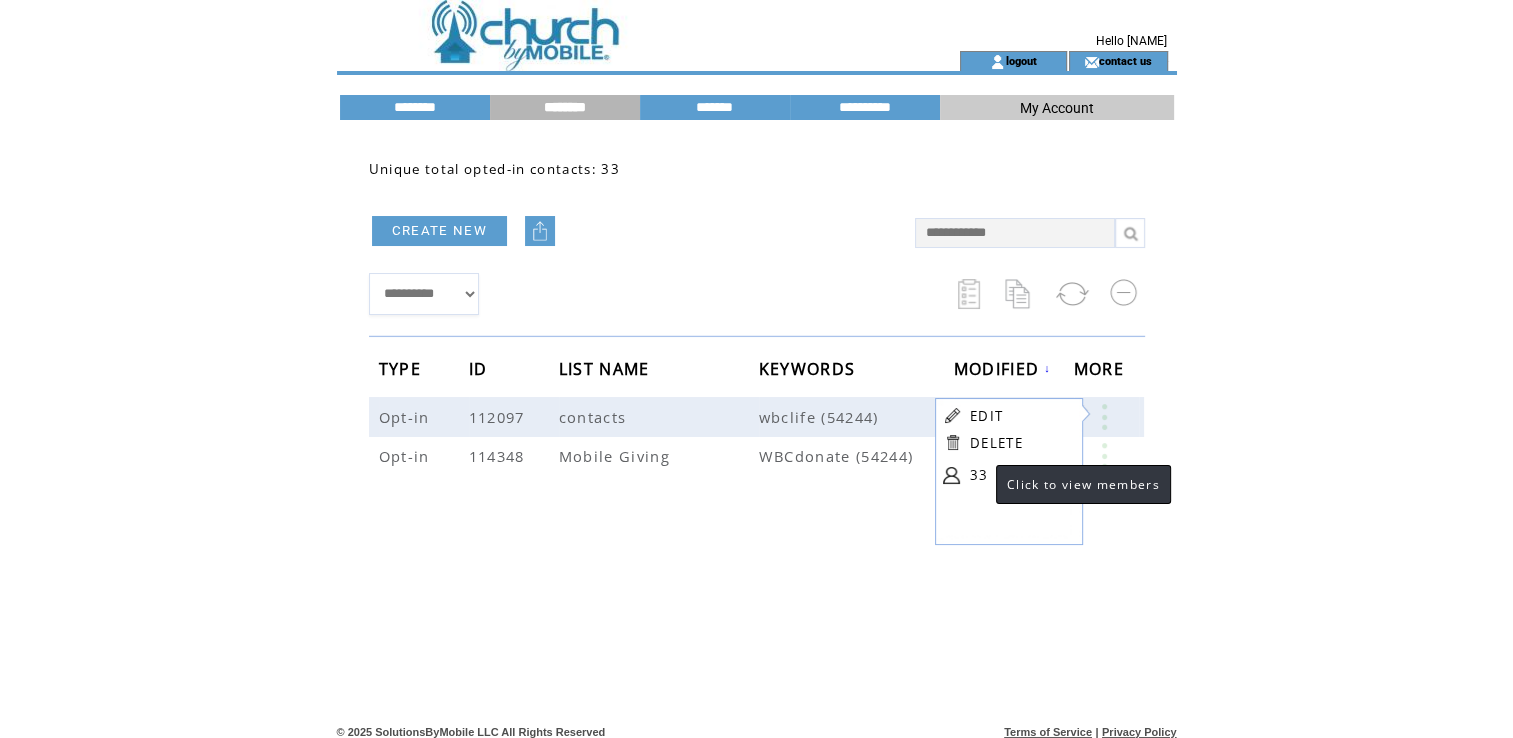 click on "33" at bounding box center [1020, 475] 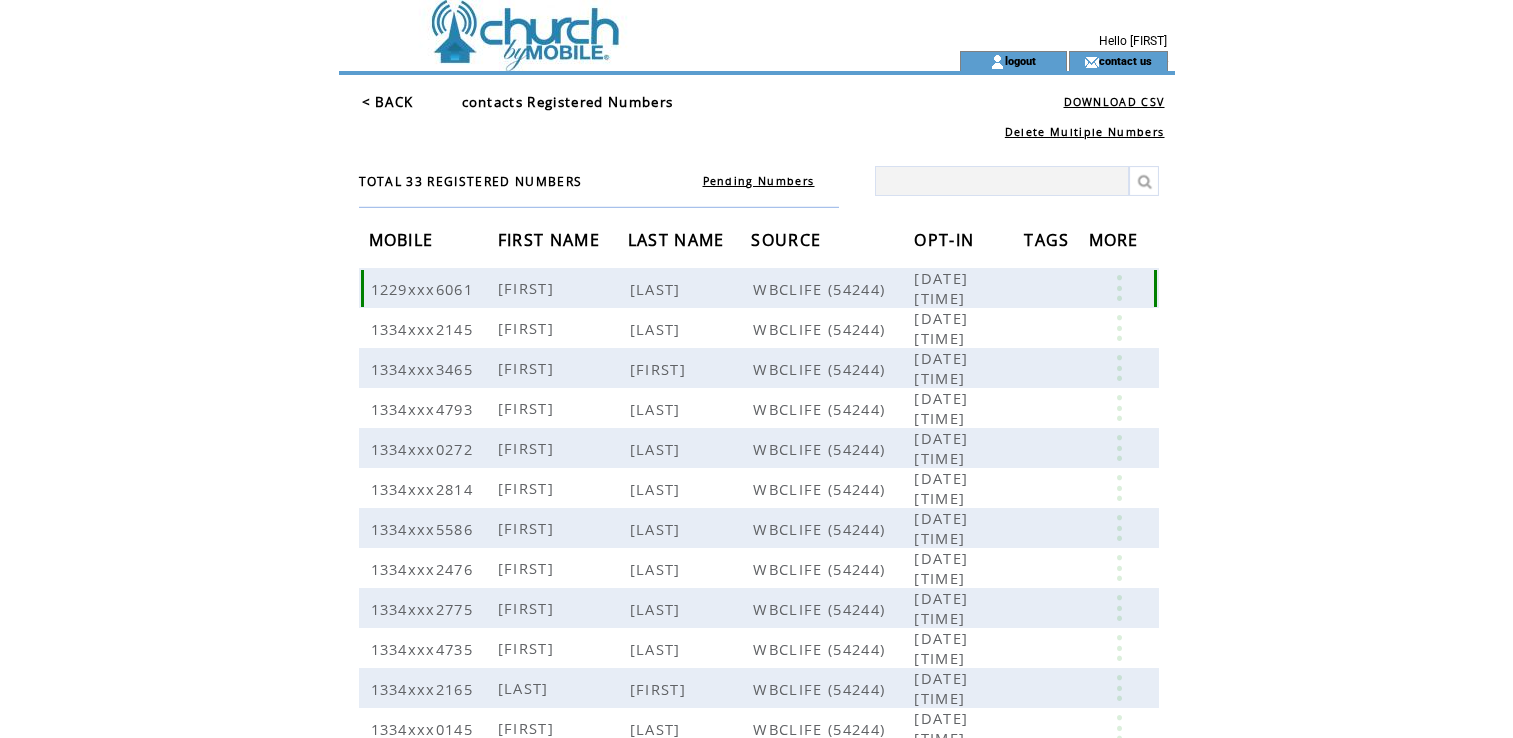 scroll, scrollTop: 0, scrollLeft: 0, axis: both 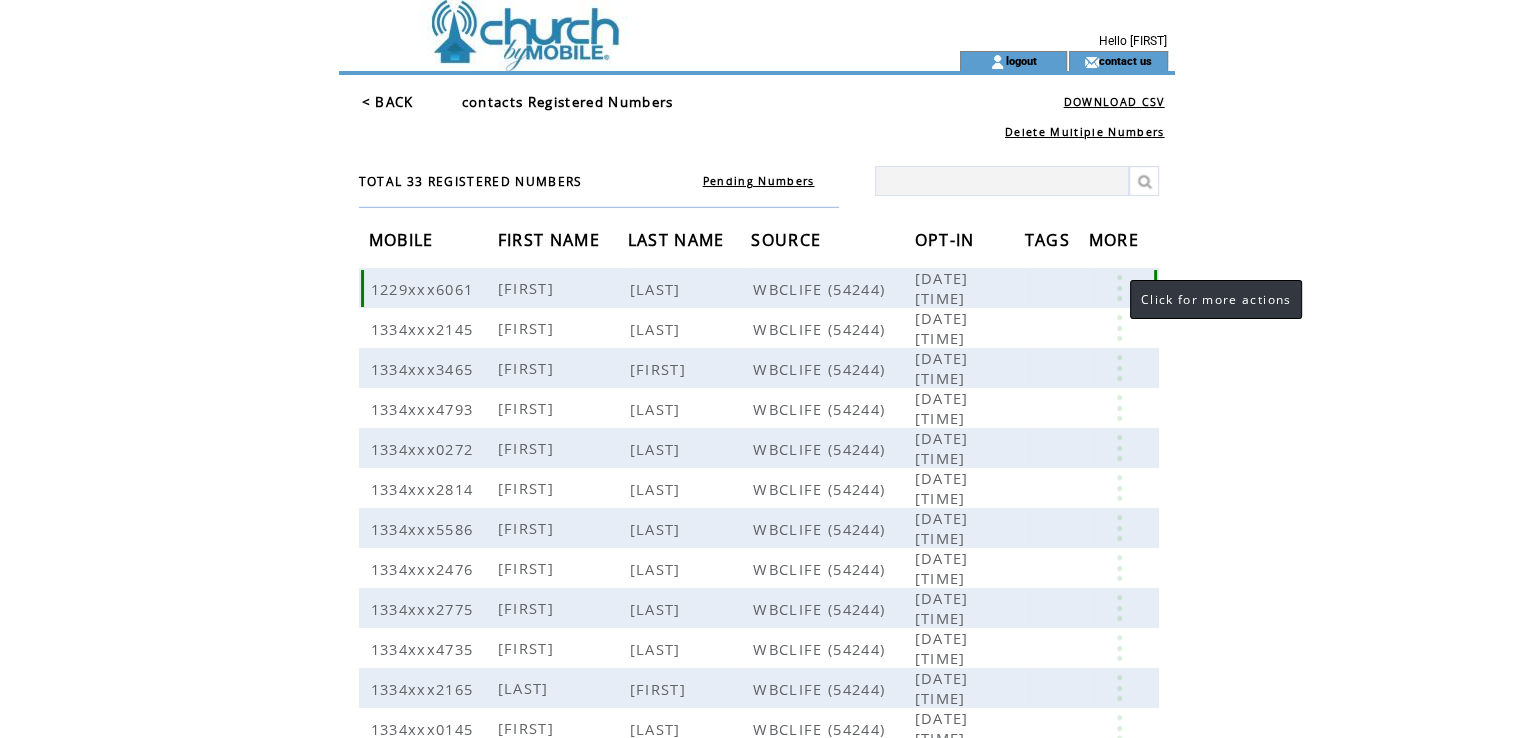 click at bounding box center [1119, 288] 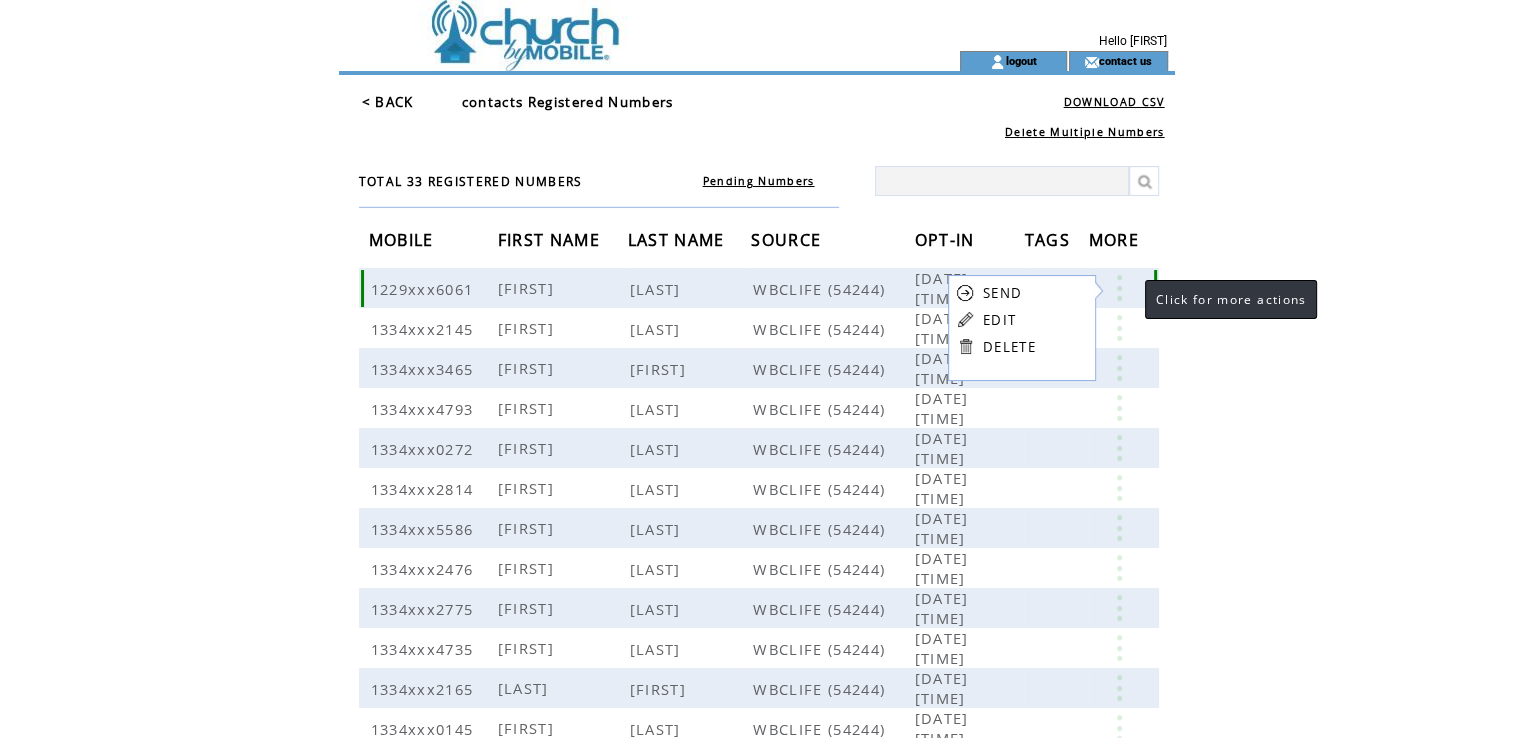 click at bounding box center (1119, 288) 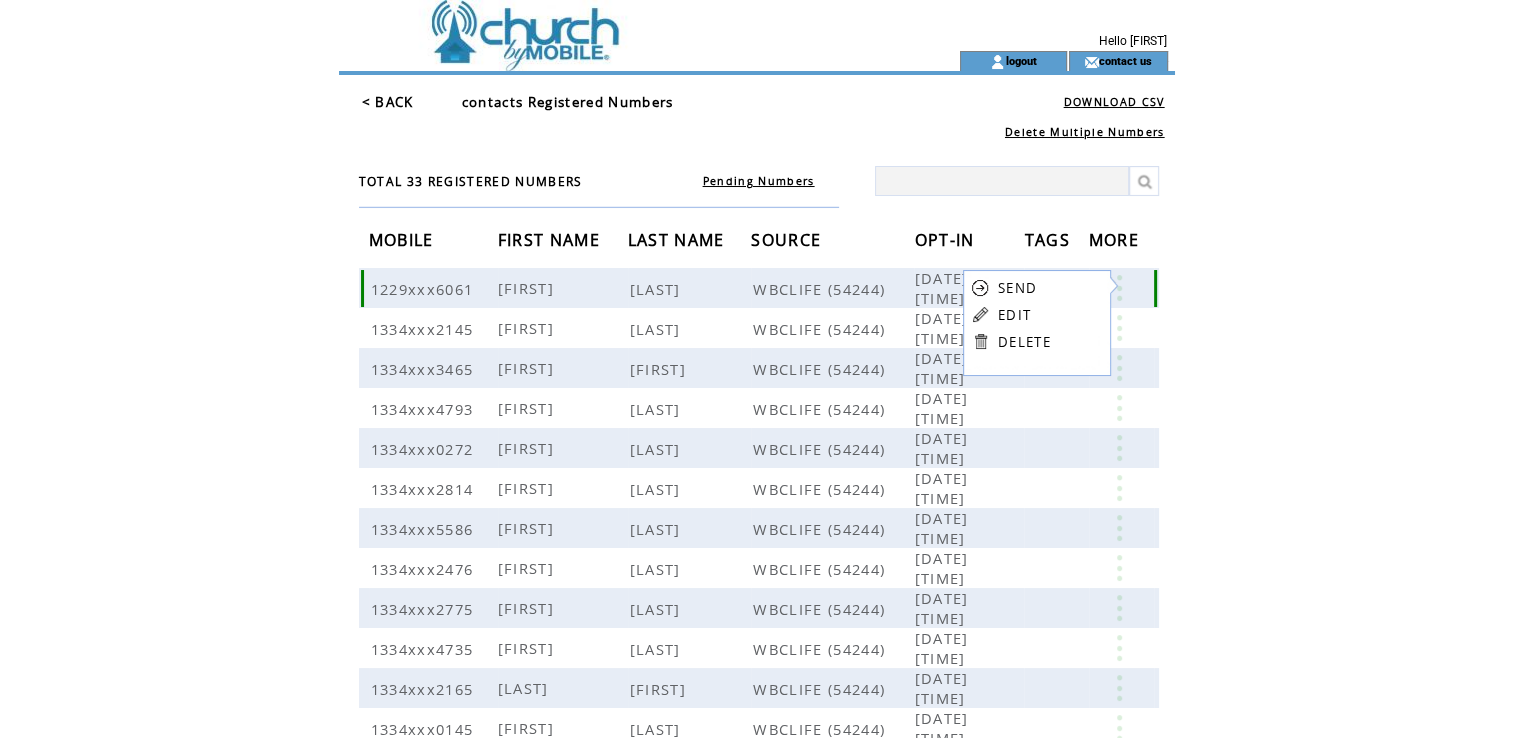 click on "WBCLIFE (54244)" at bounding box center [821, 289] 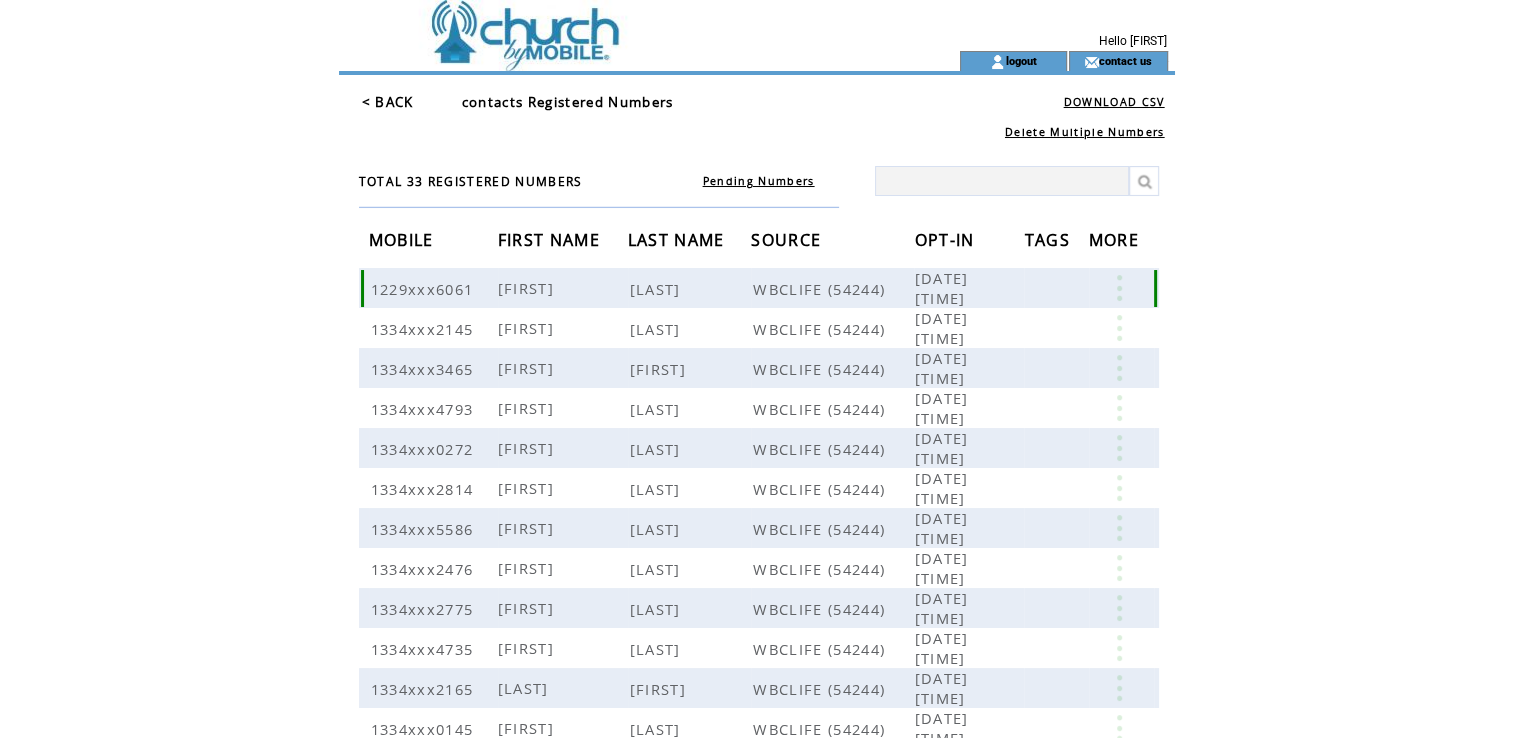 click on "[DATE] [TIME]" at bounding box center [942, 288] 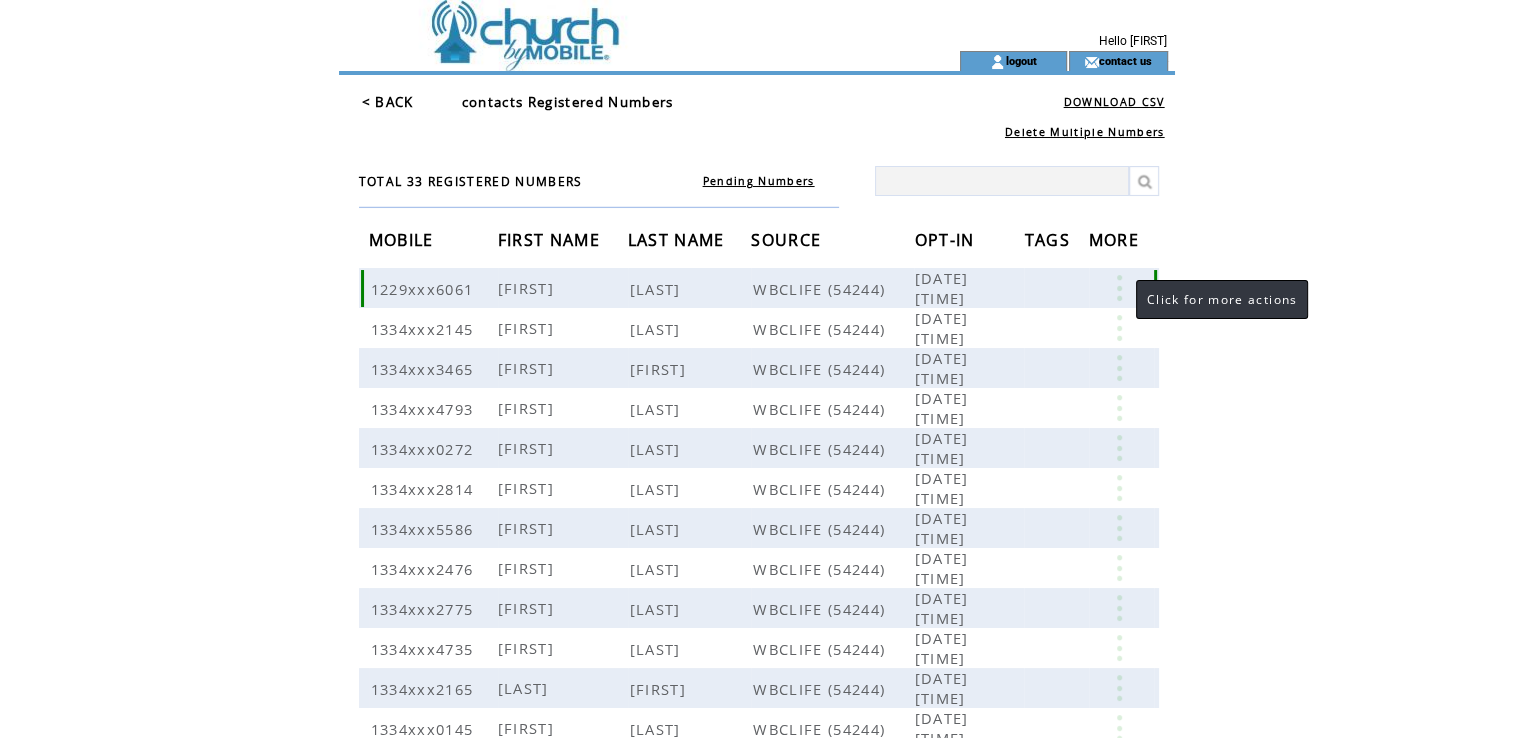 click at bounding box center (1119, 288) 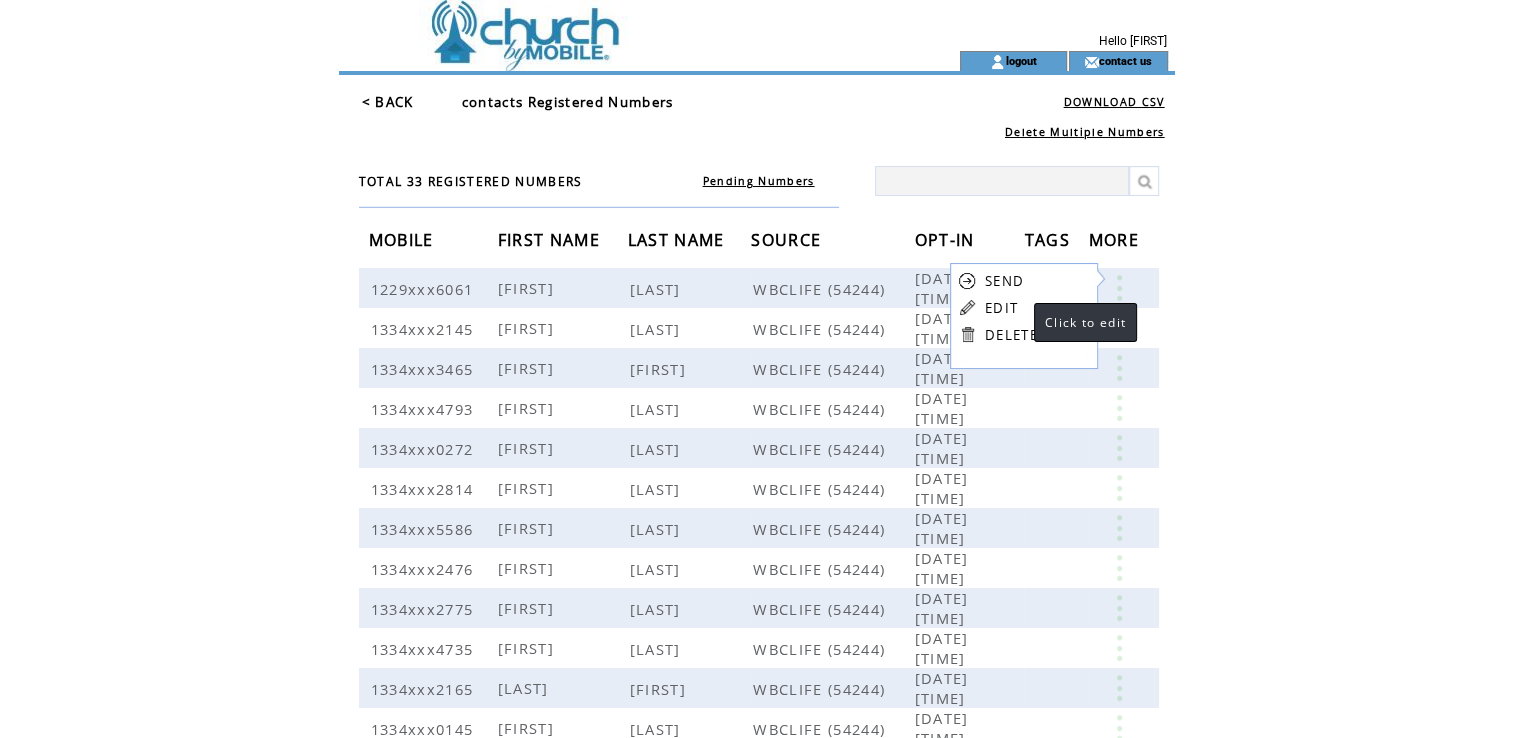 click on "EDIT" at bounding box center [1001, 308] 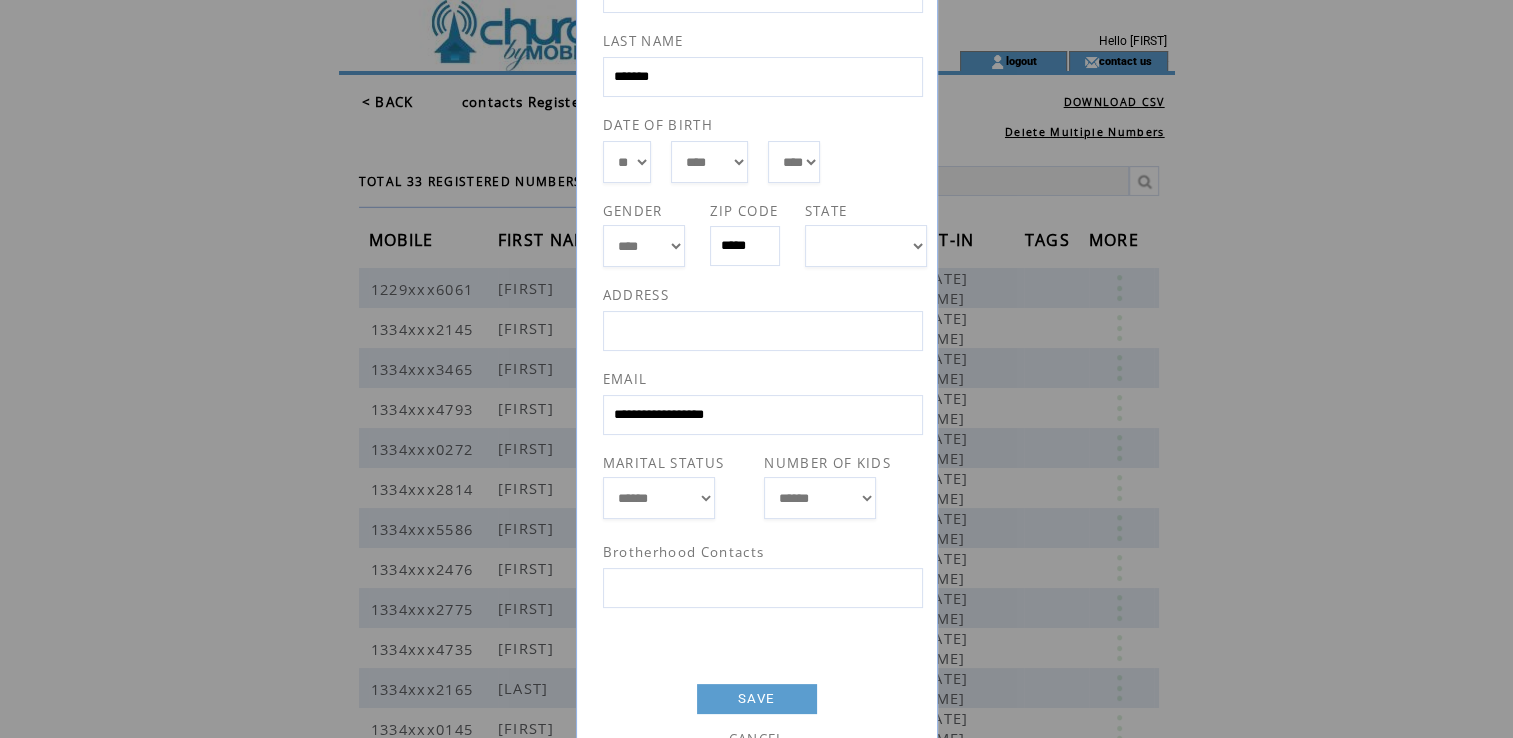 scroll, scrollTop: 255, scrollLeft: 0, axis: vertical 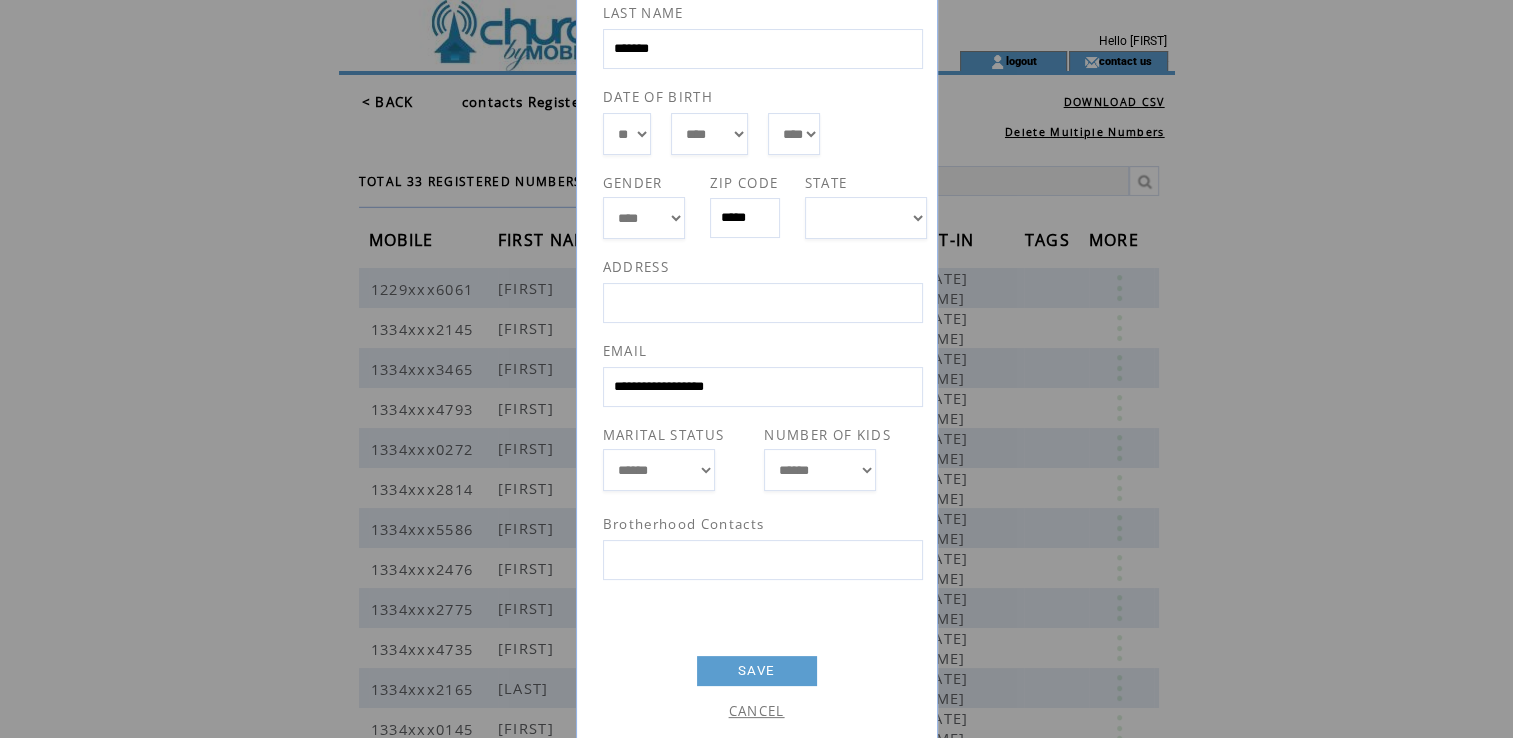 click on "**********" at bounding box center (765, 250) 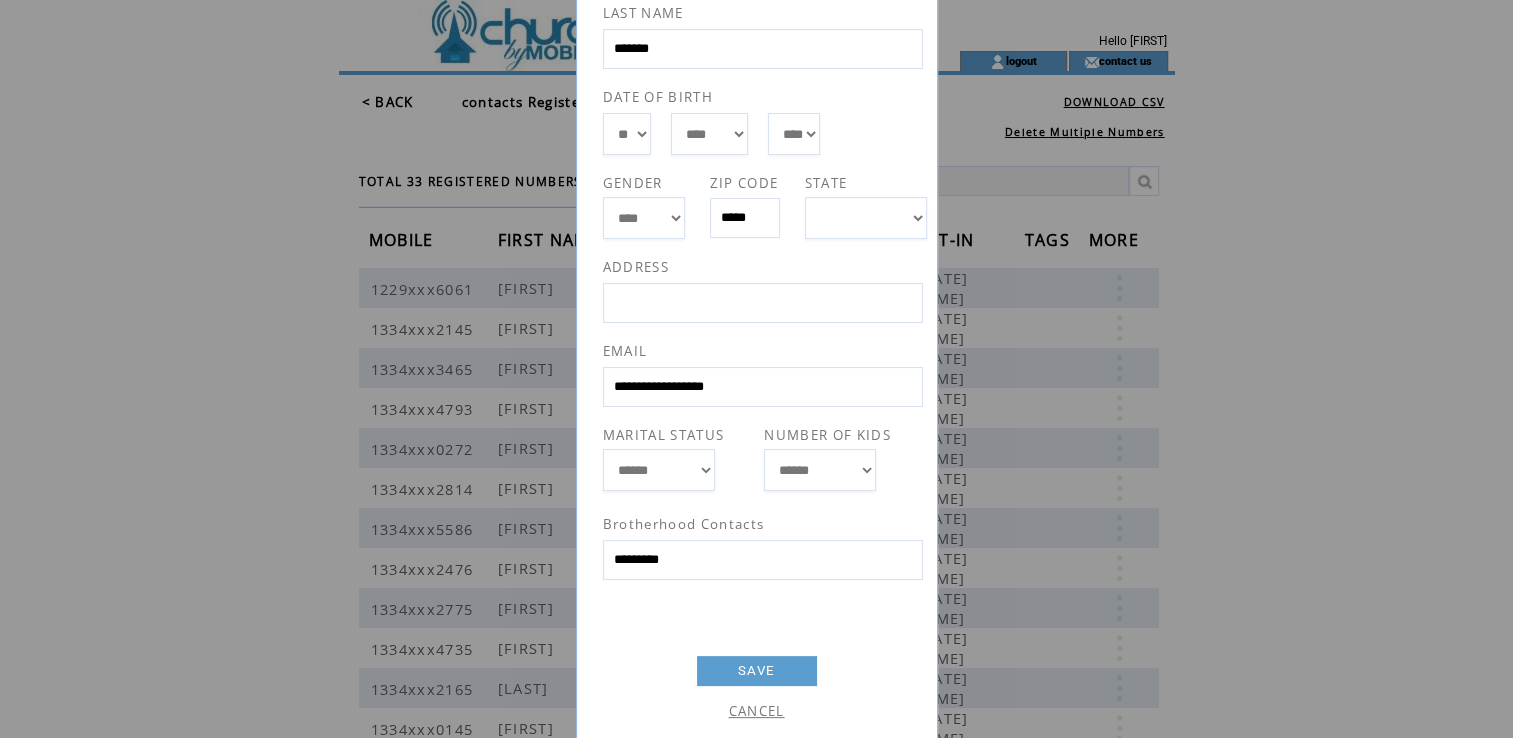 type on "*********" 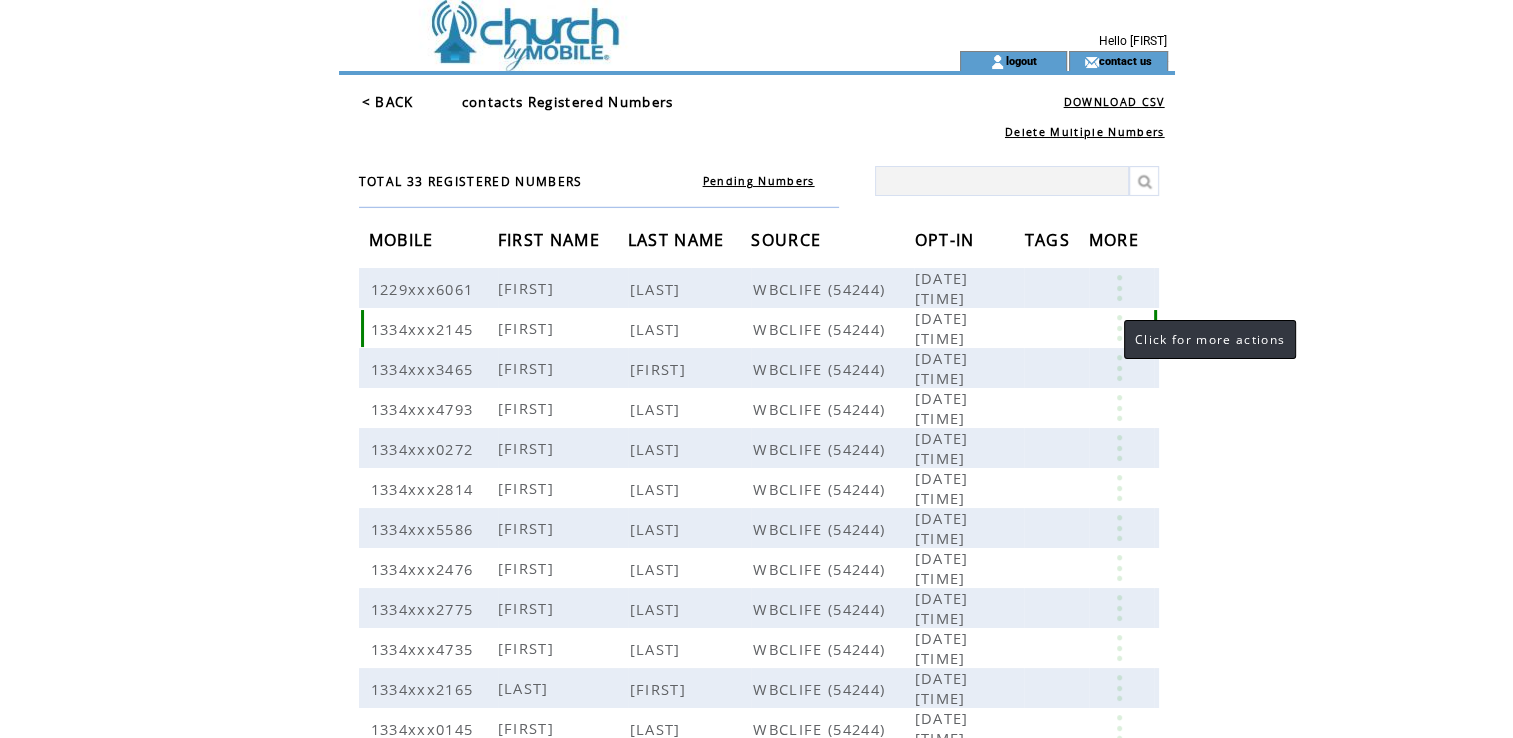 click at bounding box center (1119, 328) 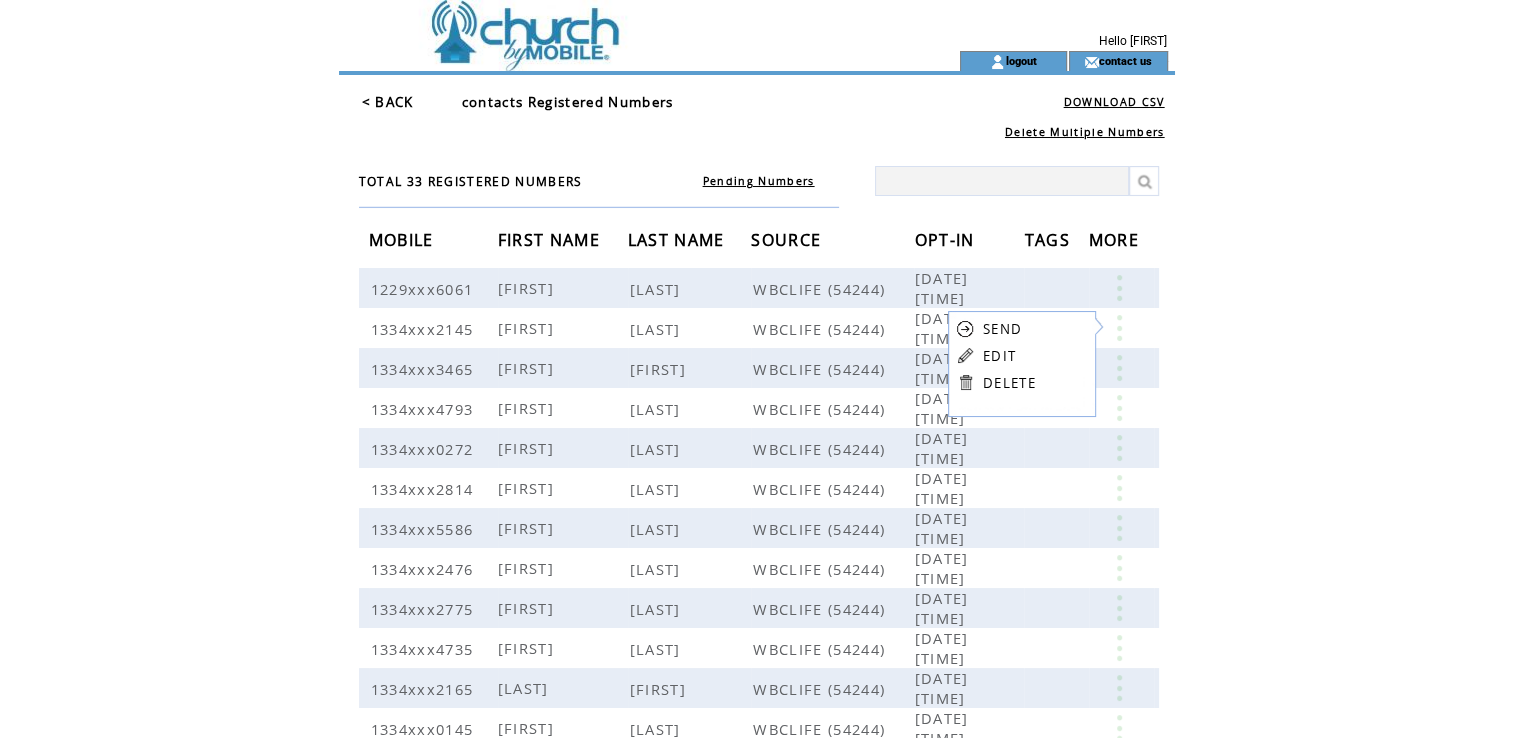 click on "EDIT" at bounding box center (999, 356) 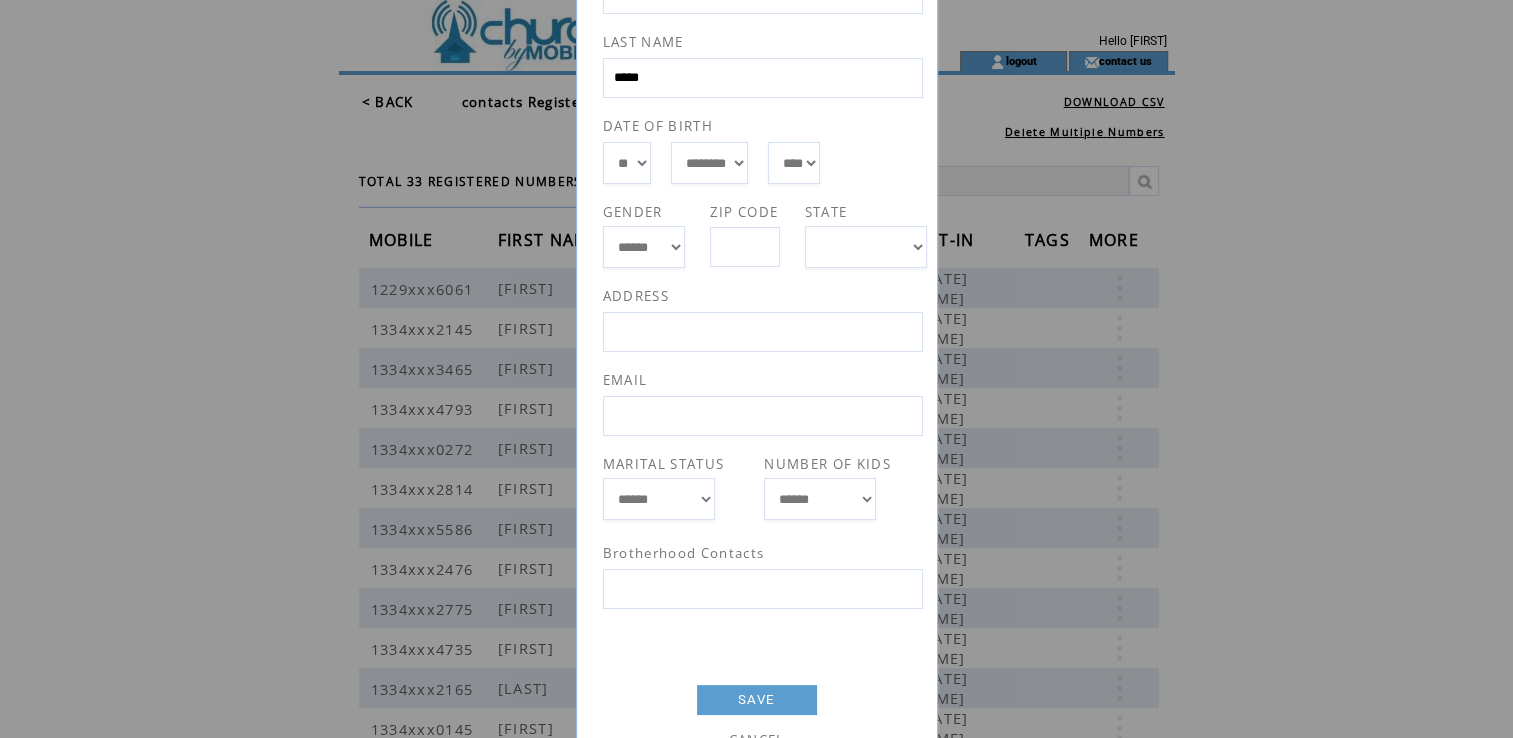scroll, scrollTop: 255, scrollLeft: 0, axis: vertical 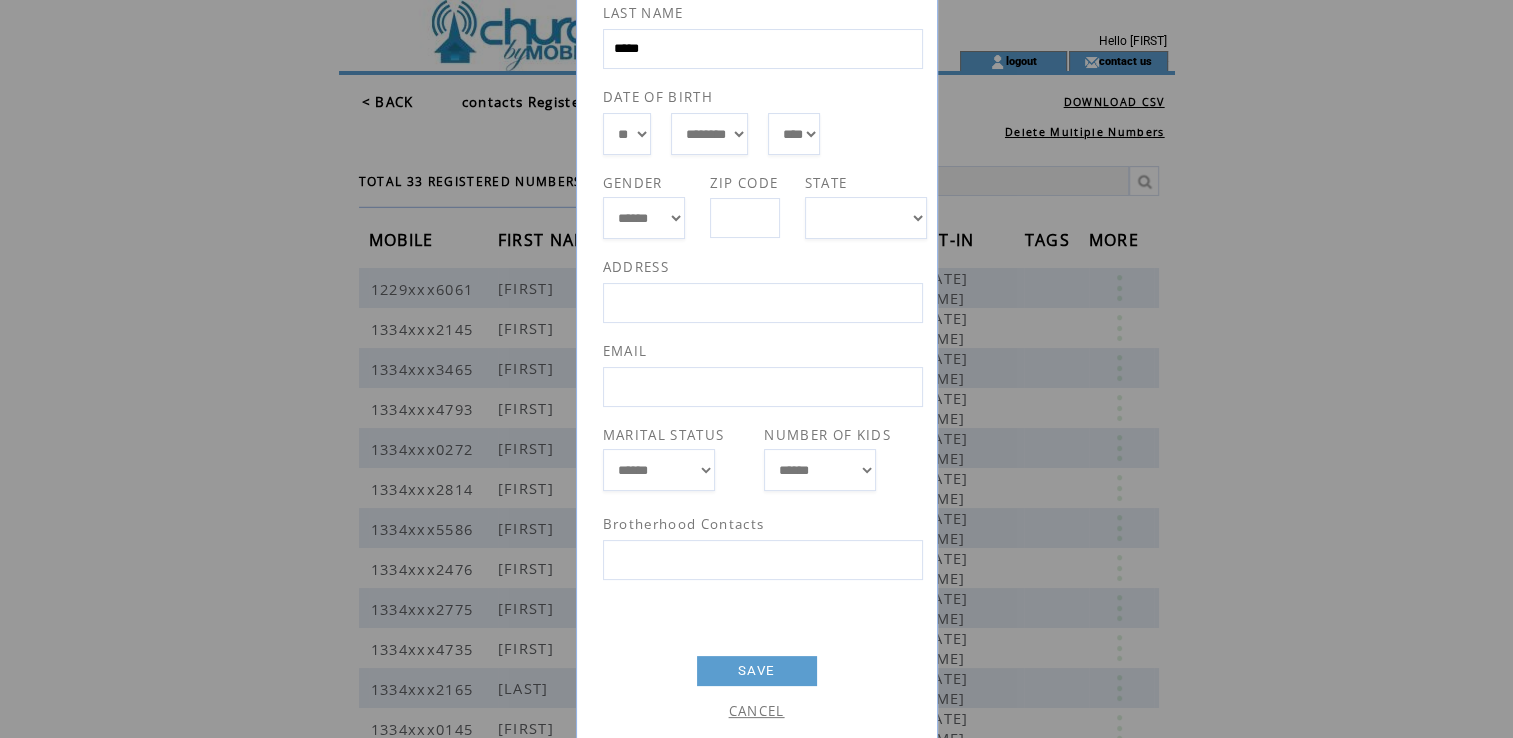 click at bounding box center [763, 560] 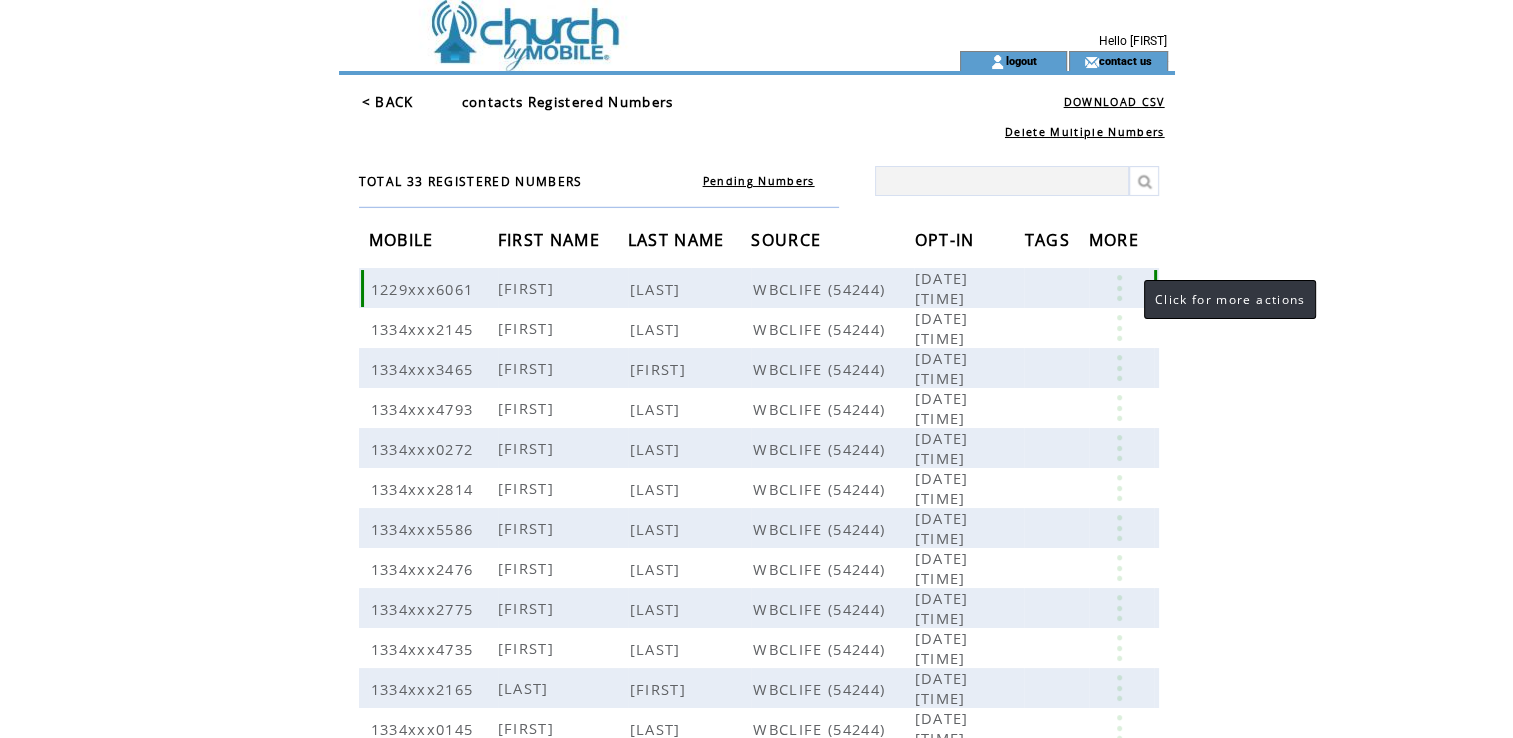 click at bounding box center [1119, 288] 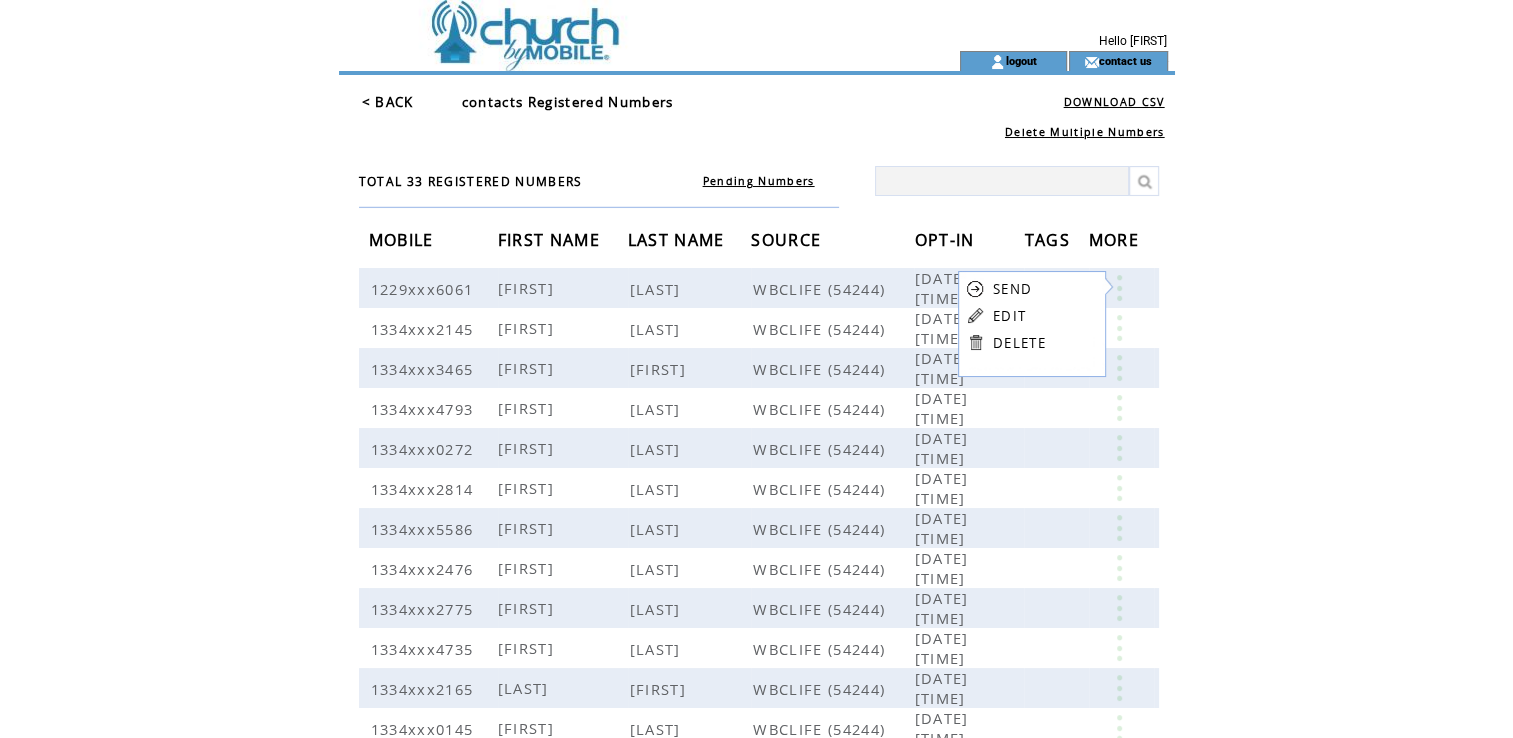 click on "EDIT" at bounding box center [1009, 316] 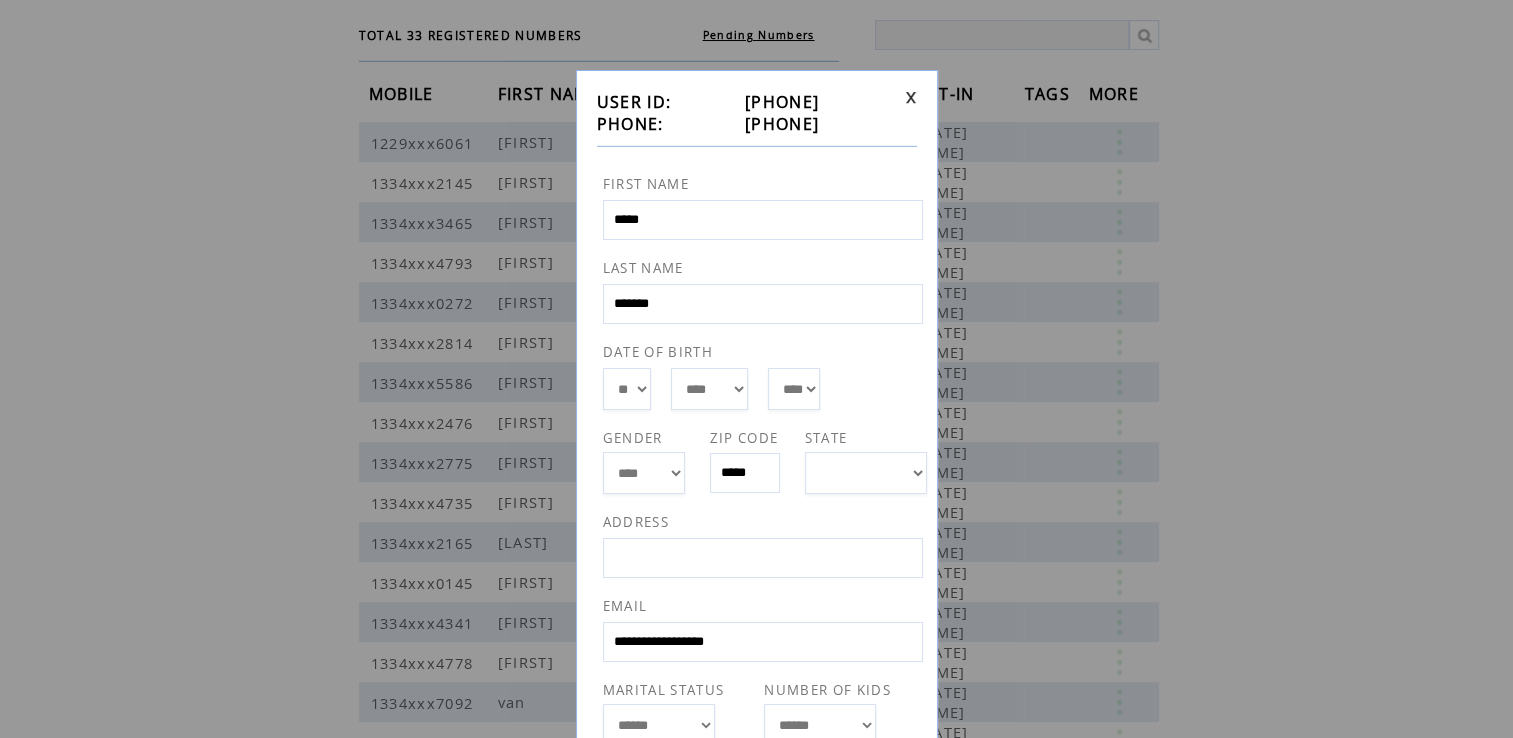 scroll, scrollTop: 160, scrollLeft: 0, axis: vertical 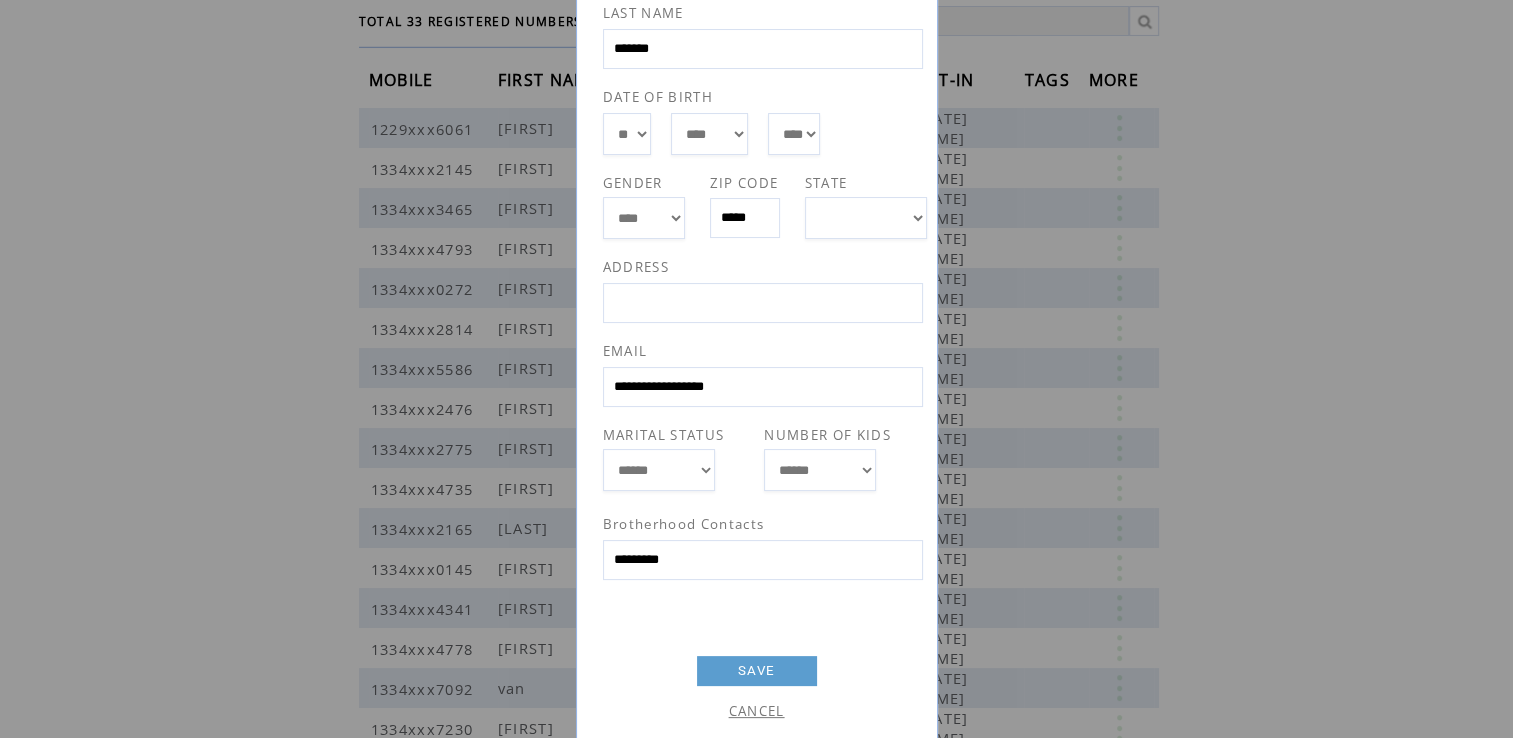 click on "SAVE" at bounding box center (757, 671) 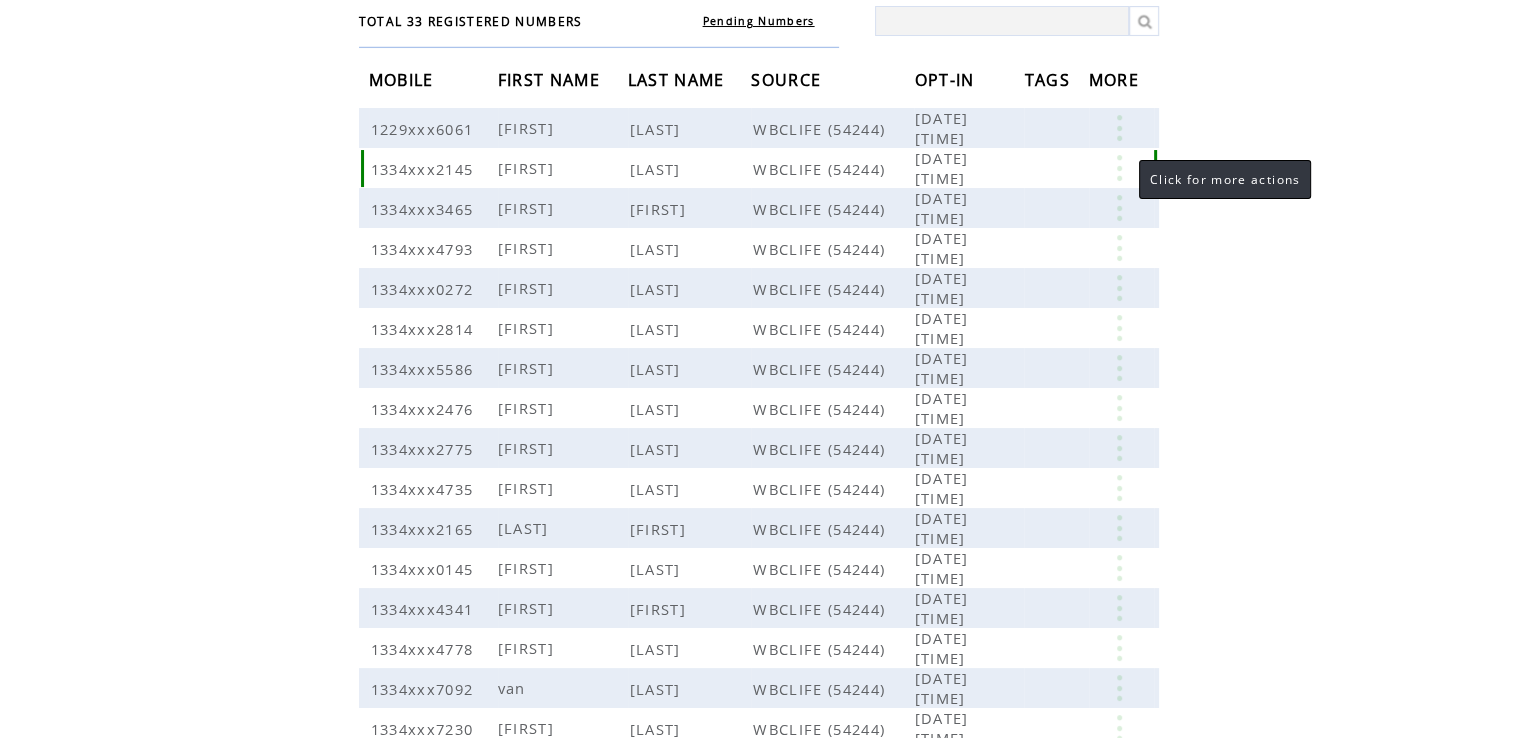 click at bounding box center (1119, 168) 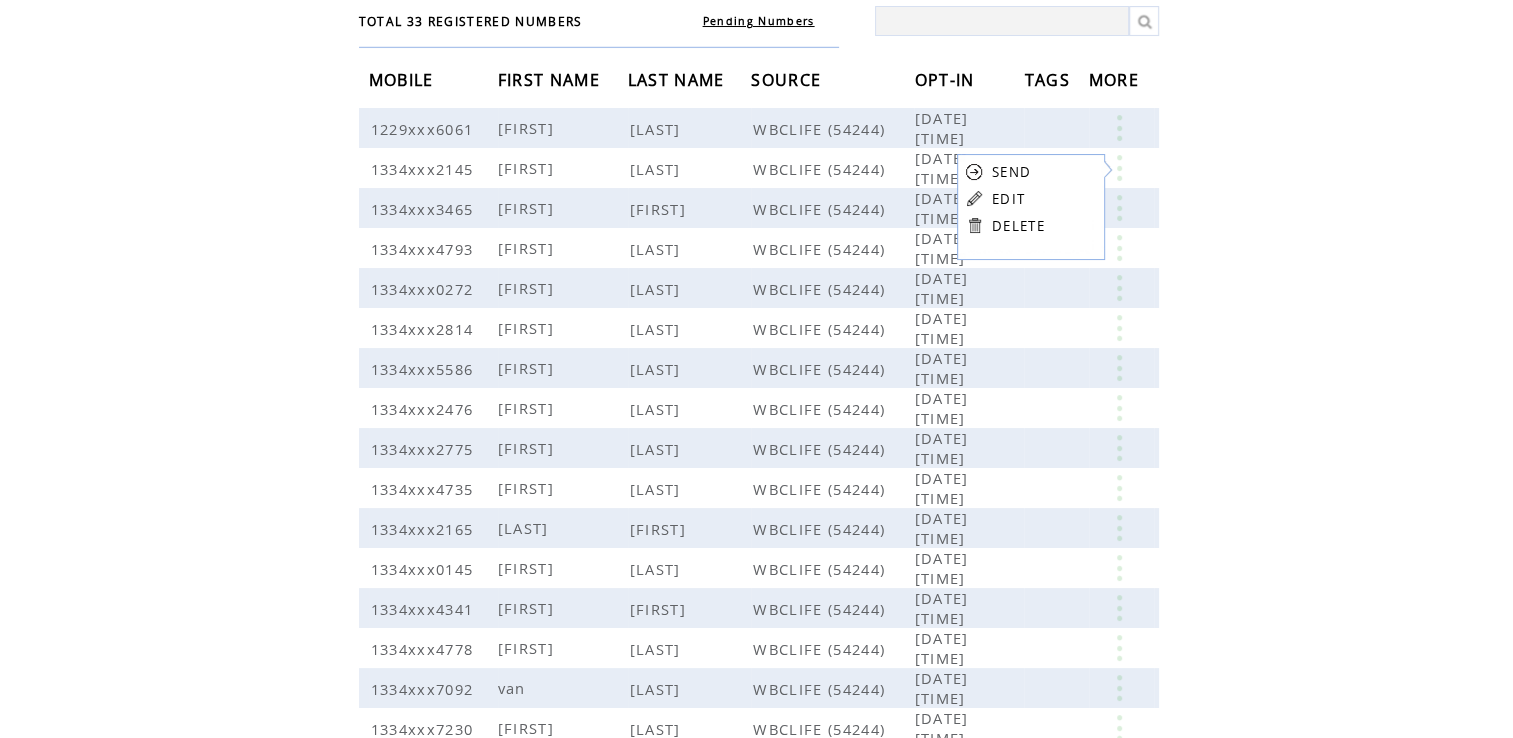 click on "EDIT" at bounding box center (1008, 199) 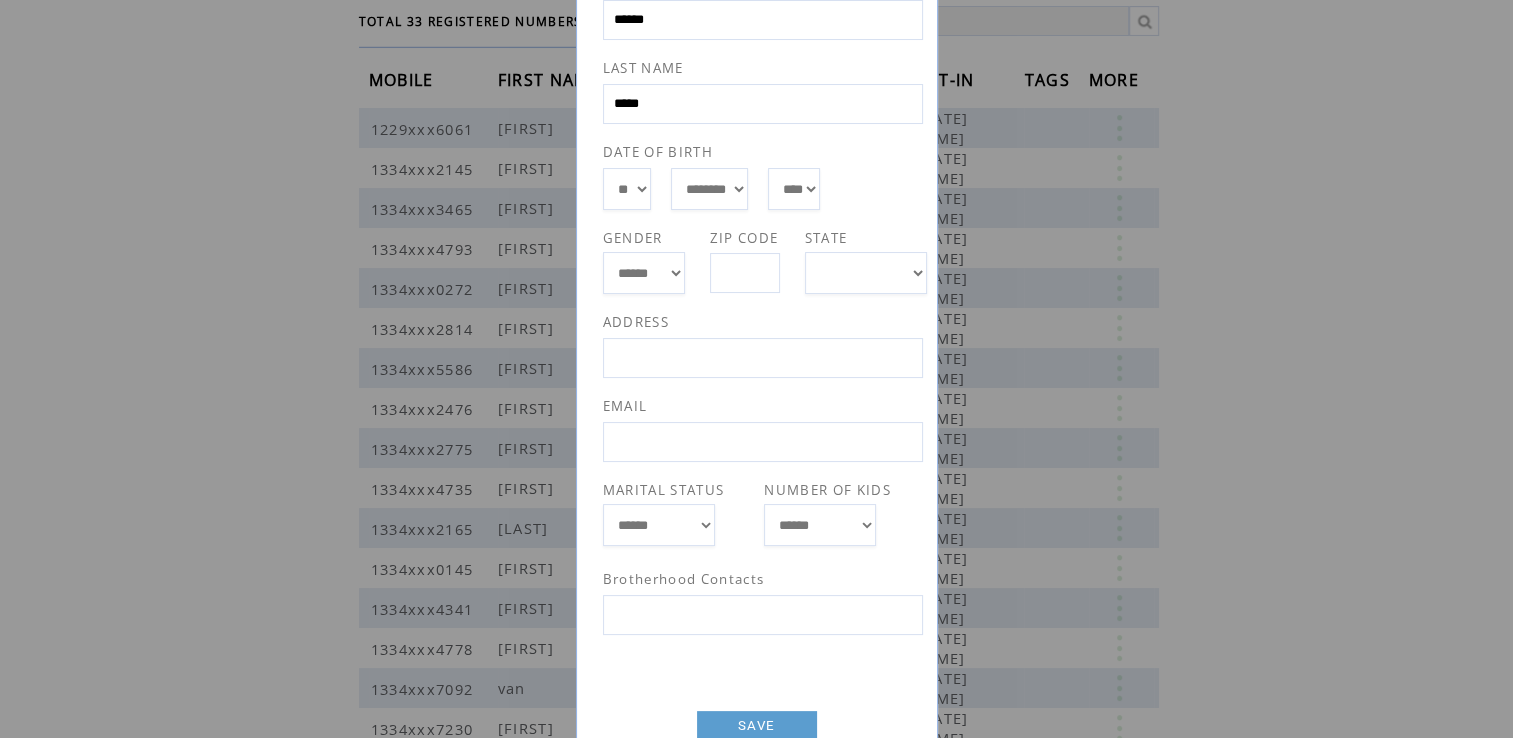 scroll, scrollTop: 255, scrollLeft: 0, axis: vertical 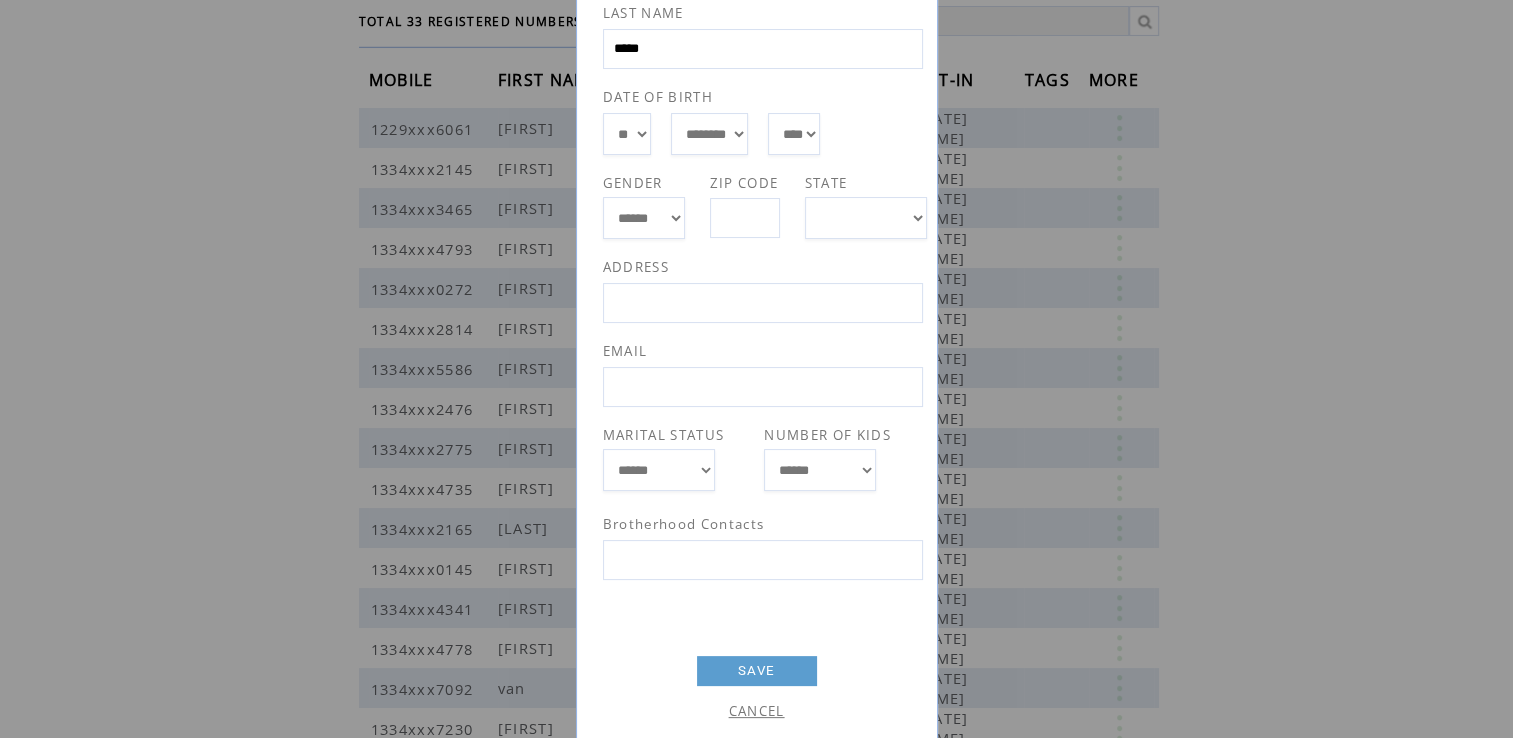 click at bounding box center [763, 560] 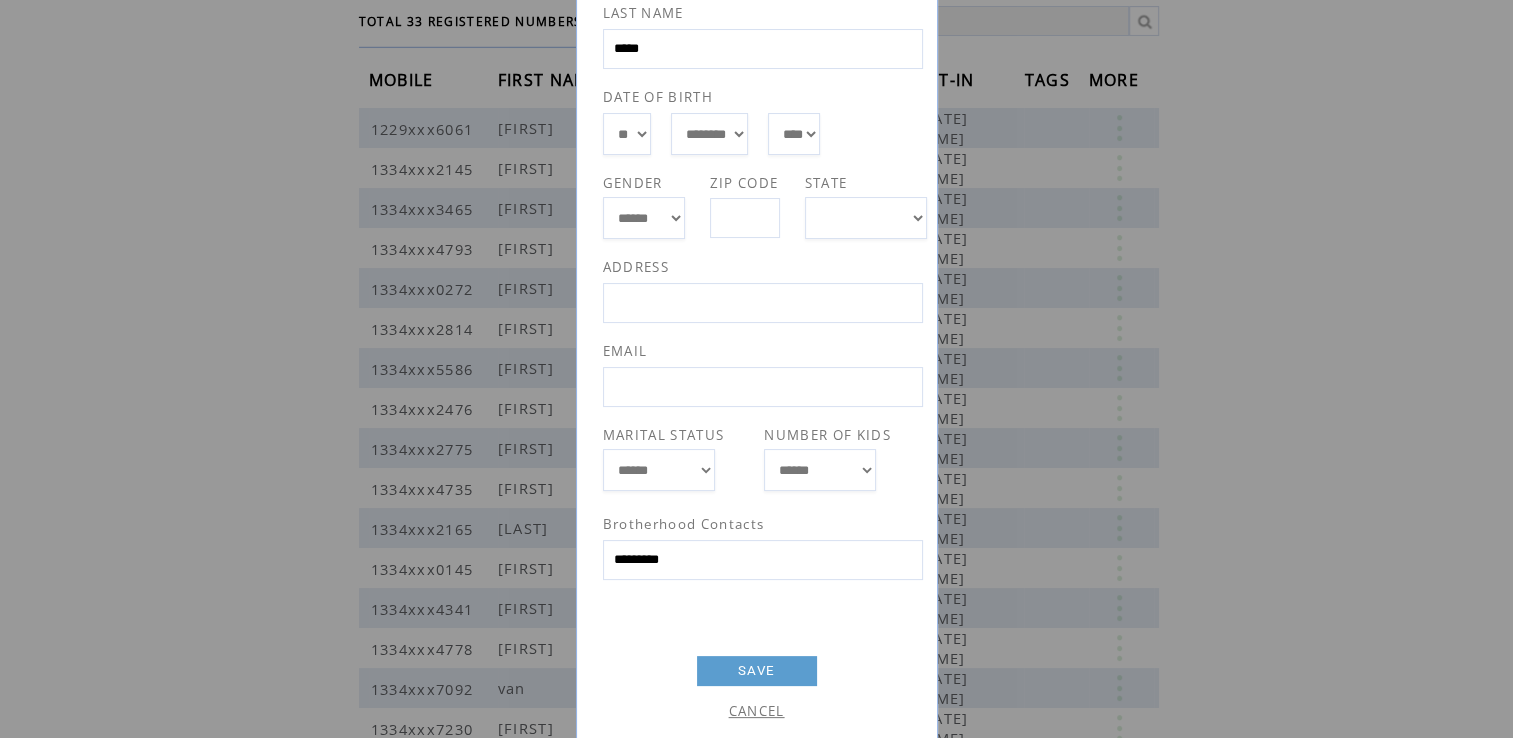 type on "*********" 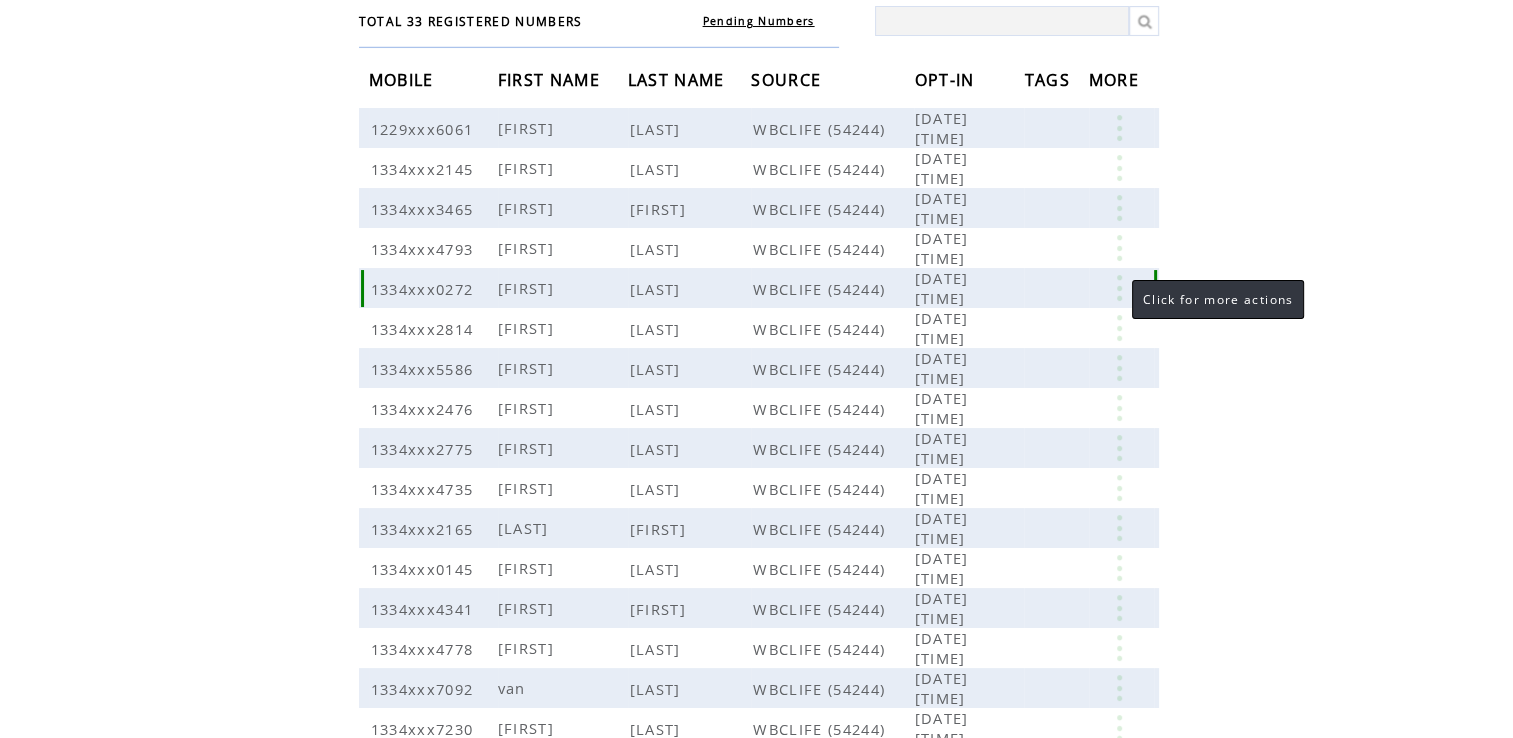 click at bounding box center (1119, 288) 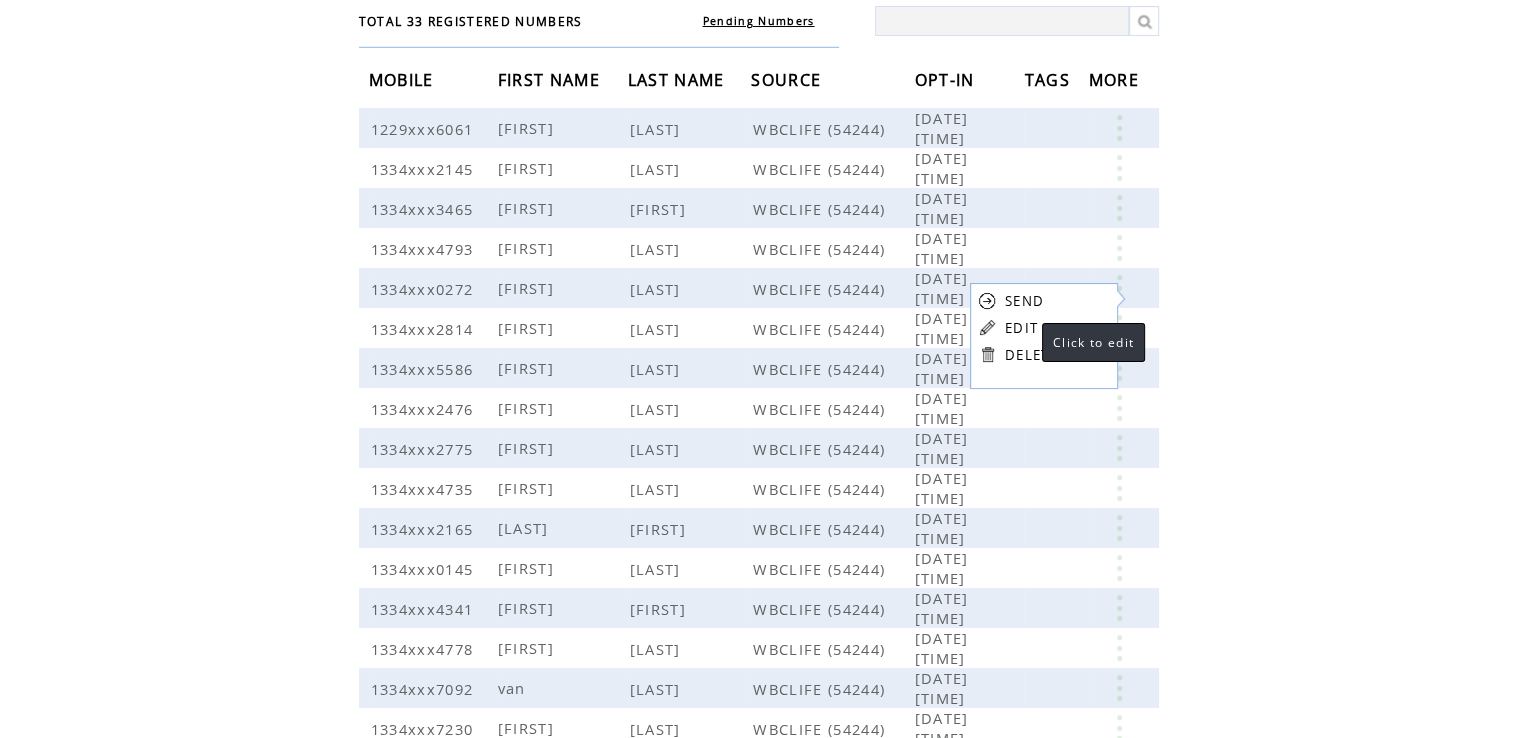 click on "EDIT" at bounding box center (1021, 328) 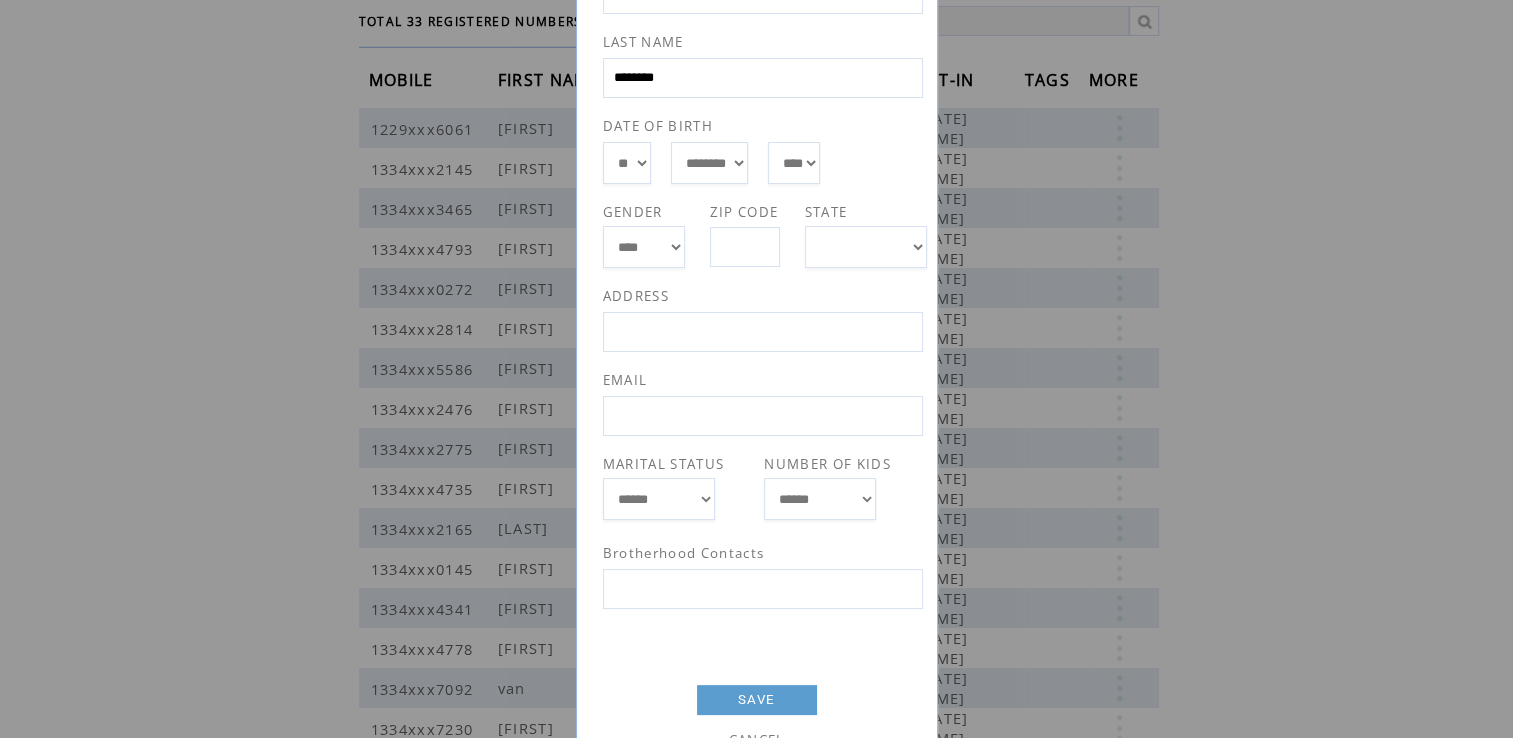 scroll, scrollTop: 255, scrollLeft: 0, axis: vertical 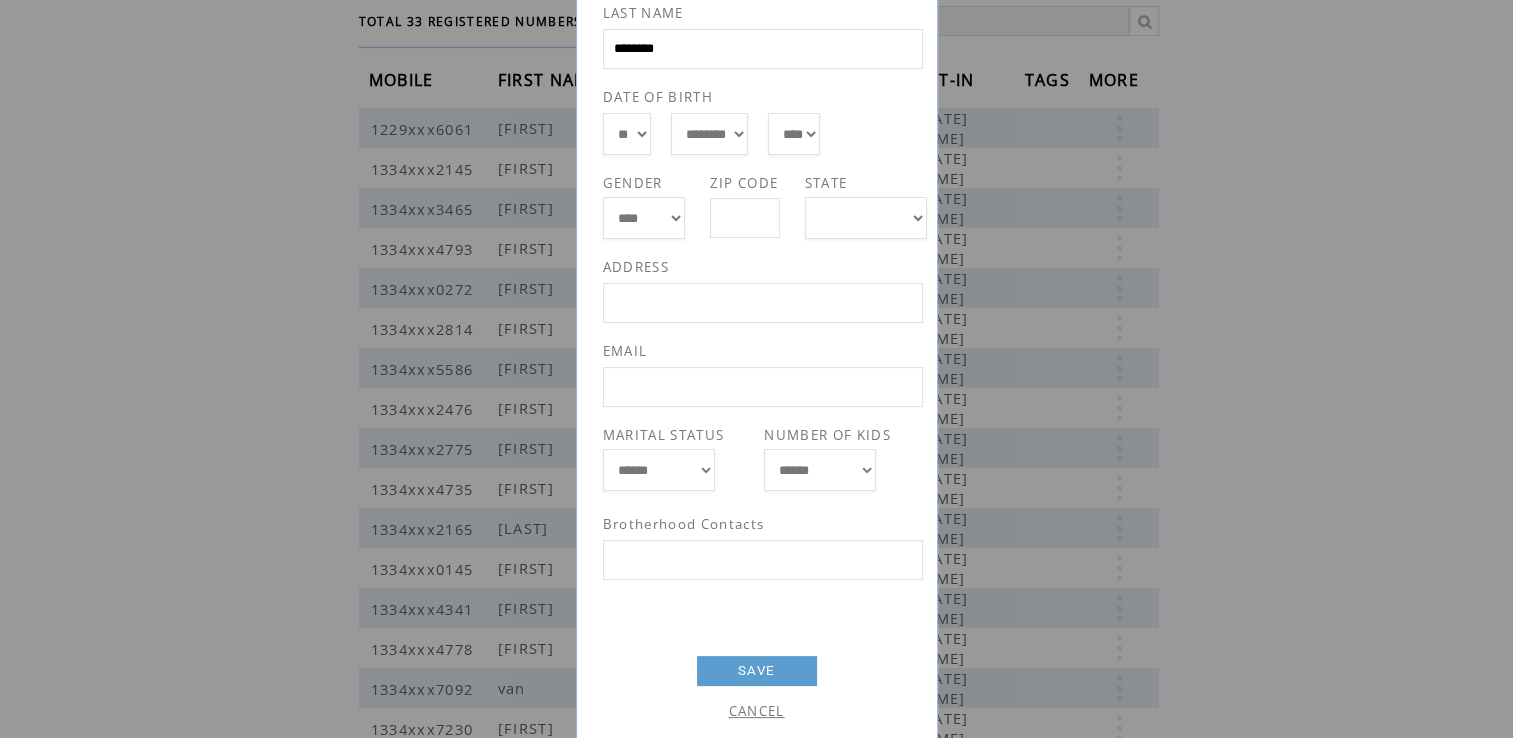 click at bounding box center [763, 560] 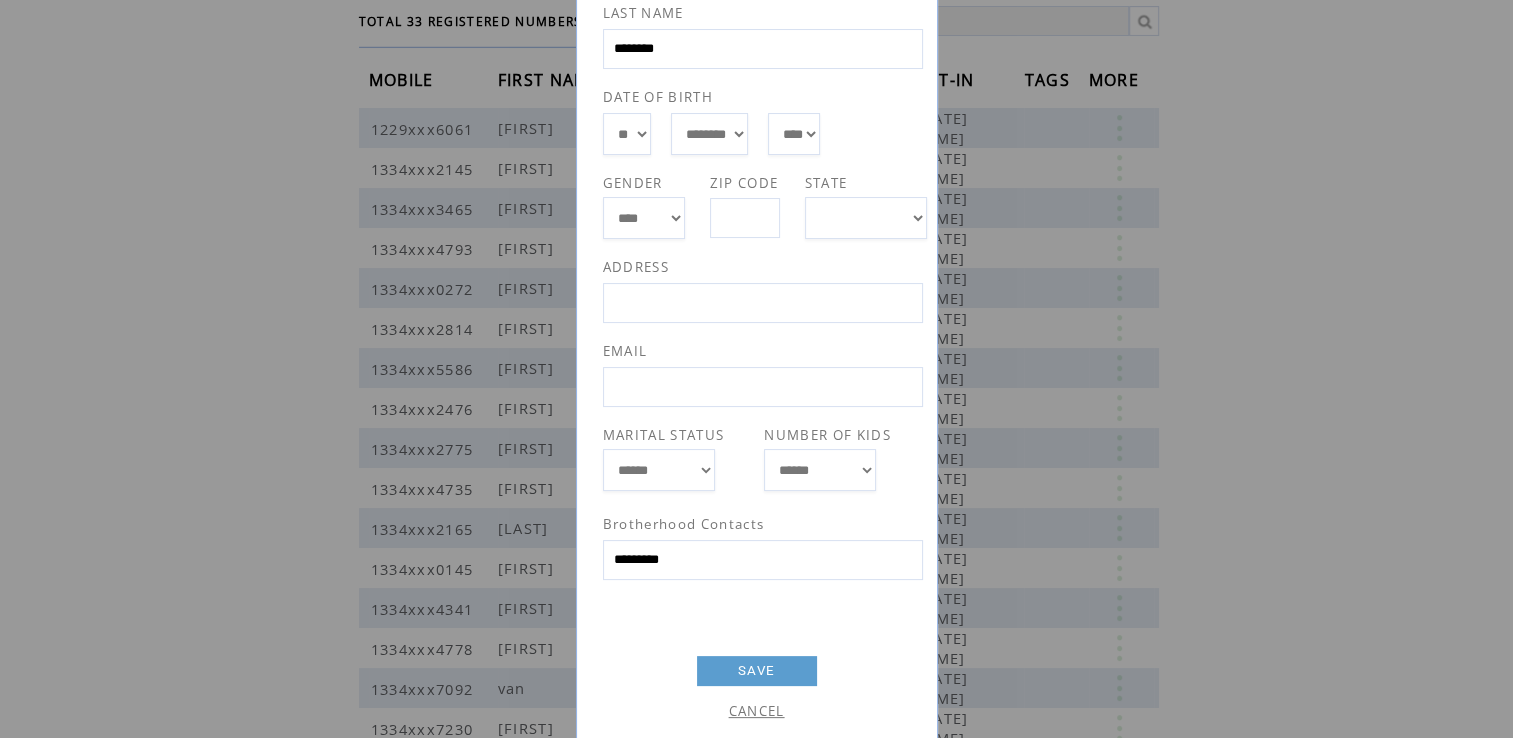 click on "SAVE" at bounding box center (757, 671) 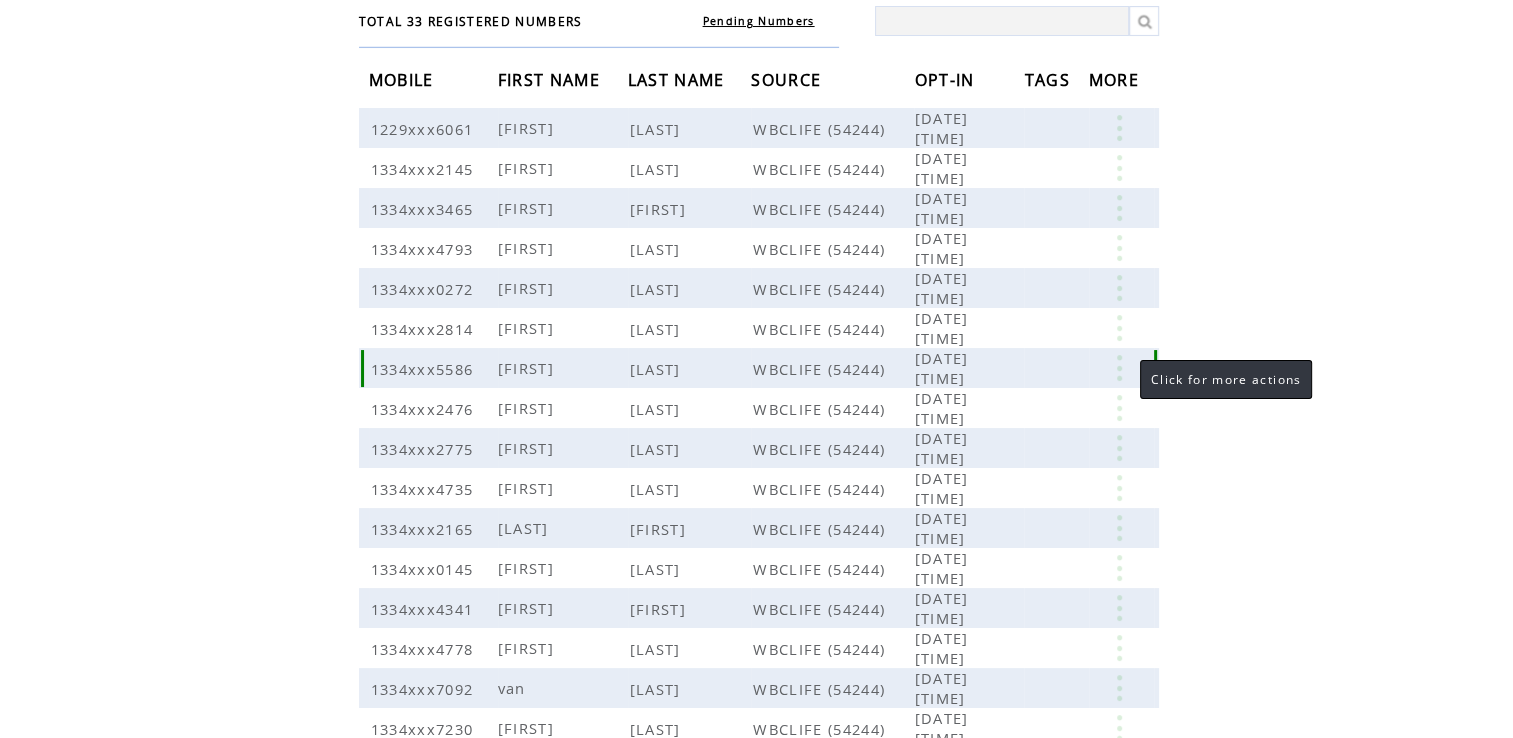 click at bounding box center (1119, 368) 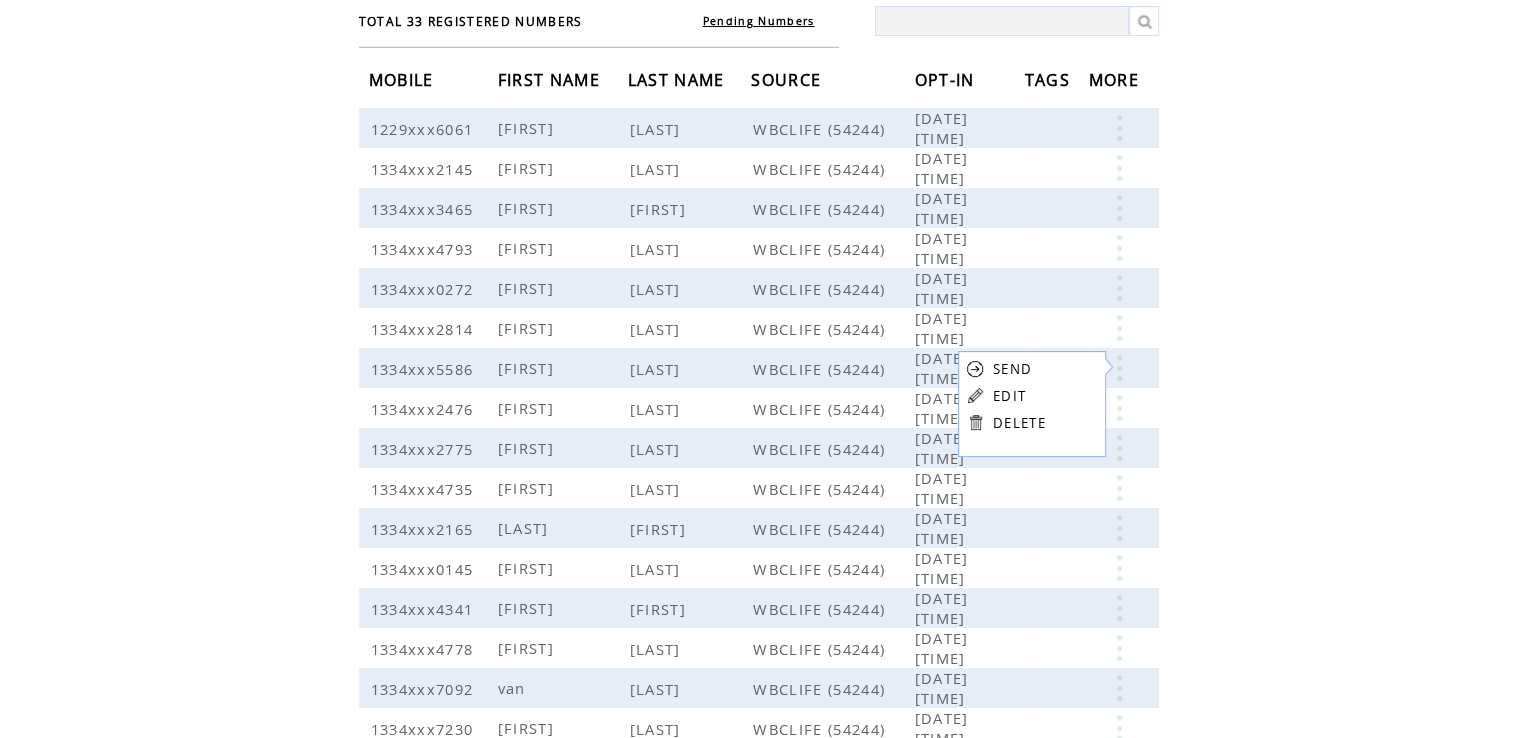 click on "DELETE" at bounding box center (1019, 423) 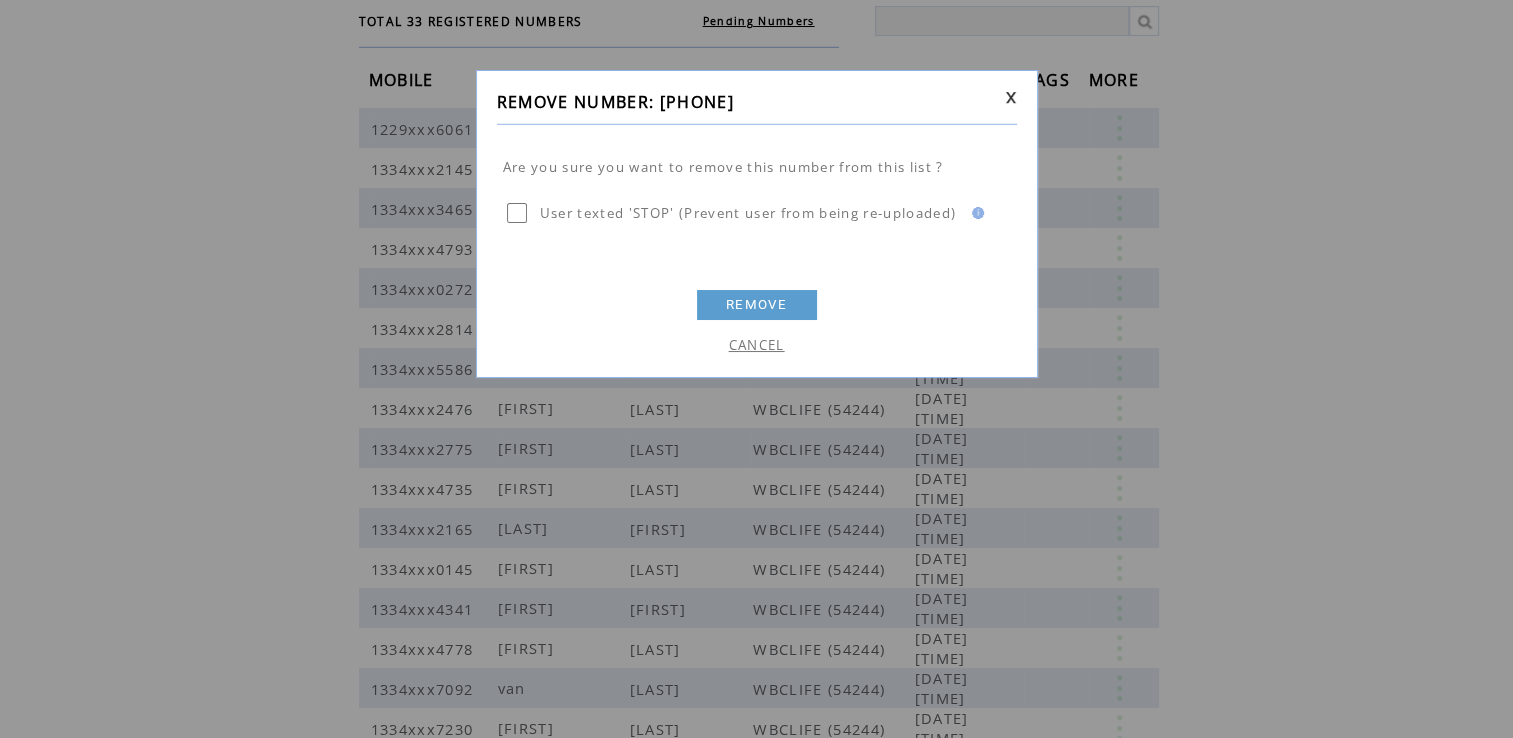 click on "REMOVE" at bounding box center [757, 305] 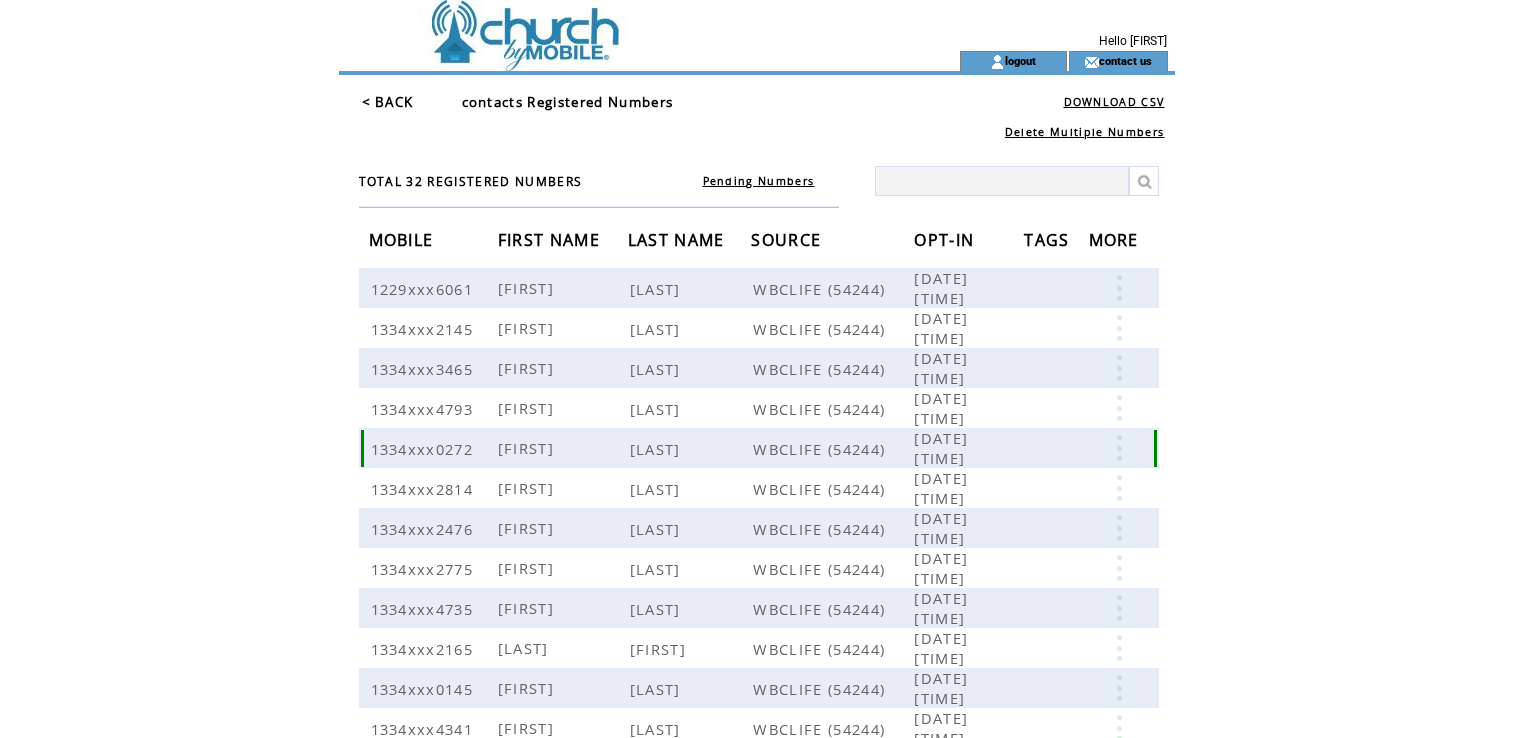 scroll, scrollTop: 0, scrollLeft: 0, axis: both 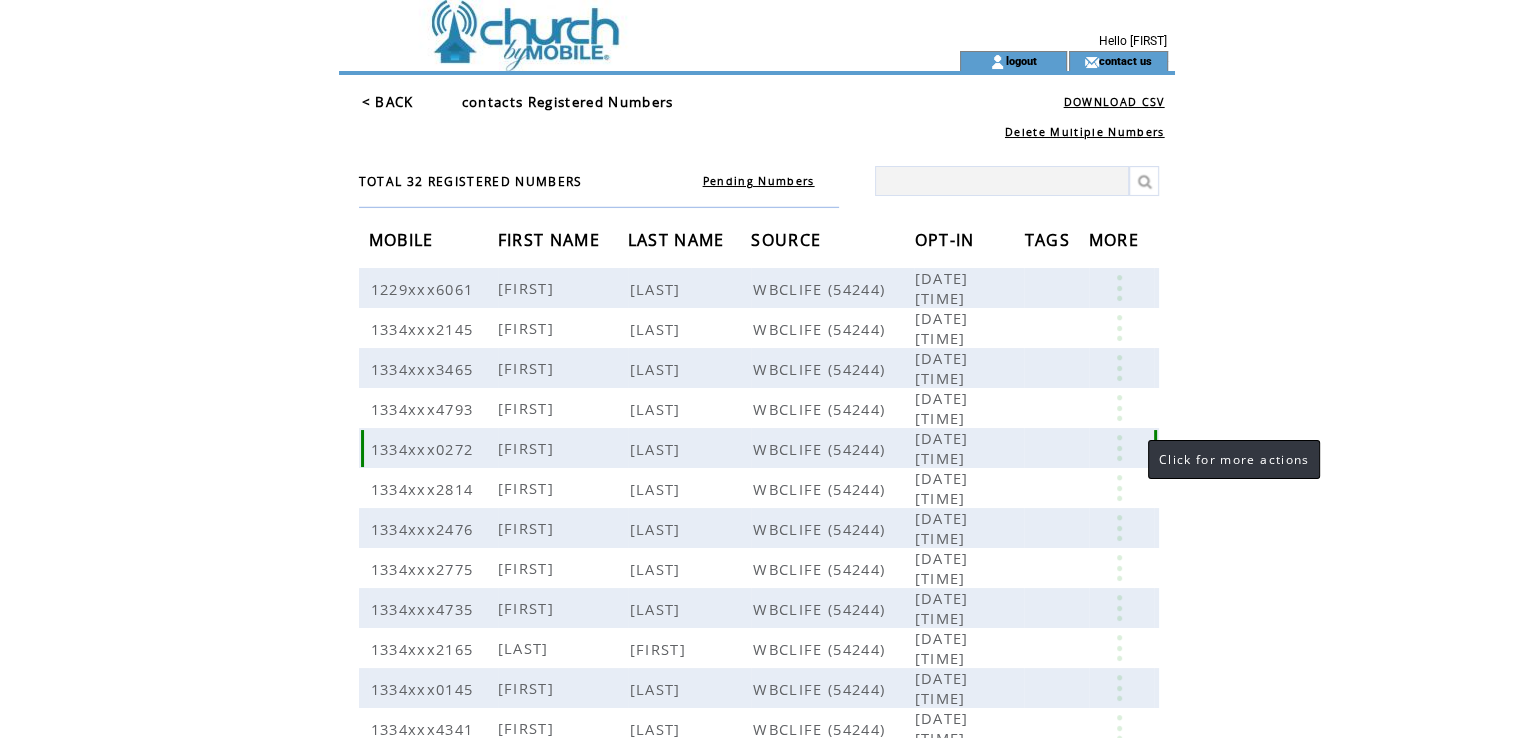 click at bounding box center [1119, 448] 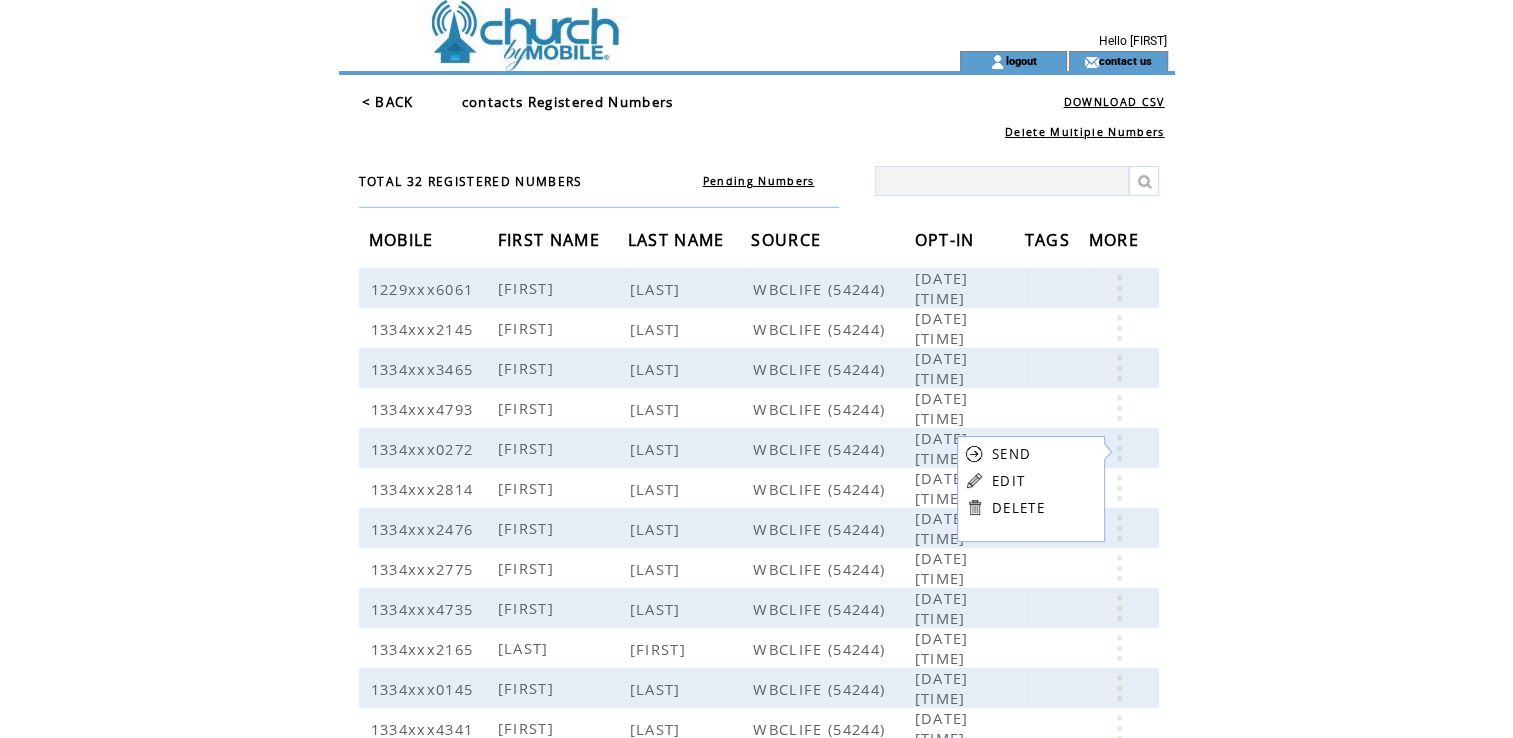 click on "EDIT" at bounding box center (1008, 481) 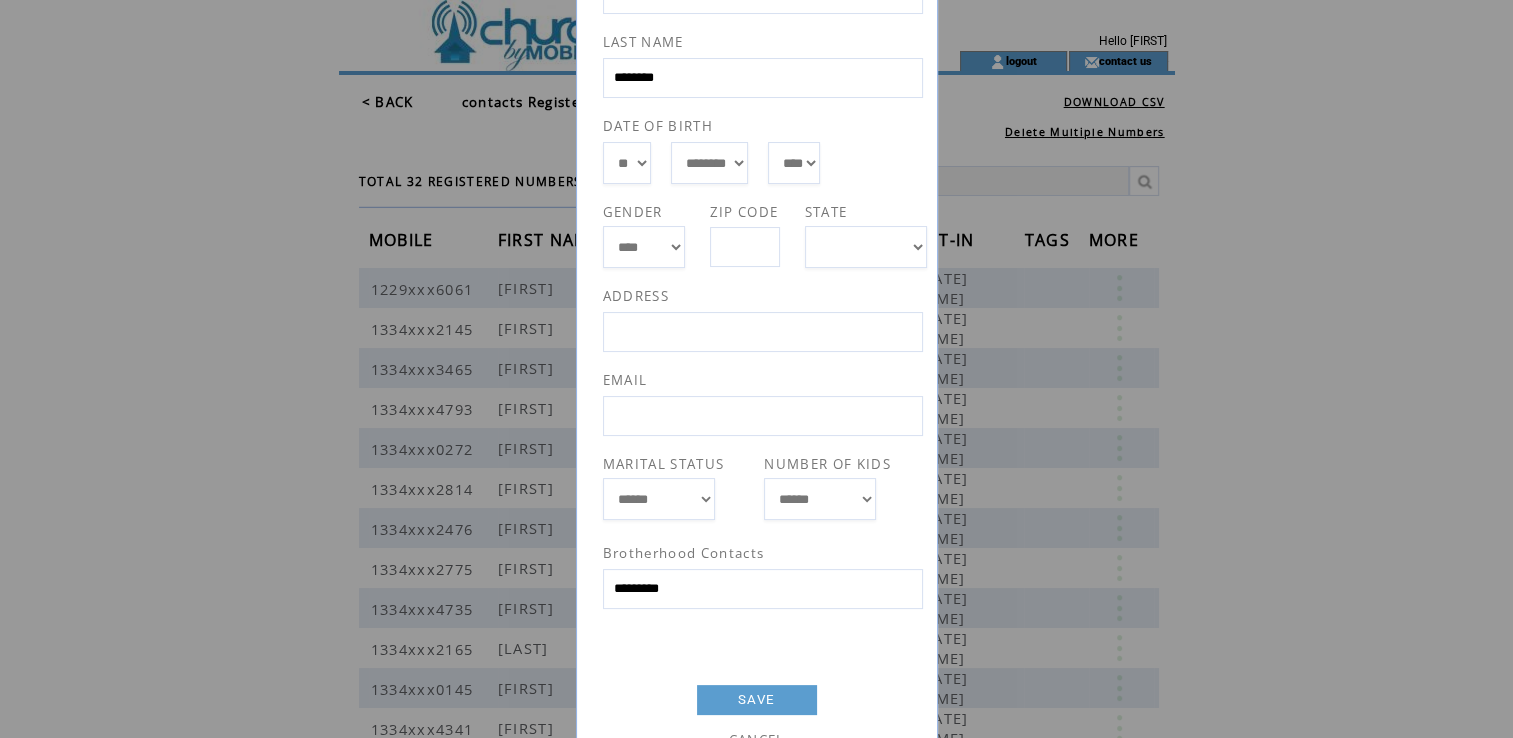 scroll, scrollTop: 255, scrollLeft: 0, axis: vertical 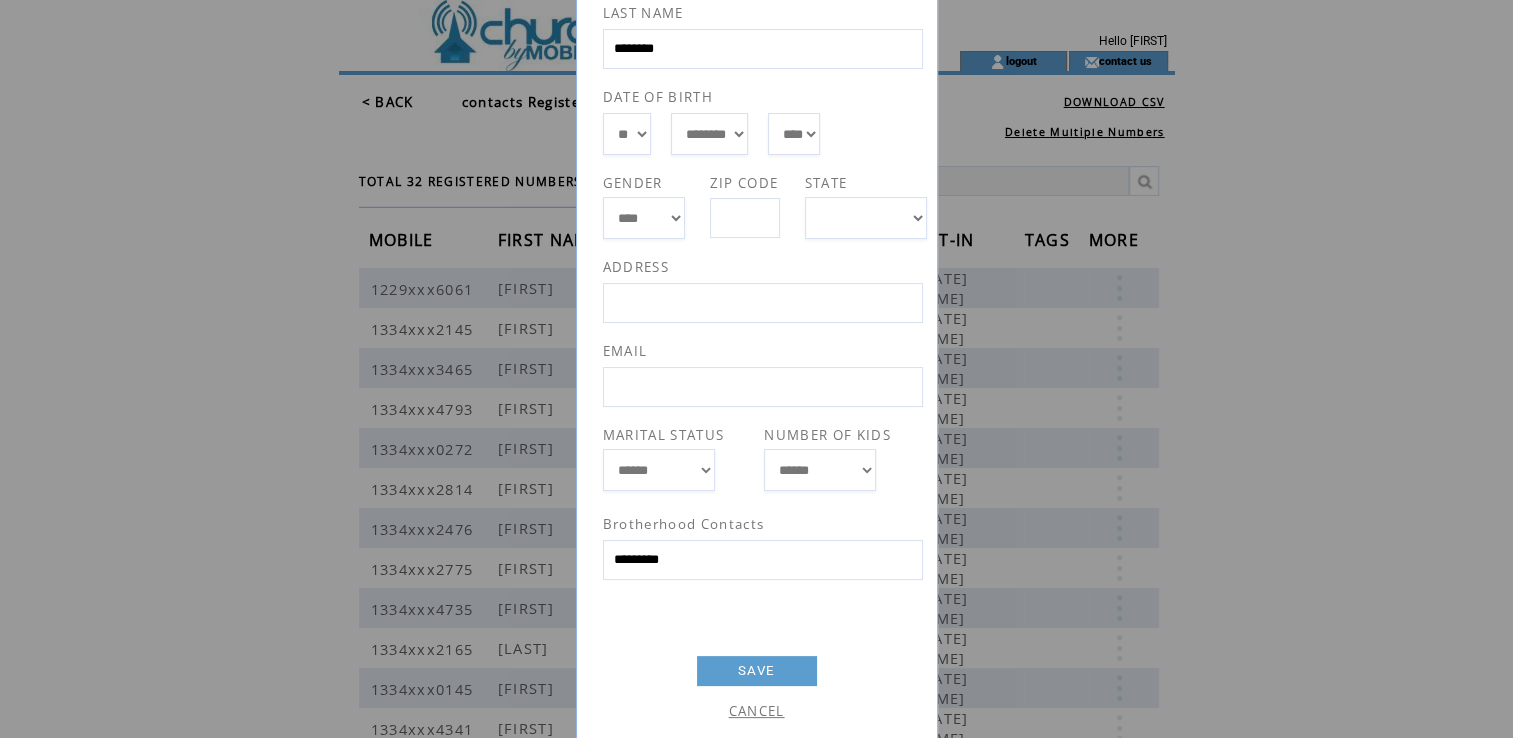 click on "SAVE" at bounding box center [757, 671] 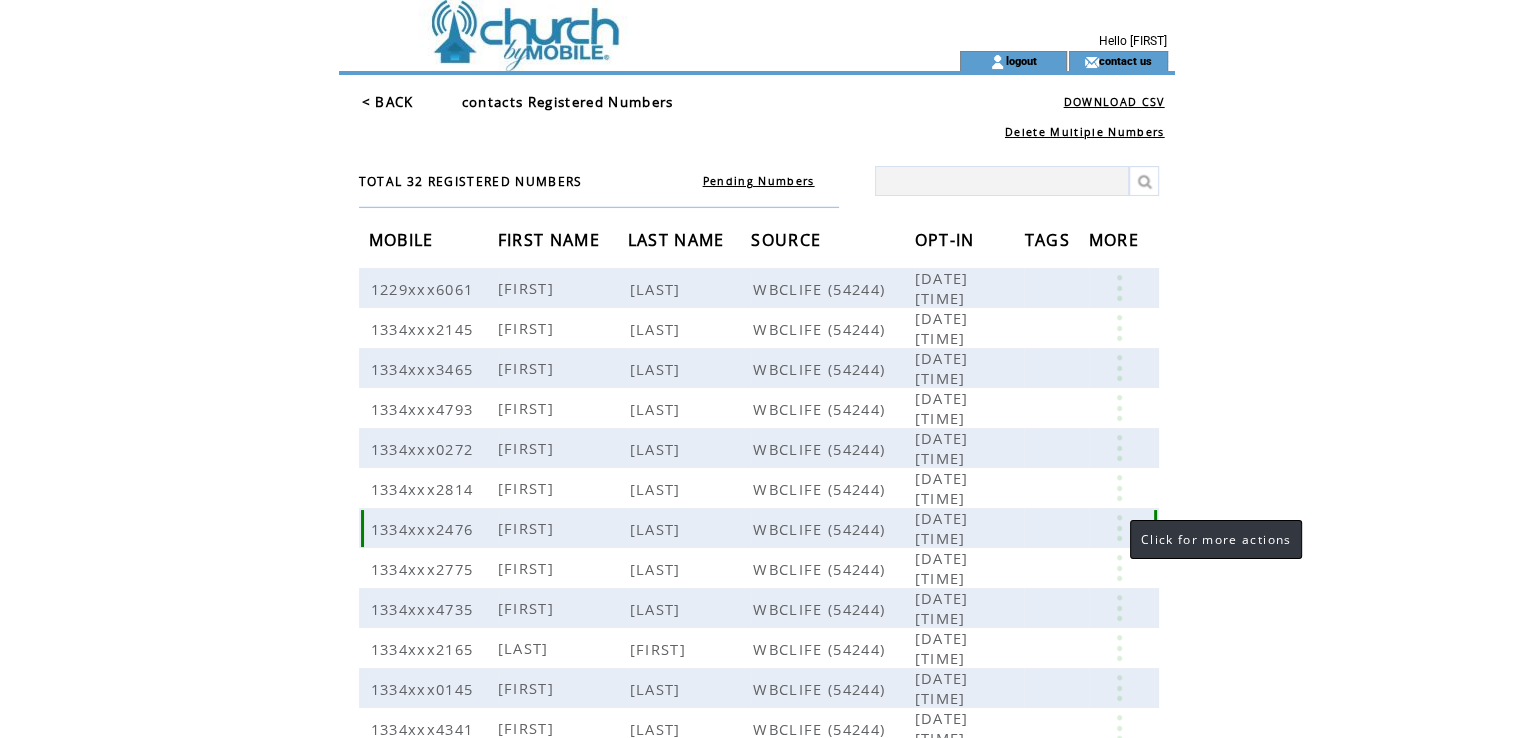 click at bounding box center [1119, 528] 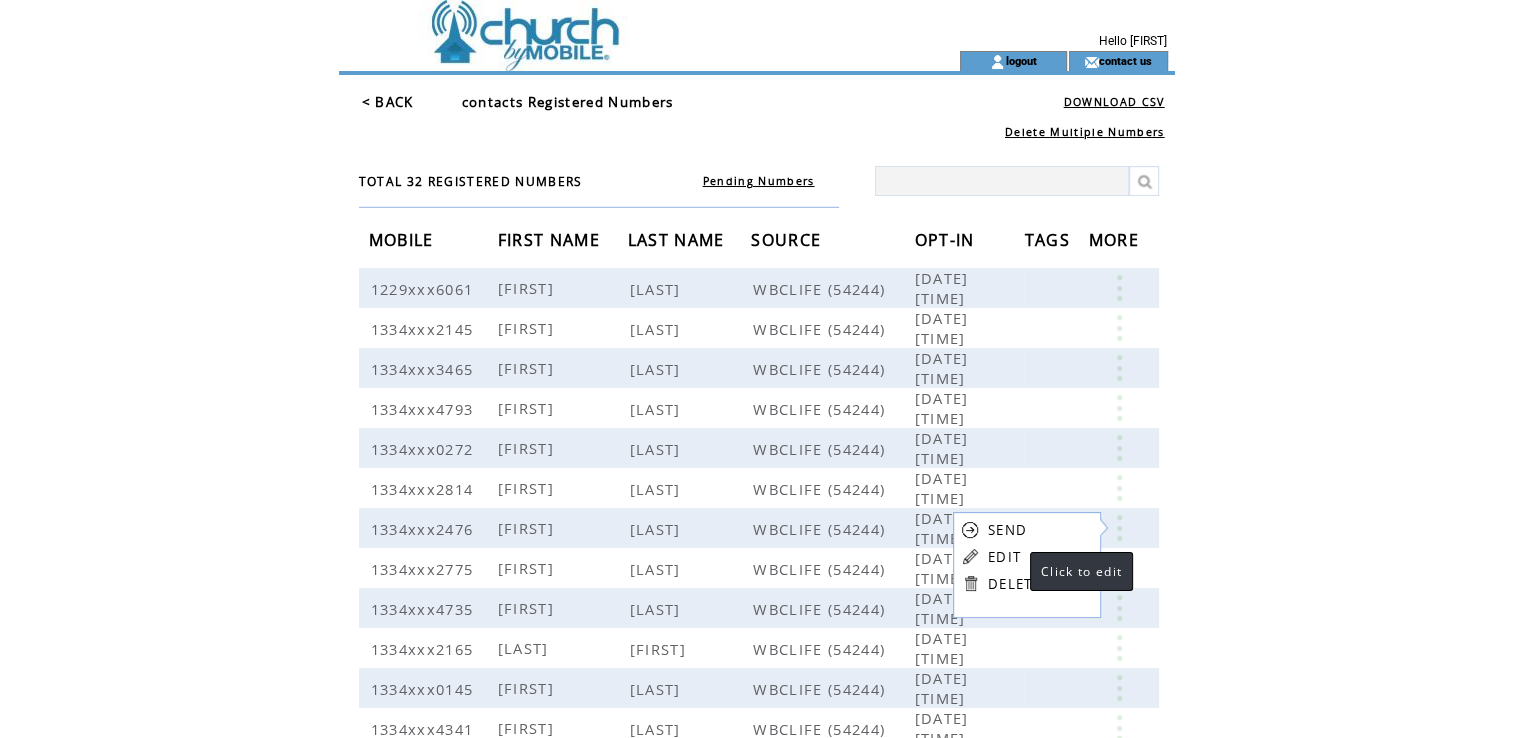 click on "EDIT" at bounding box center [1004, 557] 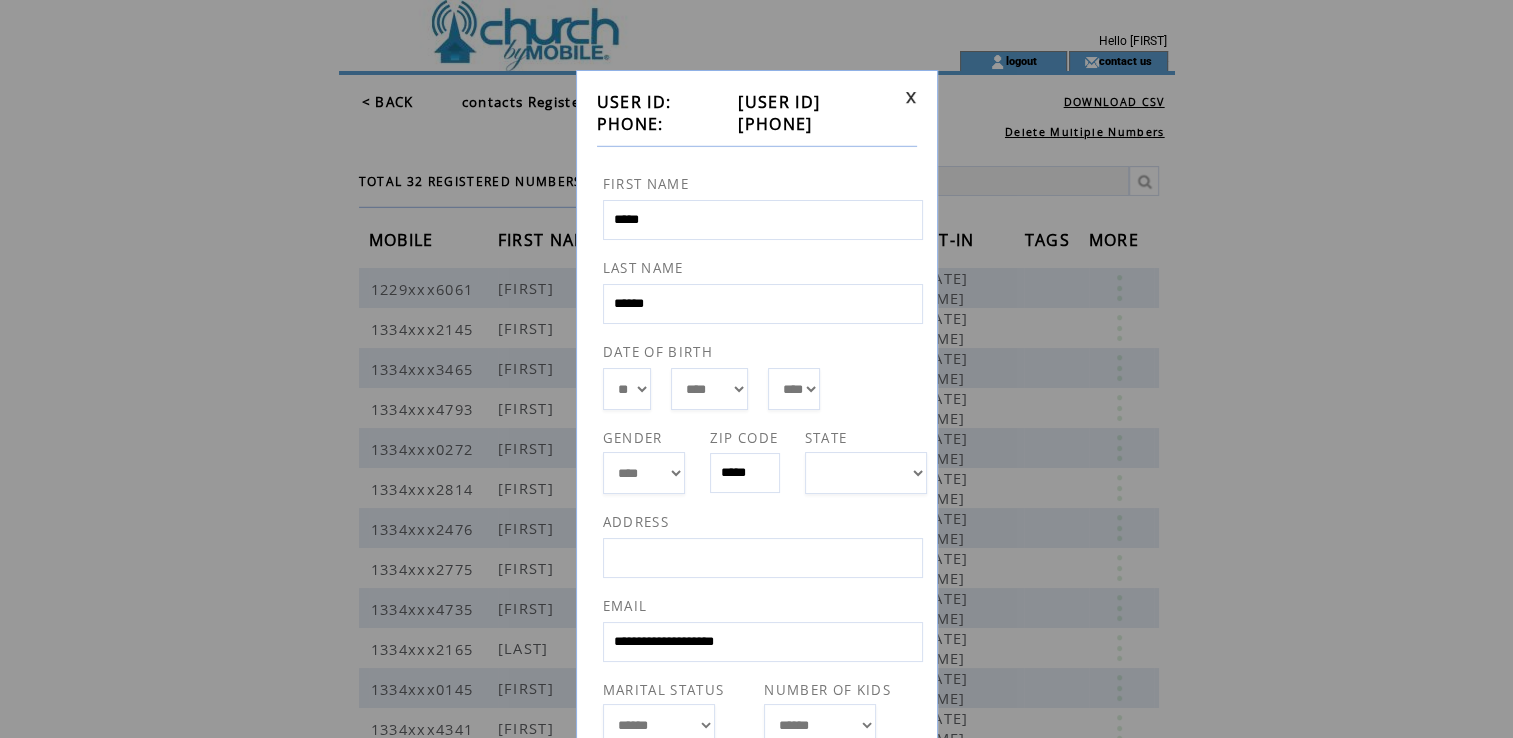 click on "**********" at bounding box center (756, 369) 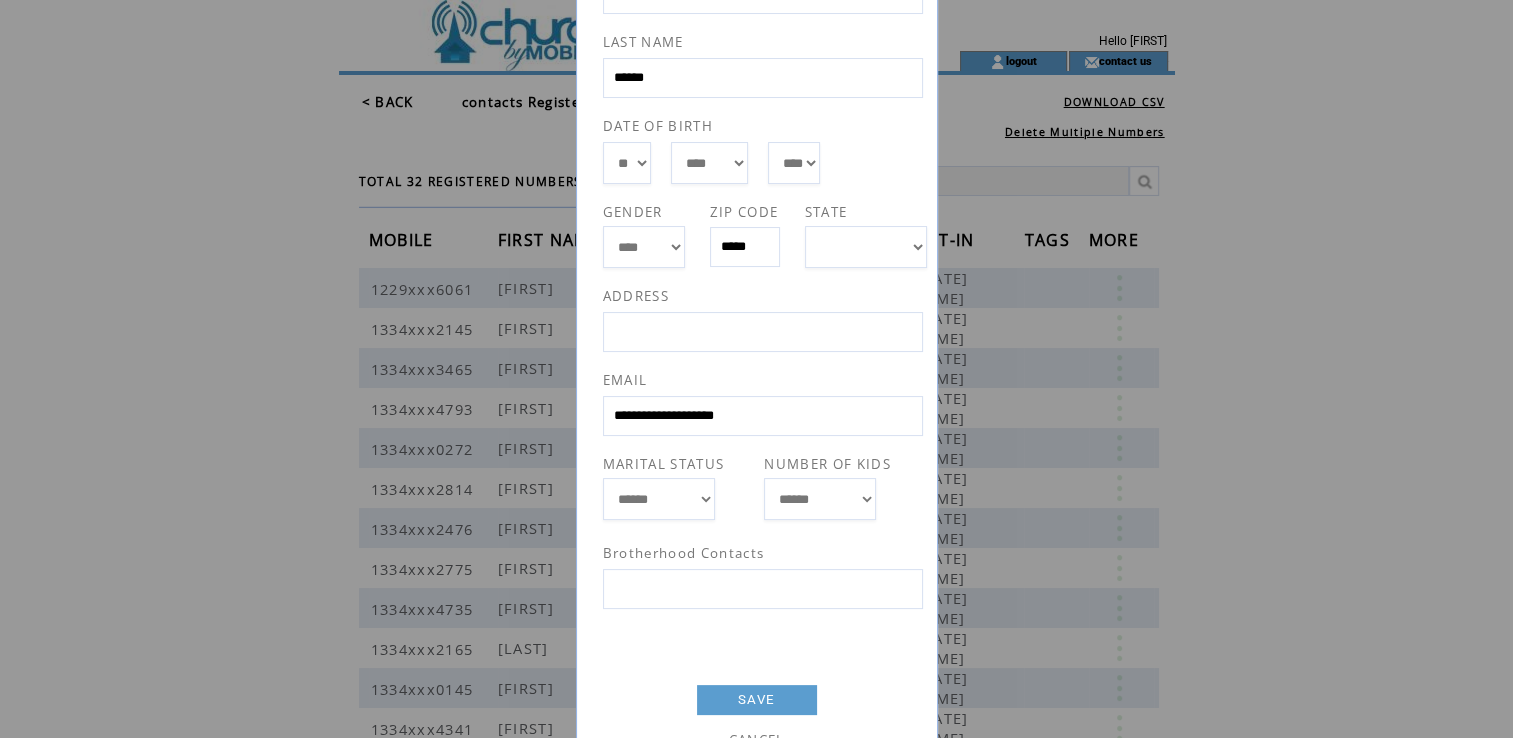 scroll, scrollTop: 255, scrollLeft: 0, axis: vertical 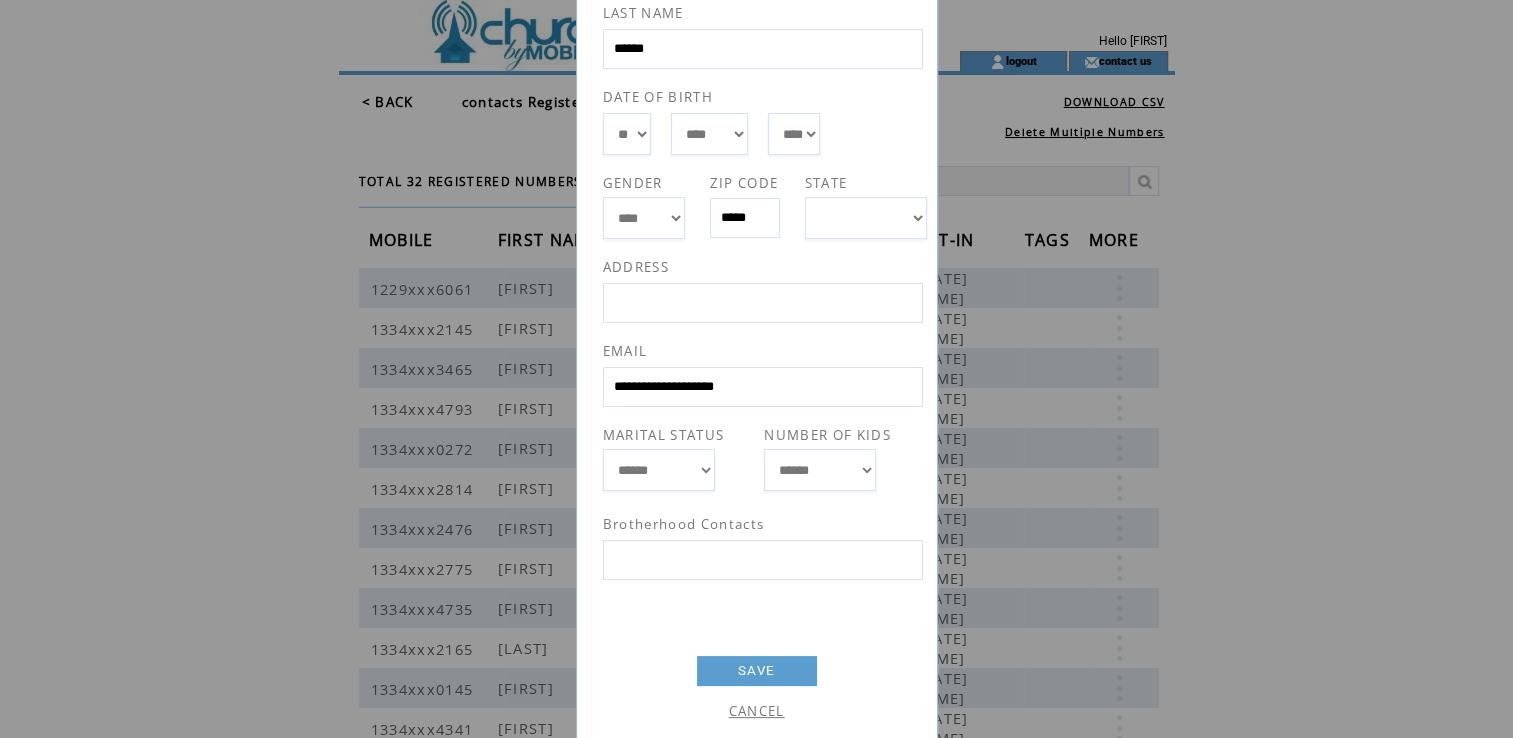 click at bounding box center (763, 560) 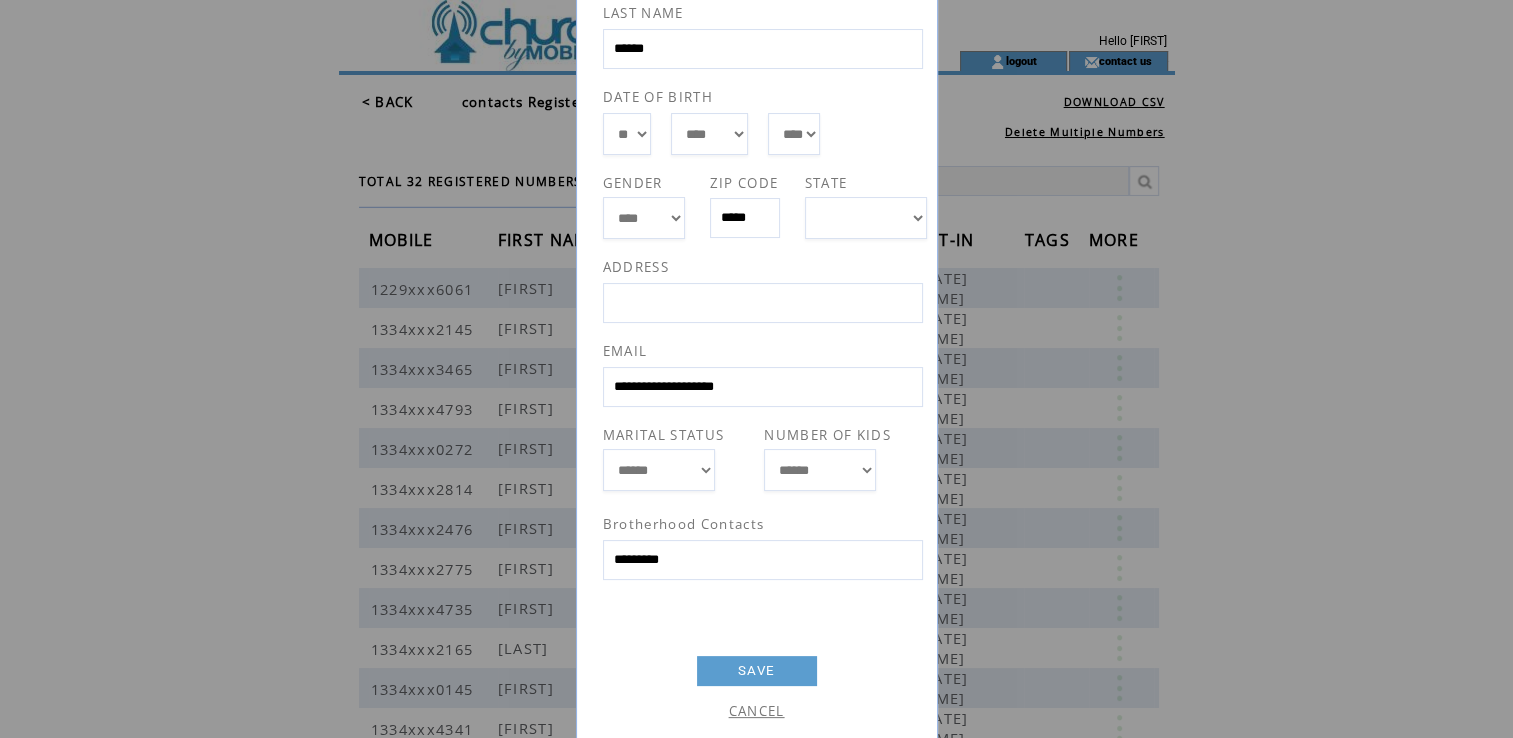 type on "*********" 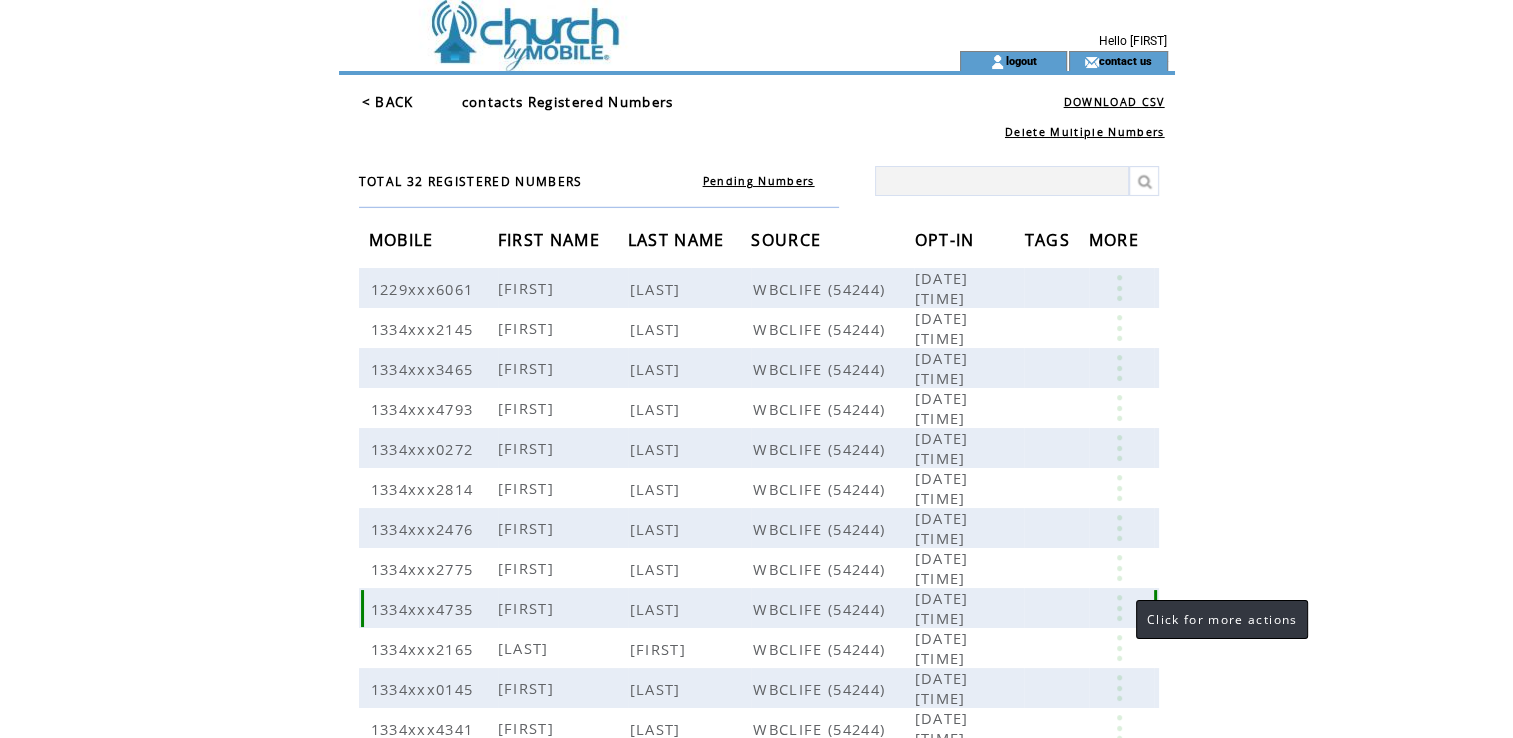 click at bounding box center (1119, 608) 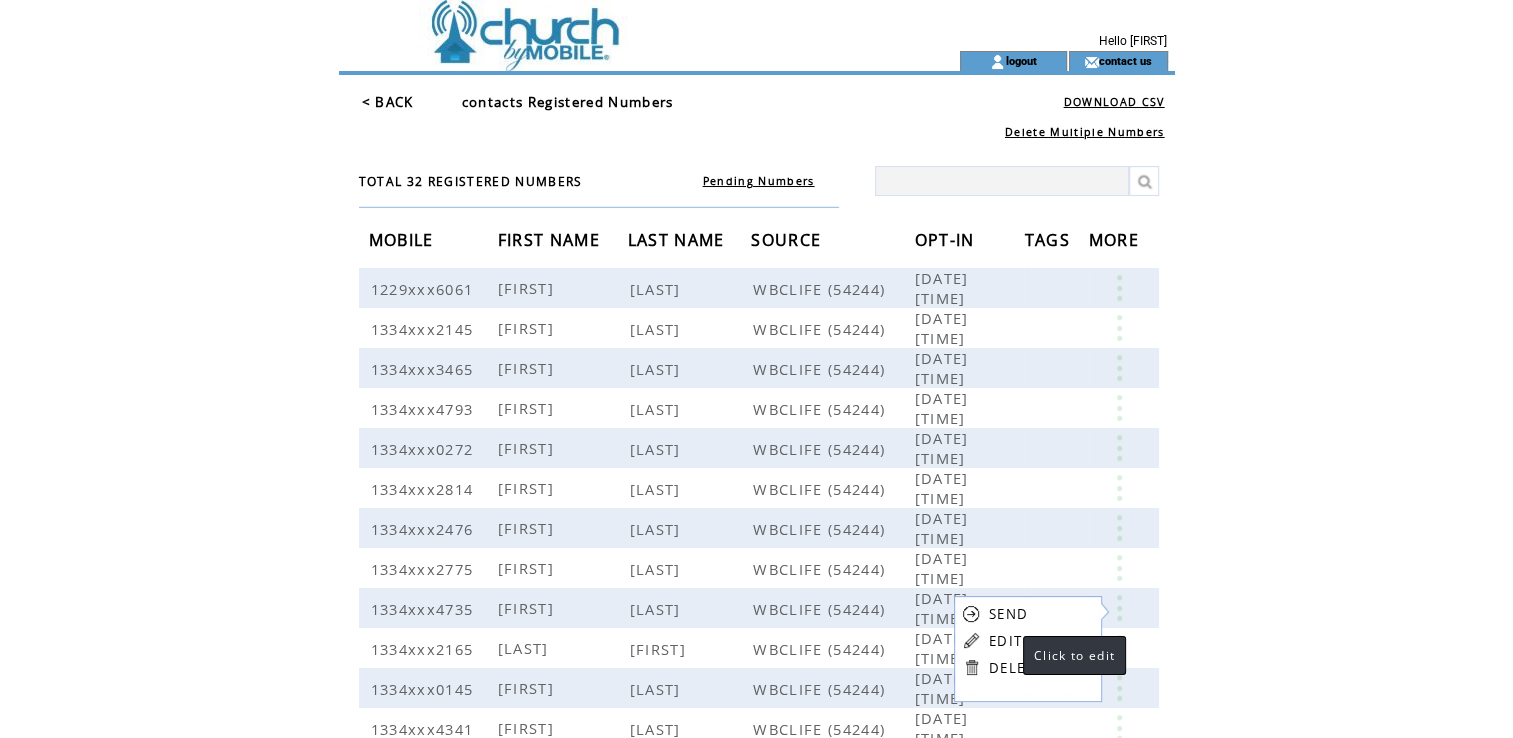 click on "EDIT" at bounding box center [1005, 641] 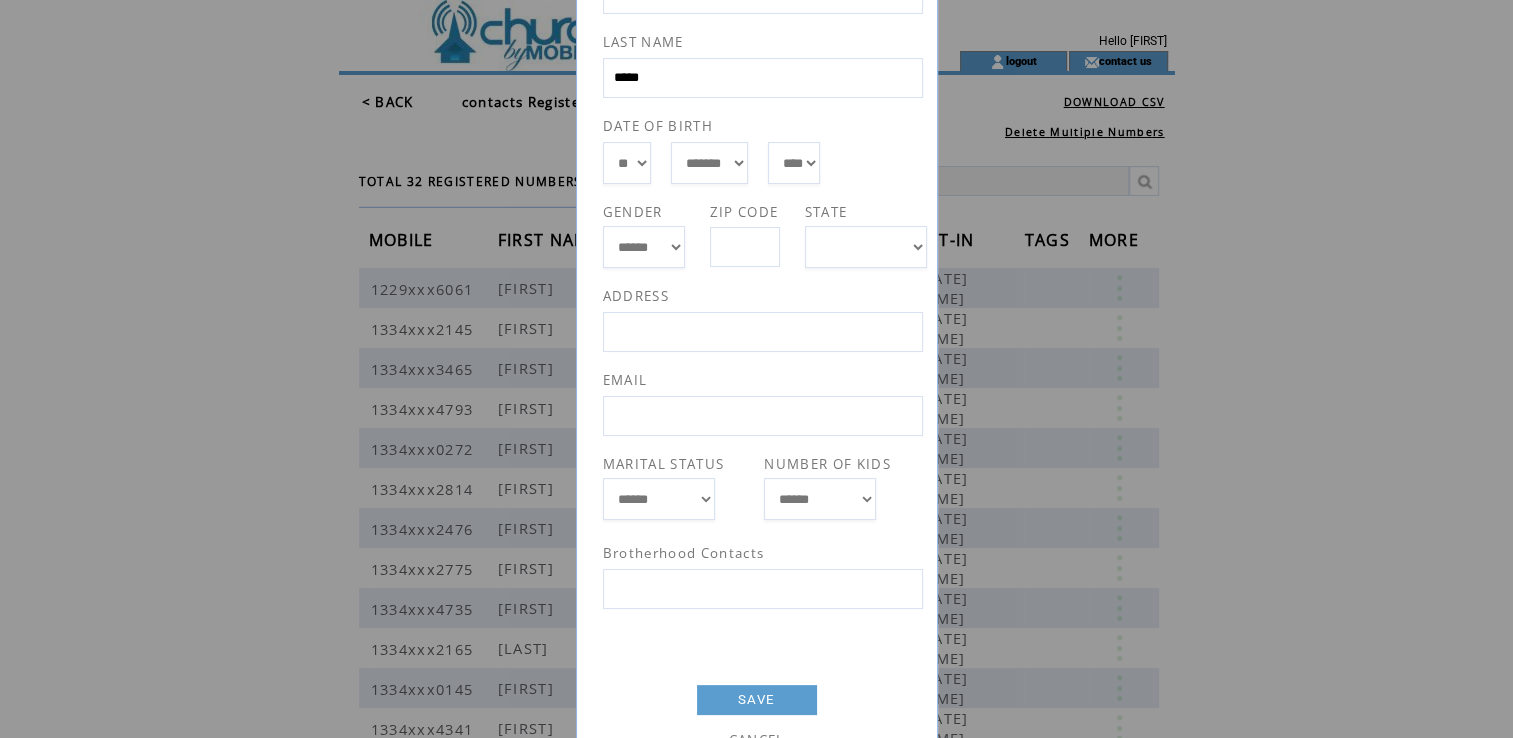 scroll, scrollTop: 255, scrollLeft: 0, axis: vertical 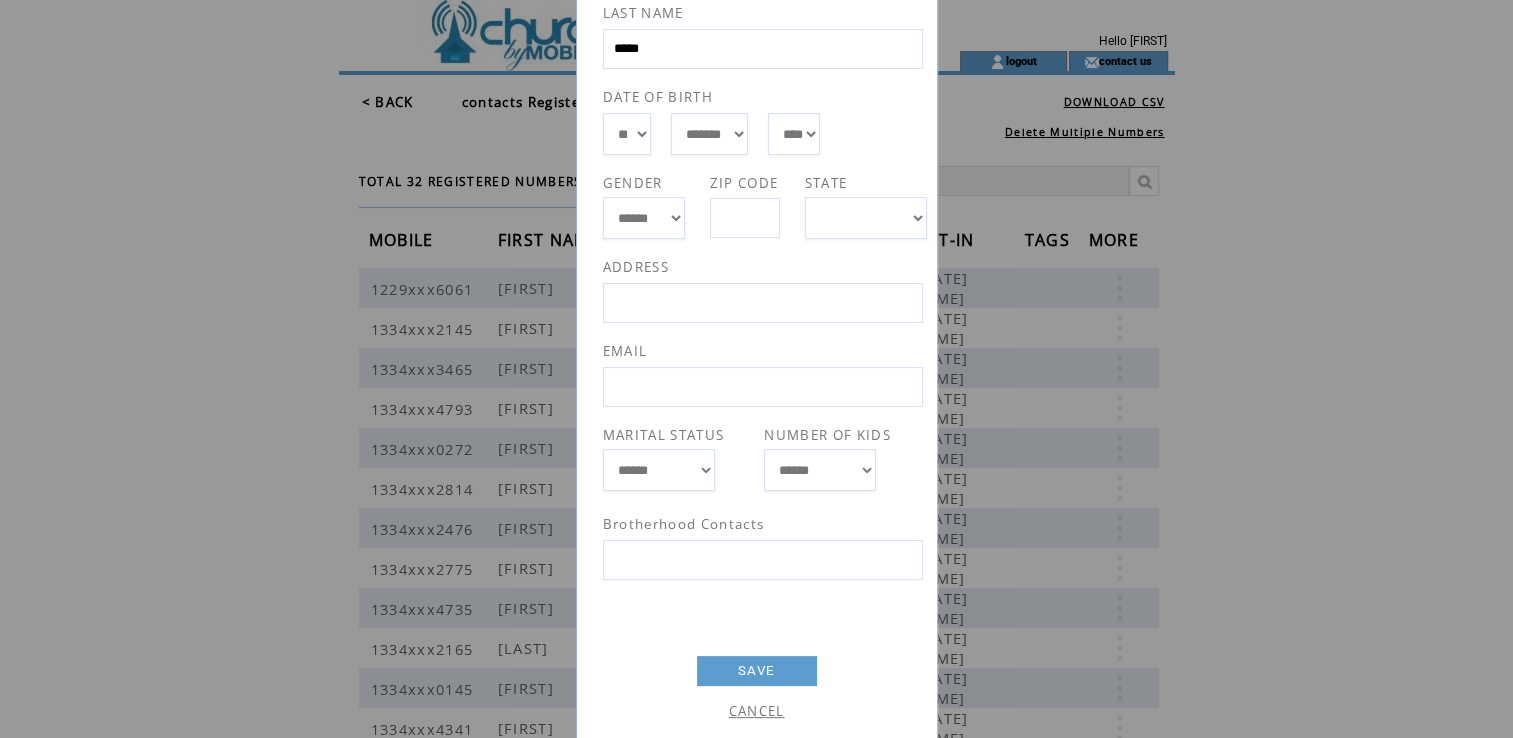 click on "CANCEL" at bounding box center [757, 711] 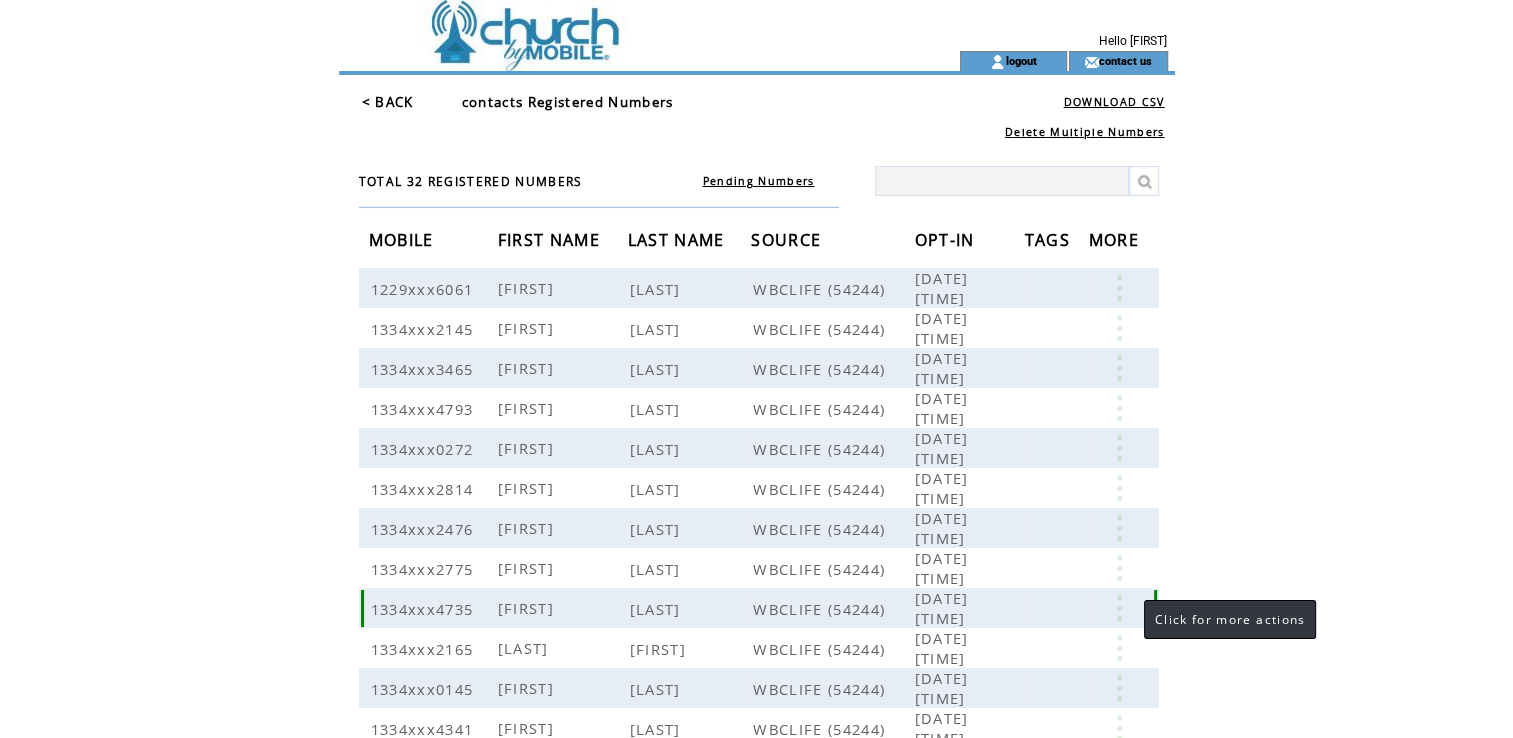 click at bounding box center [1119, 608] 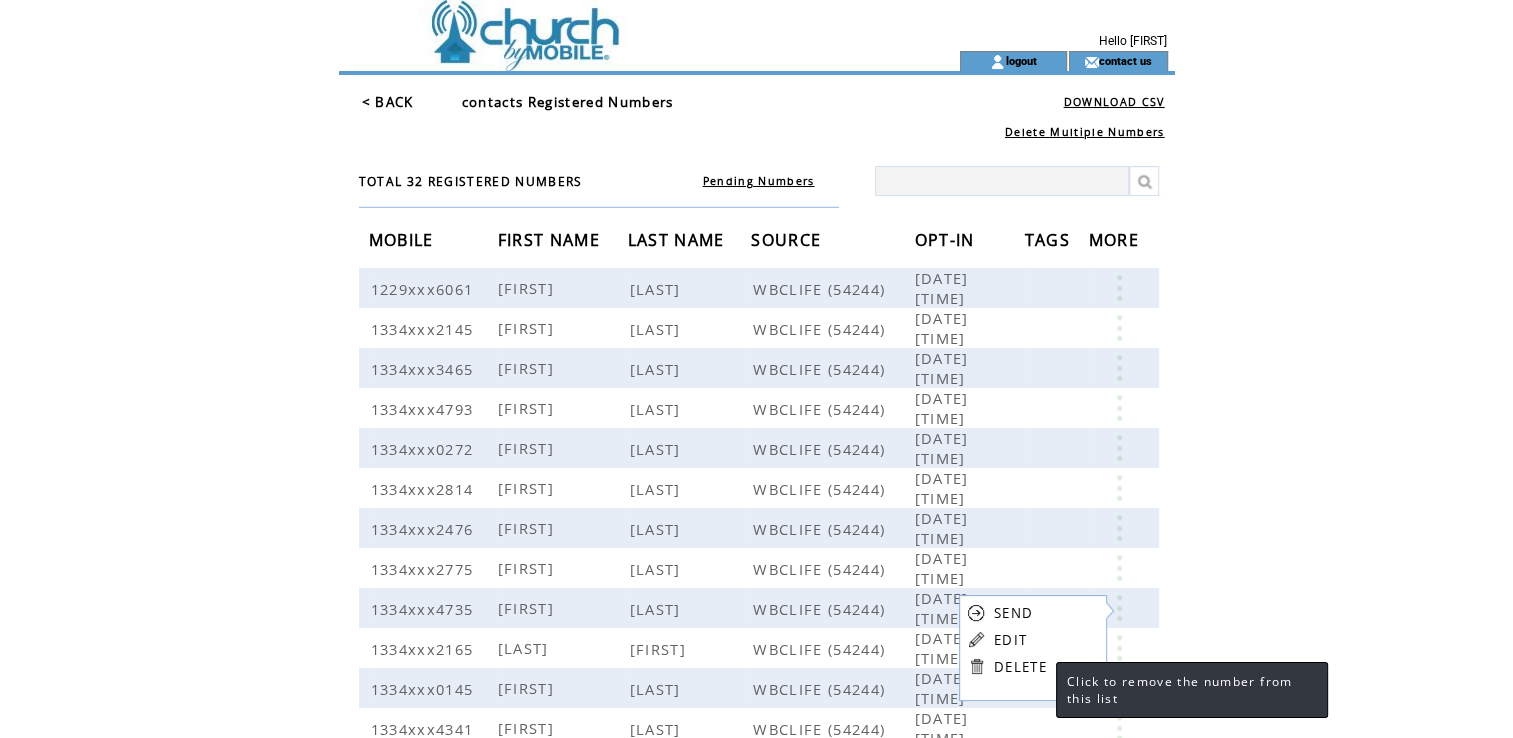 click on "DELETE" at bounding box center (1020, 667) 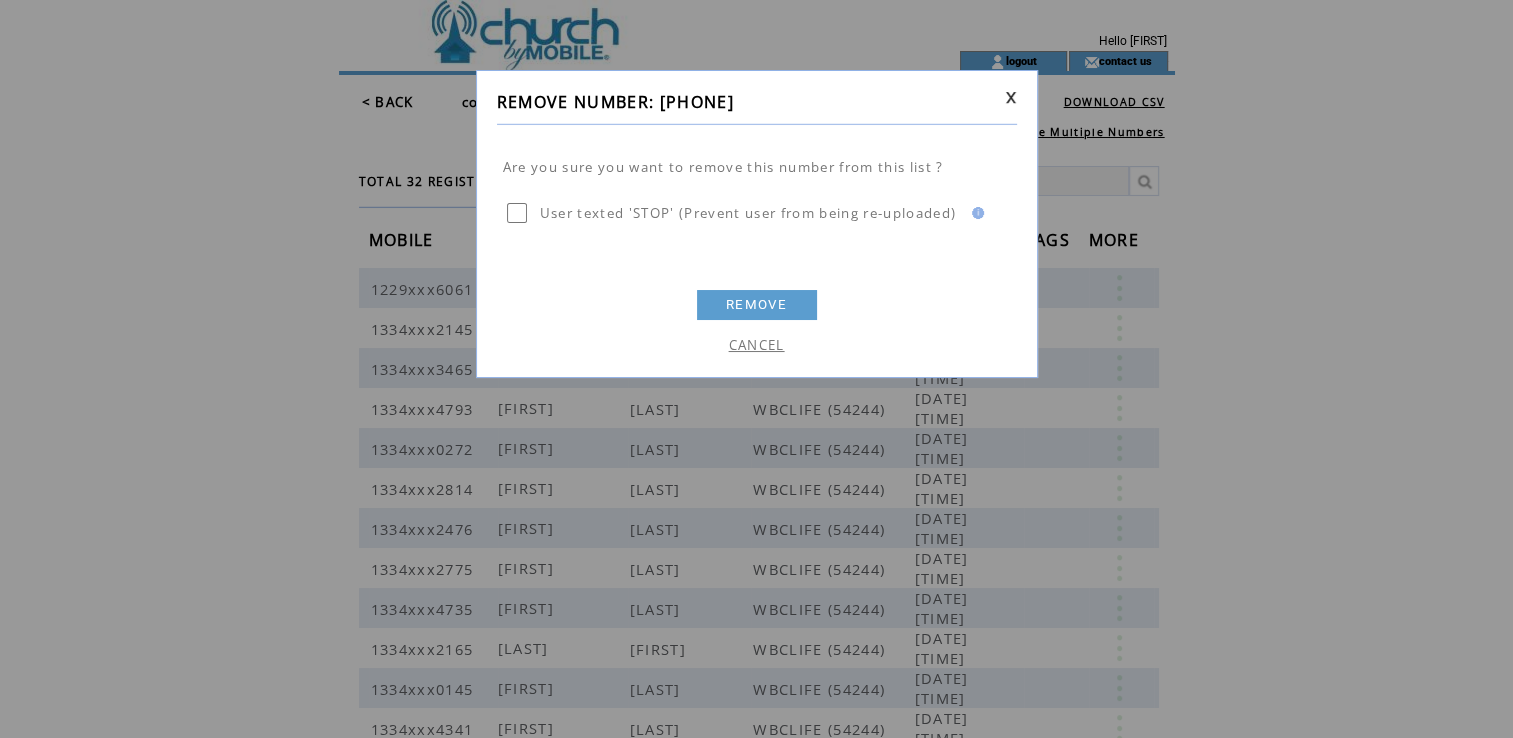 click on "REMOVE" at bounding box center [757, 305] 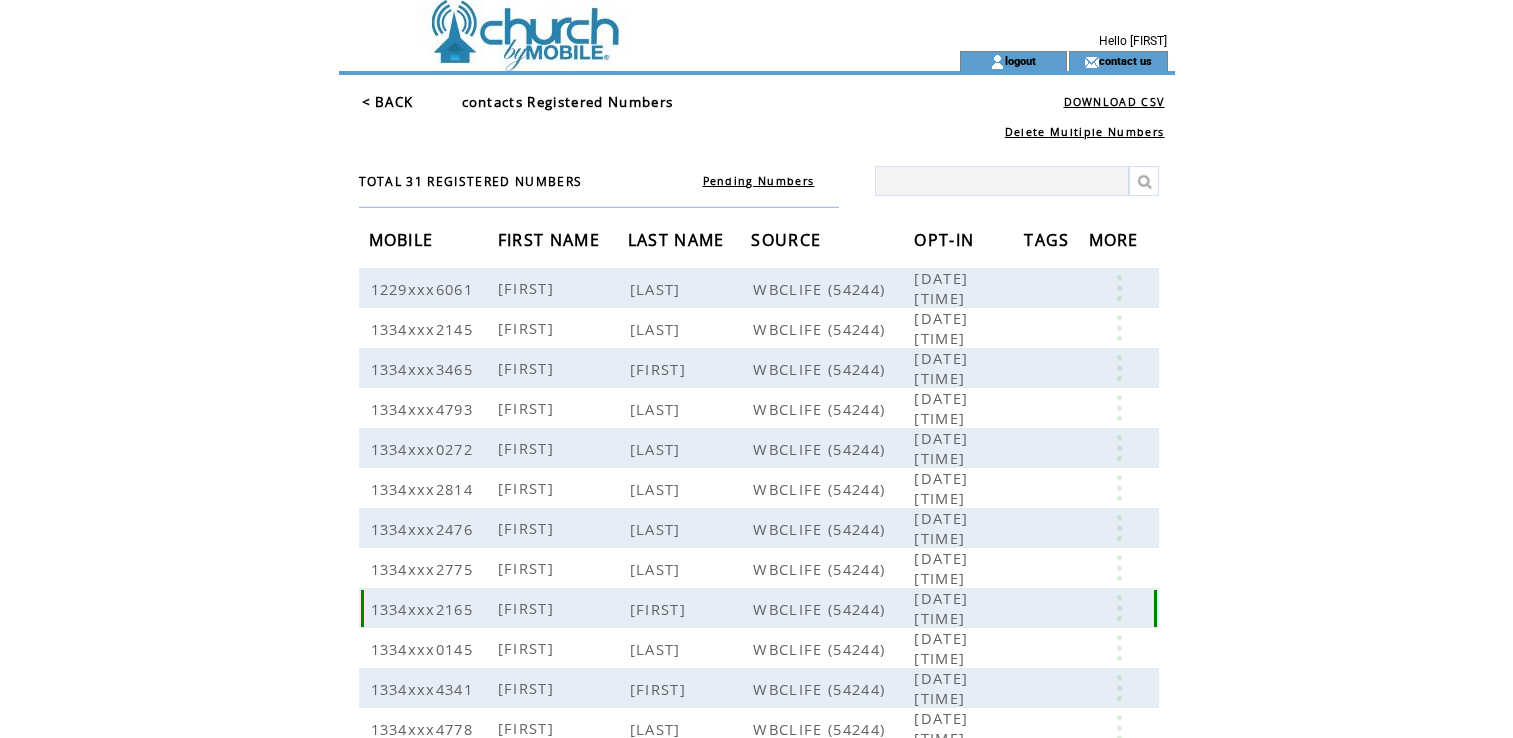 scroll, scrollTop: 0, scrollLeft: 0, axis: both 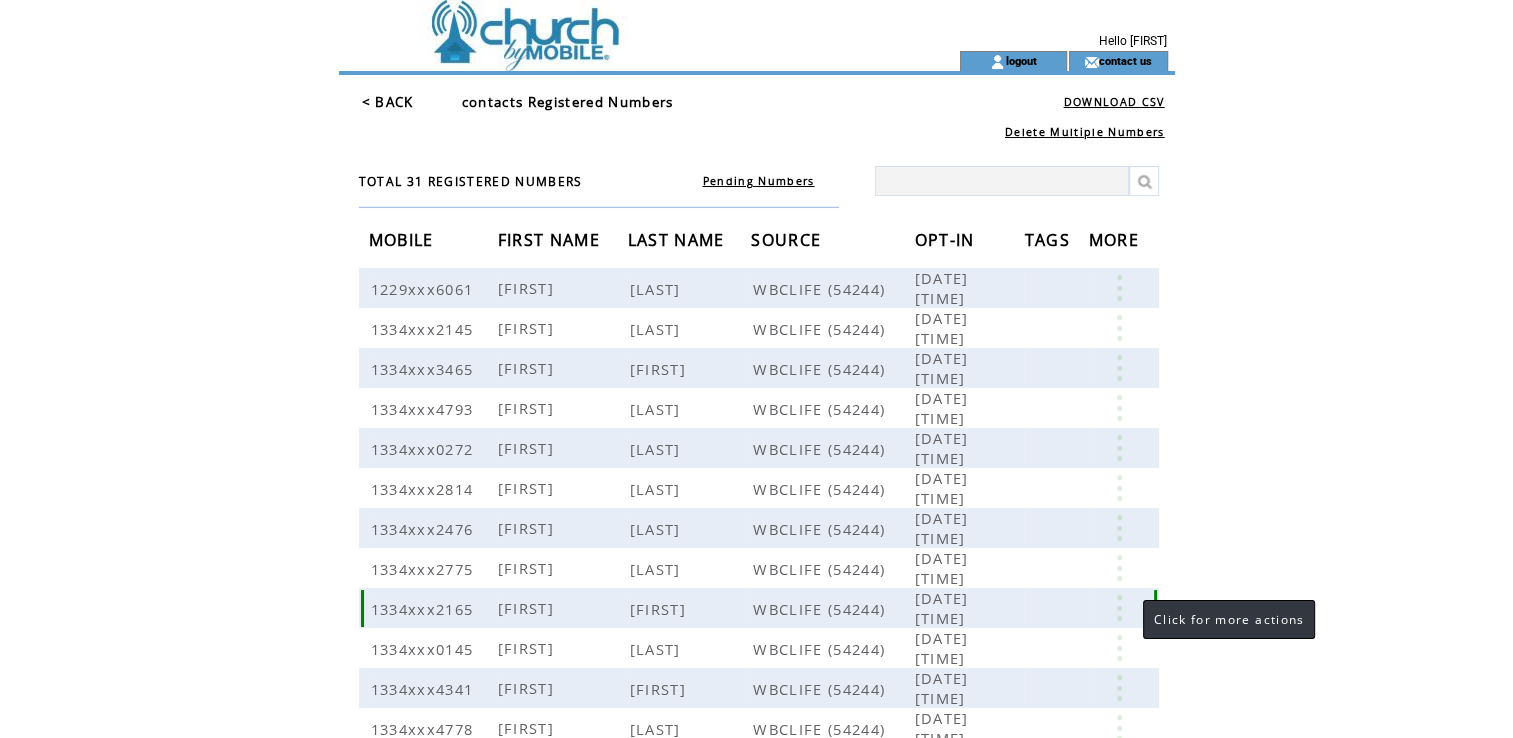 click at bounding box center [1119, 608] 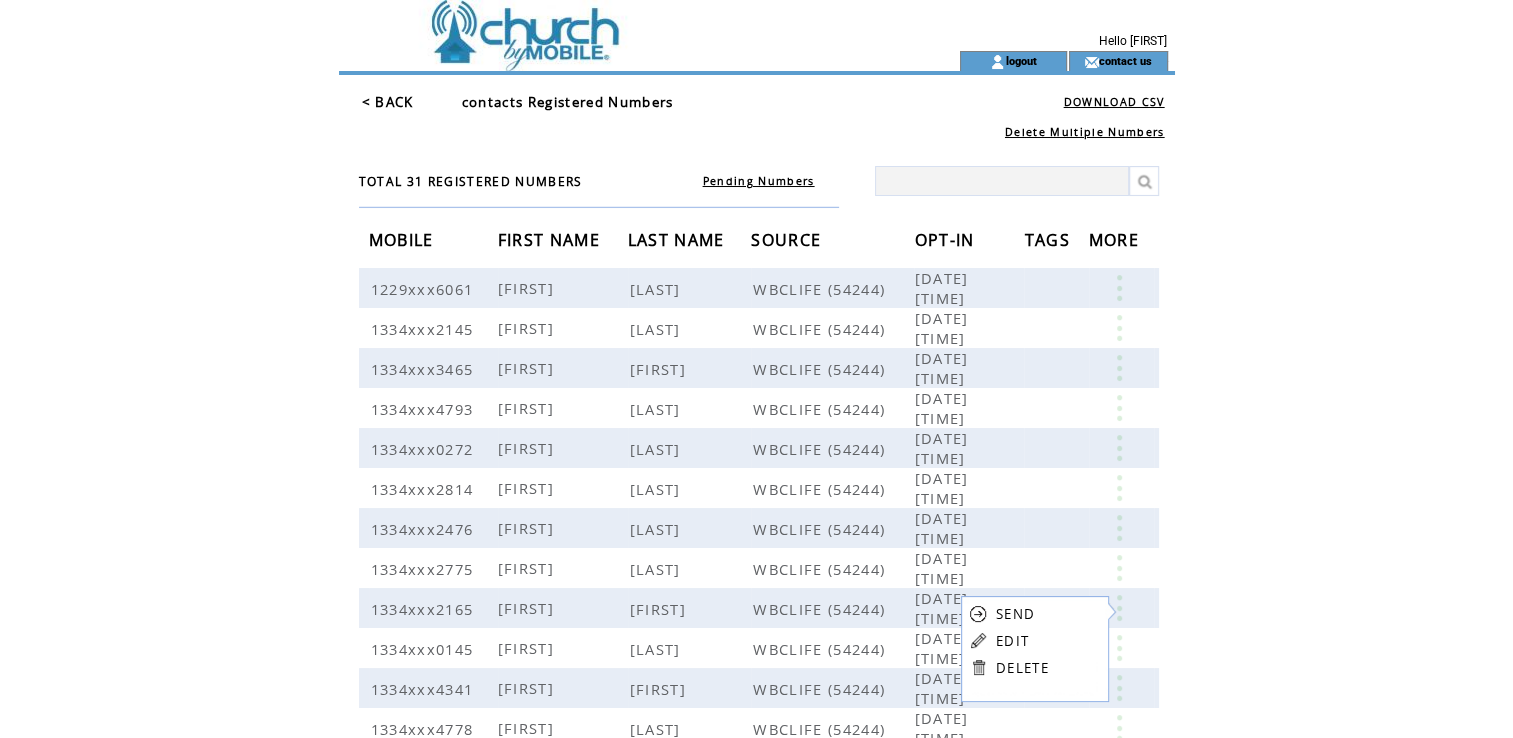 click on "EDIT" at bounding box center (1012, 641) 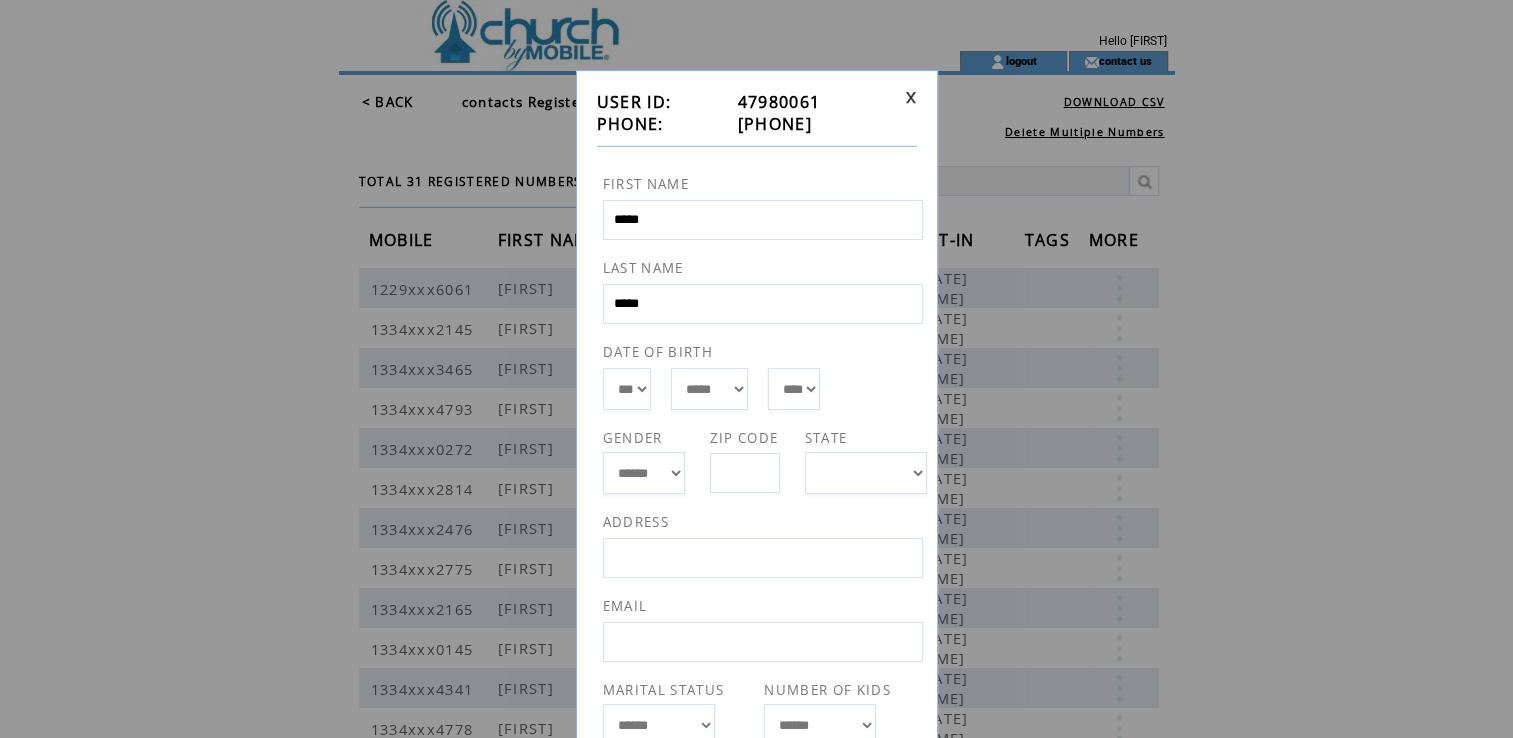 click on "**********" at bounding box center (756, 369) 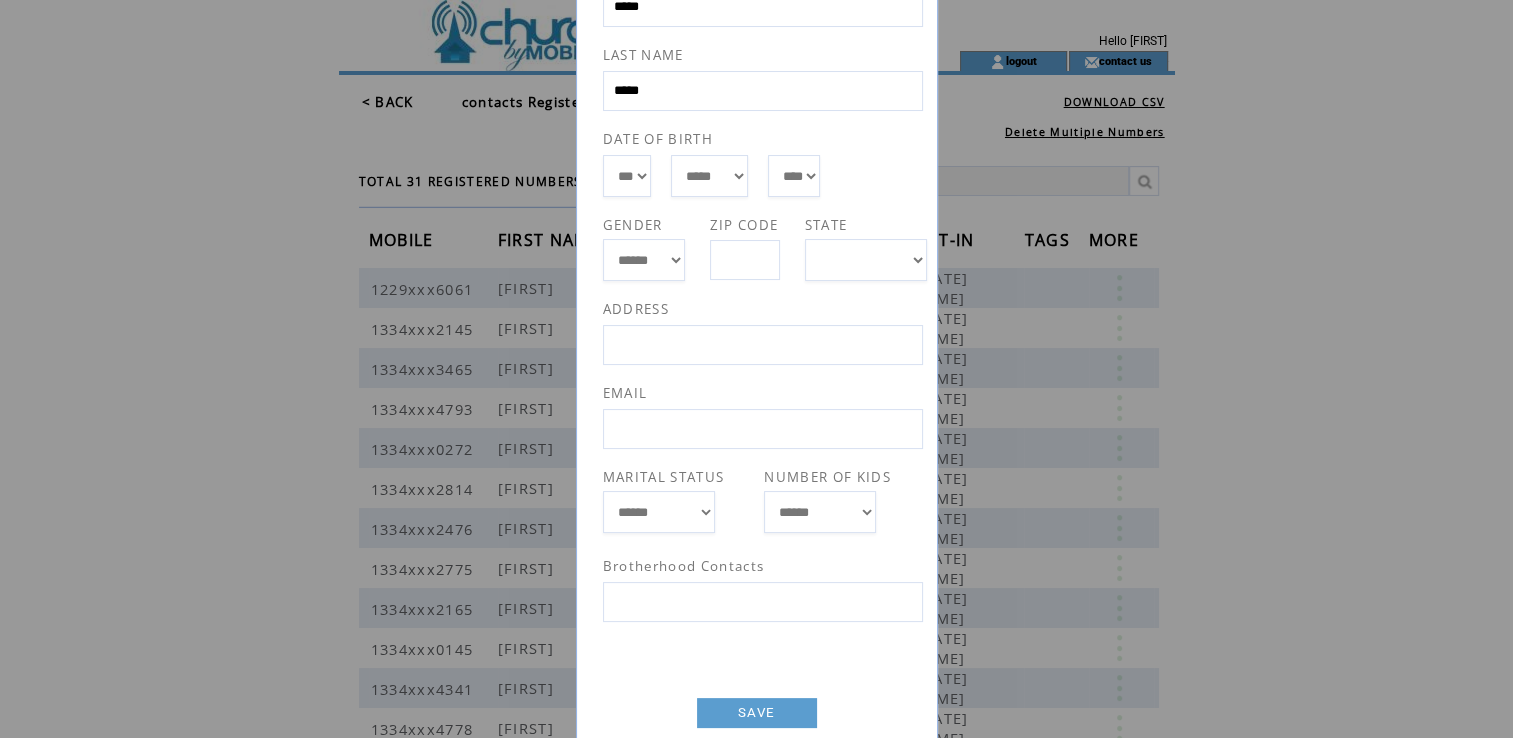 scroll, scrollTop: 255, scrollLeft: 0, axis: vertical 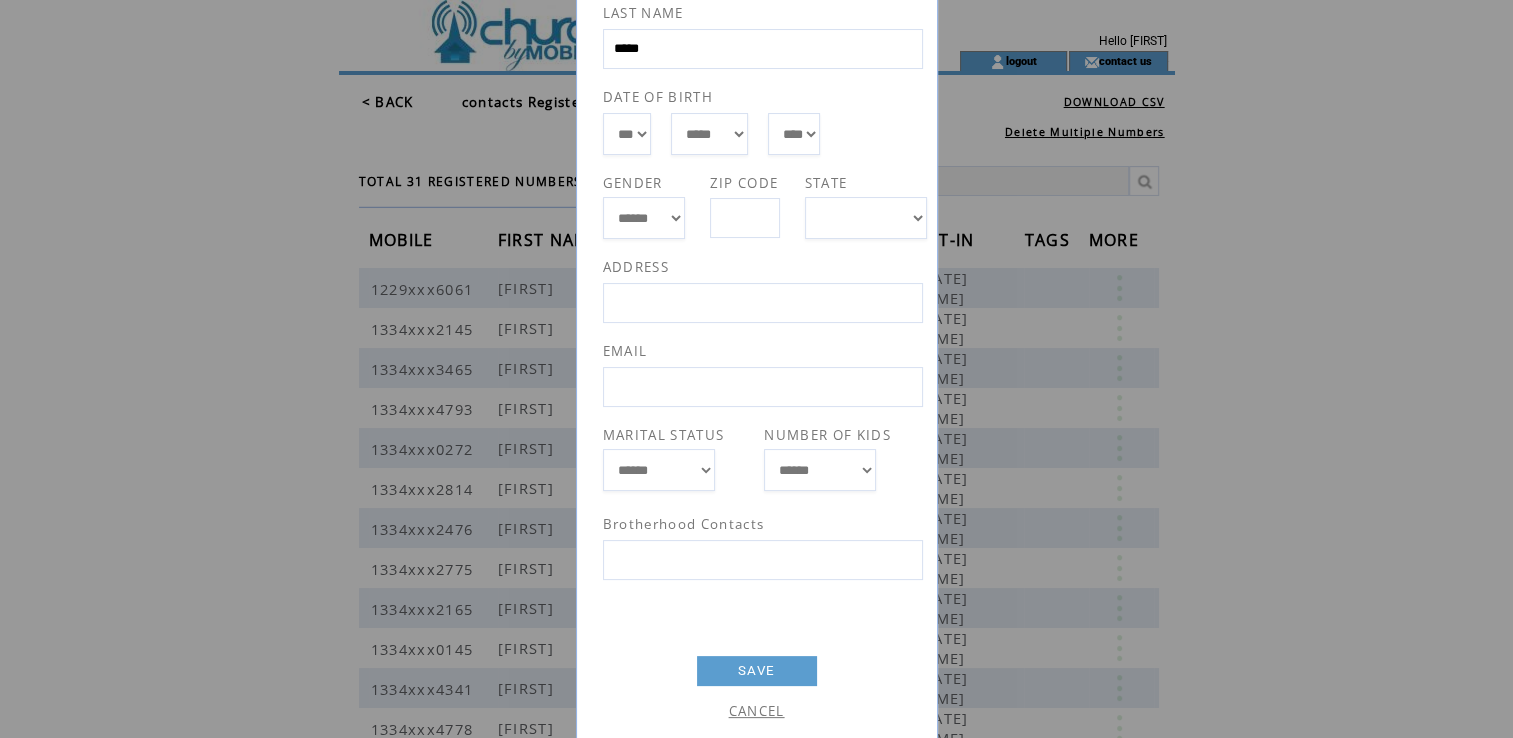 click at bounding box center [763, 560] 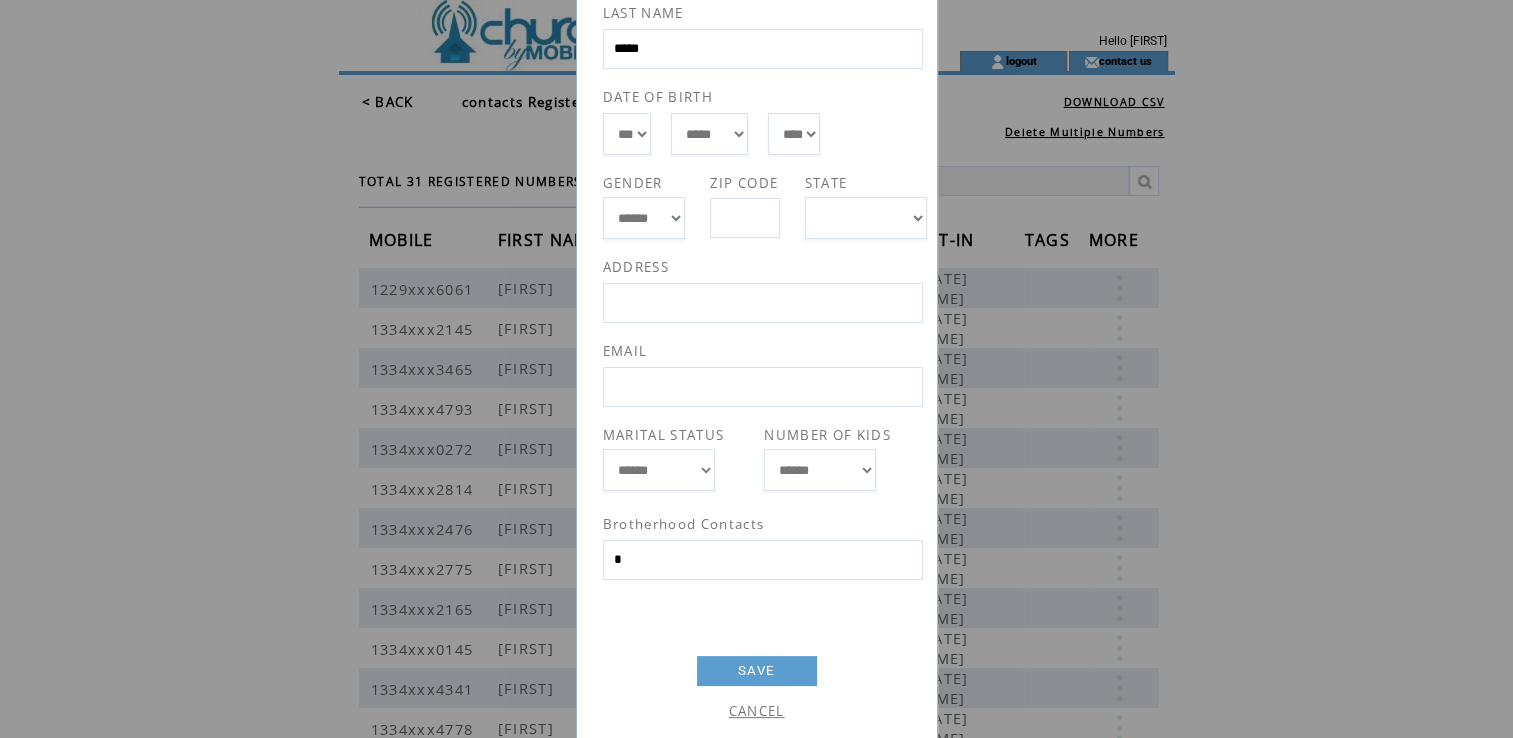 click on "*" at bounding box center (763, 560) 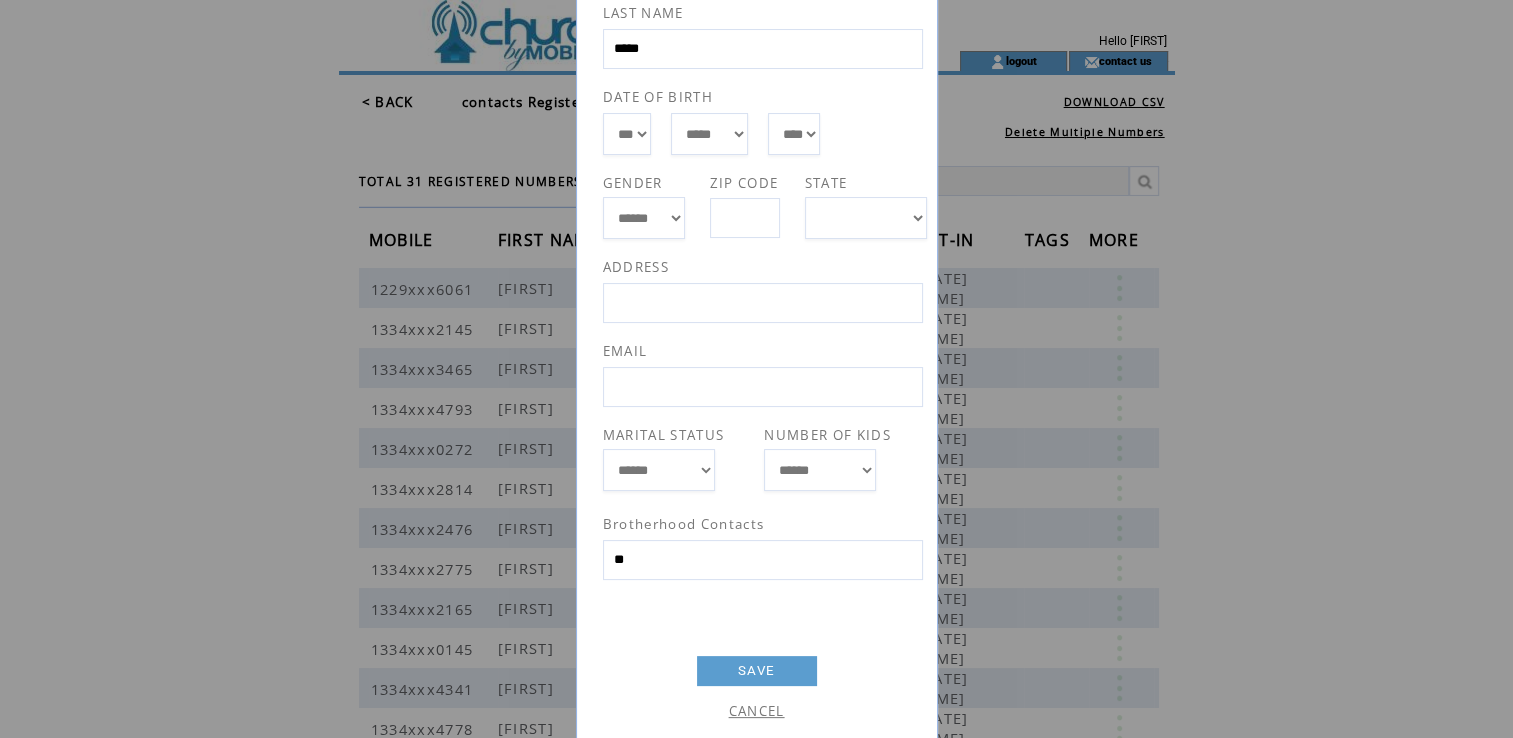 type on "*" 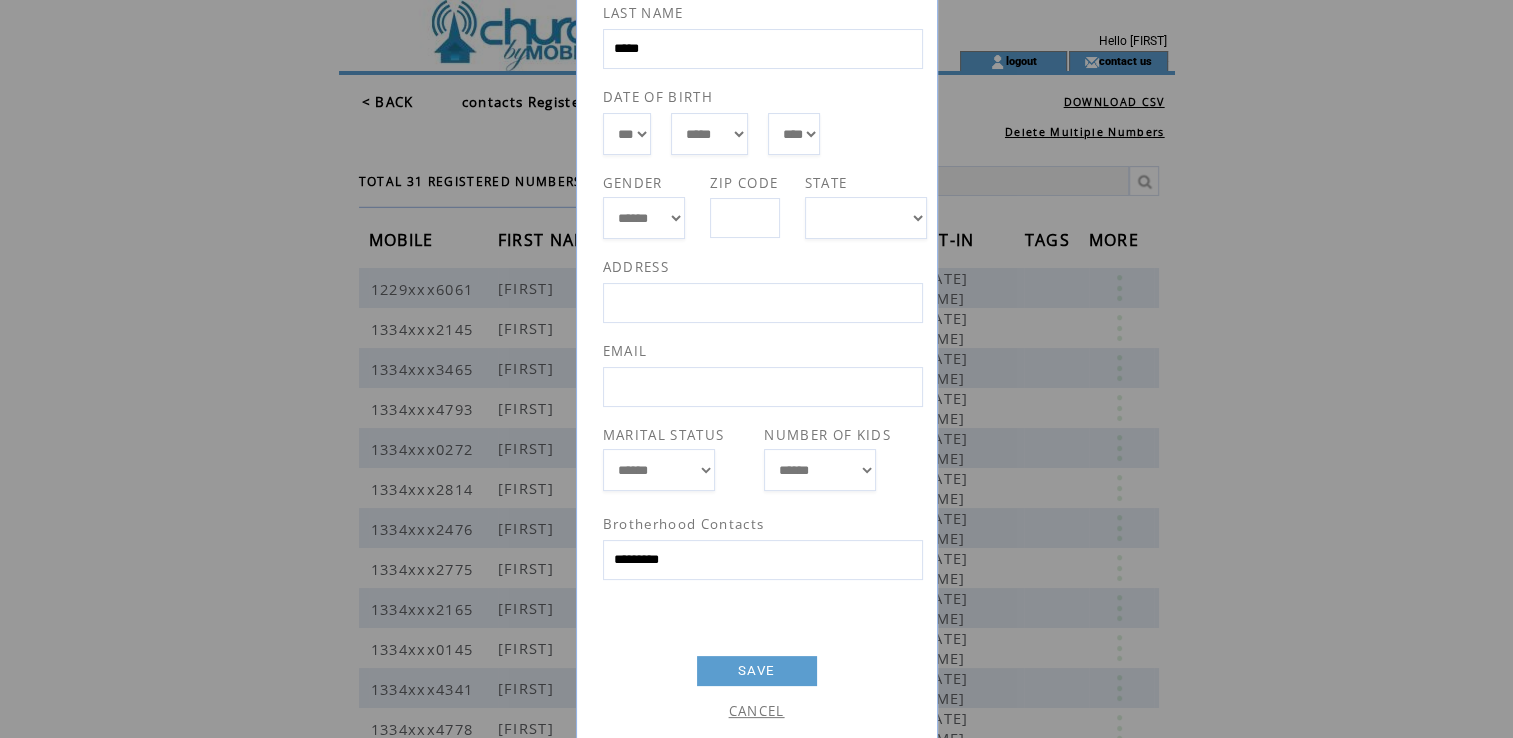 type on "*********" 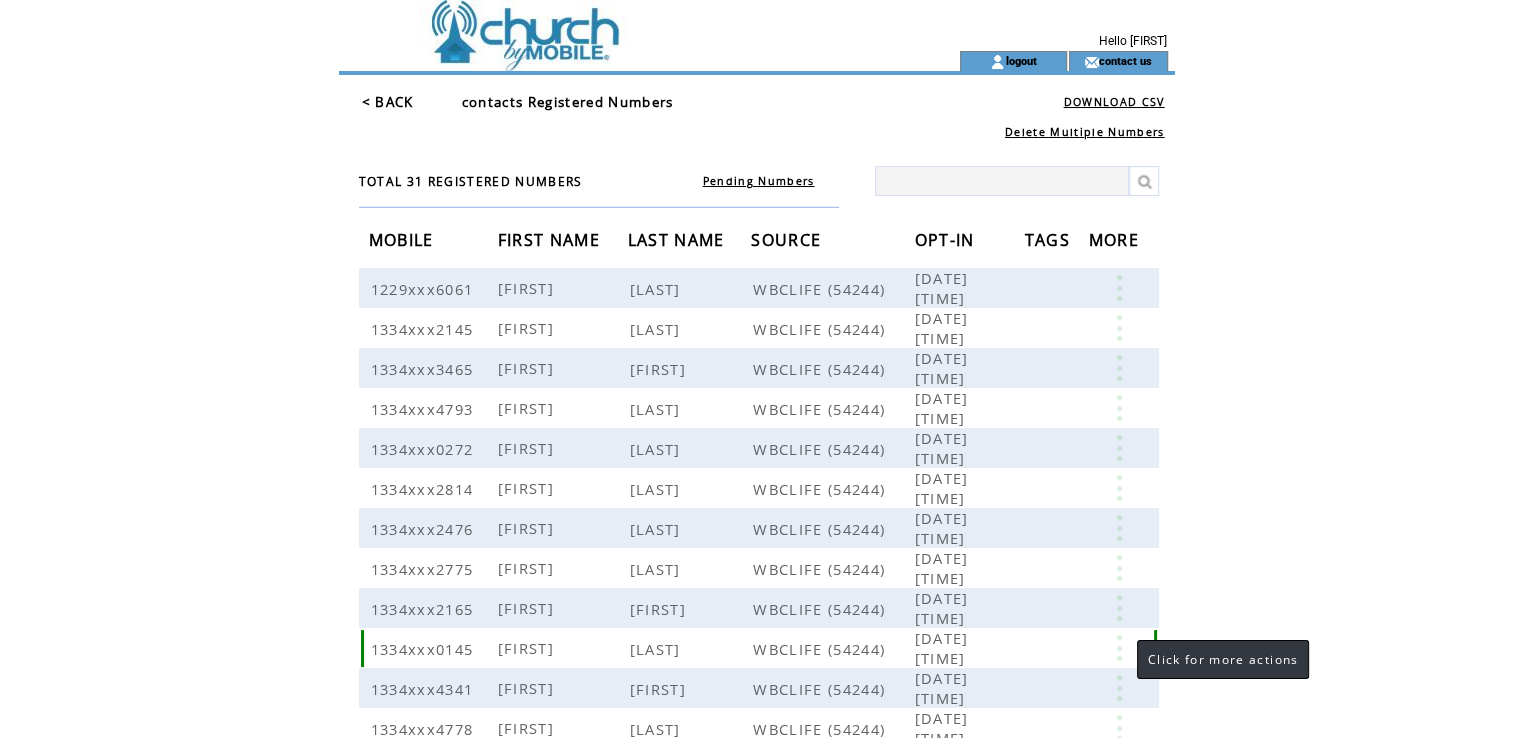 click at bounding box center (1119, 648) 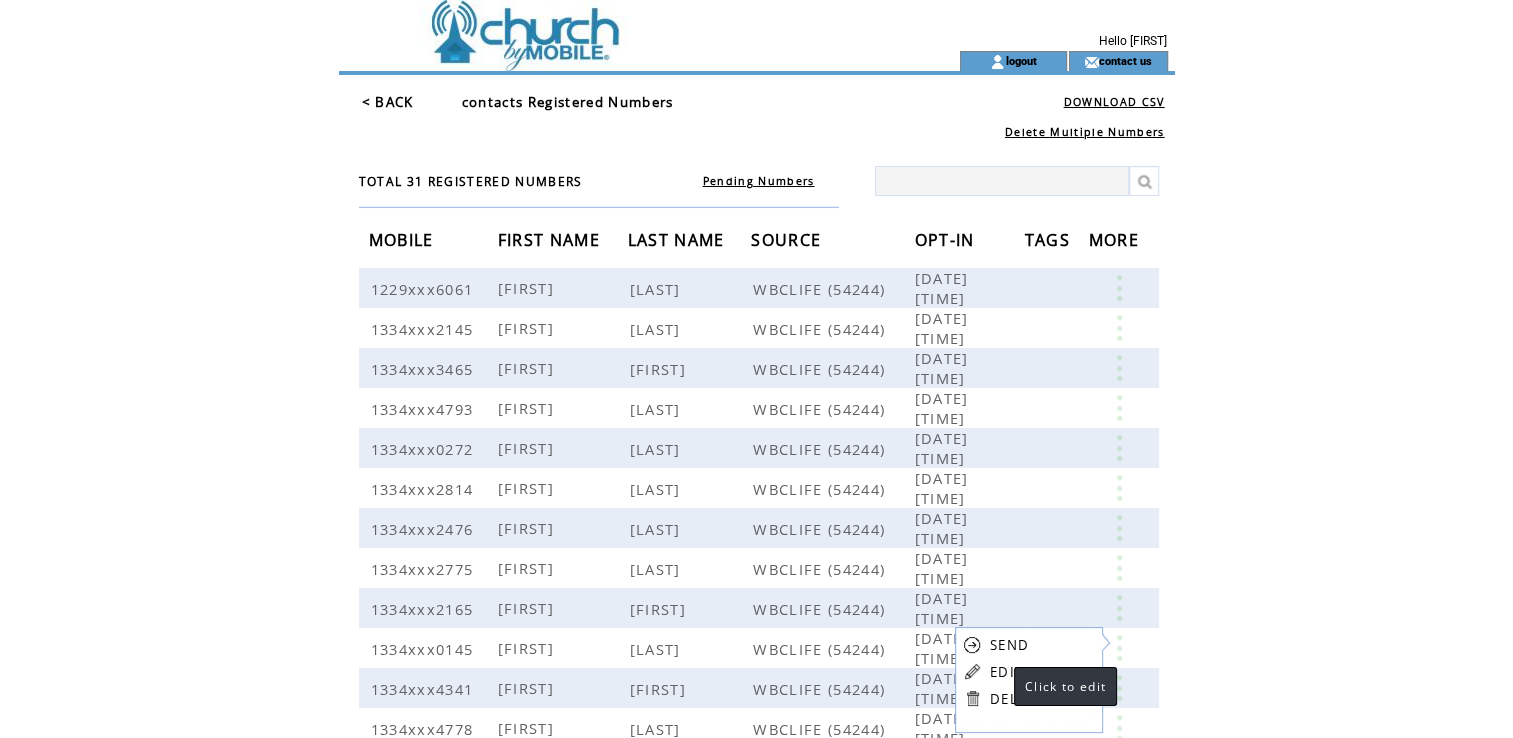 click on "EDIT" at bounding box center (1006, 672) 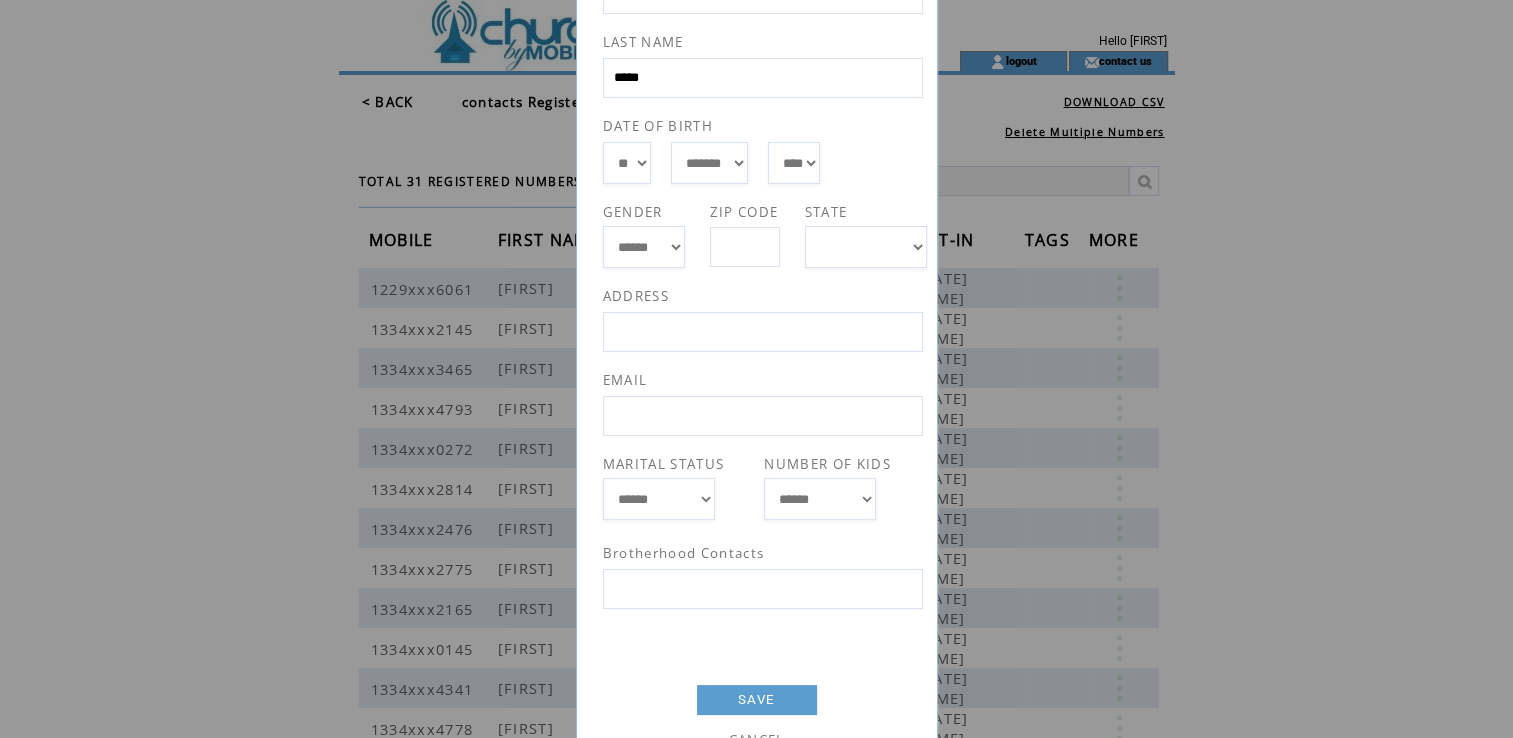 scroll, scrollTop: 255, scrollLeft: 0, axis: vertical 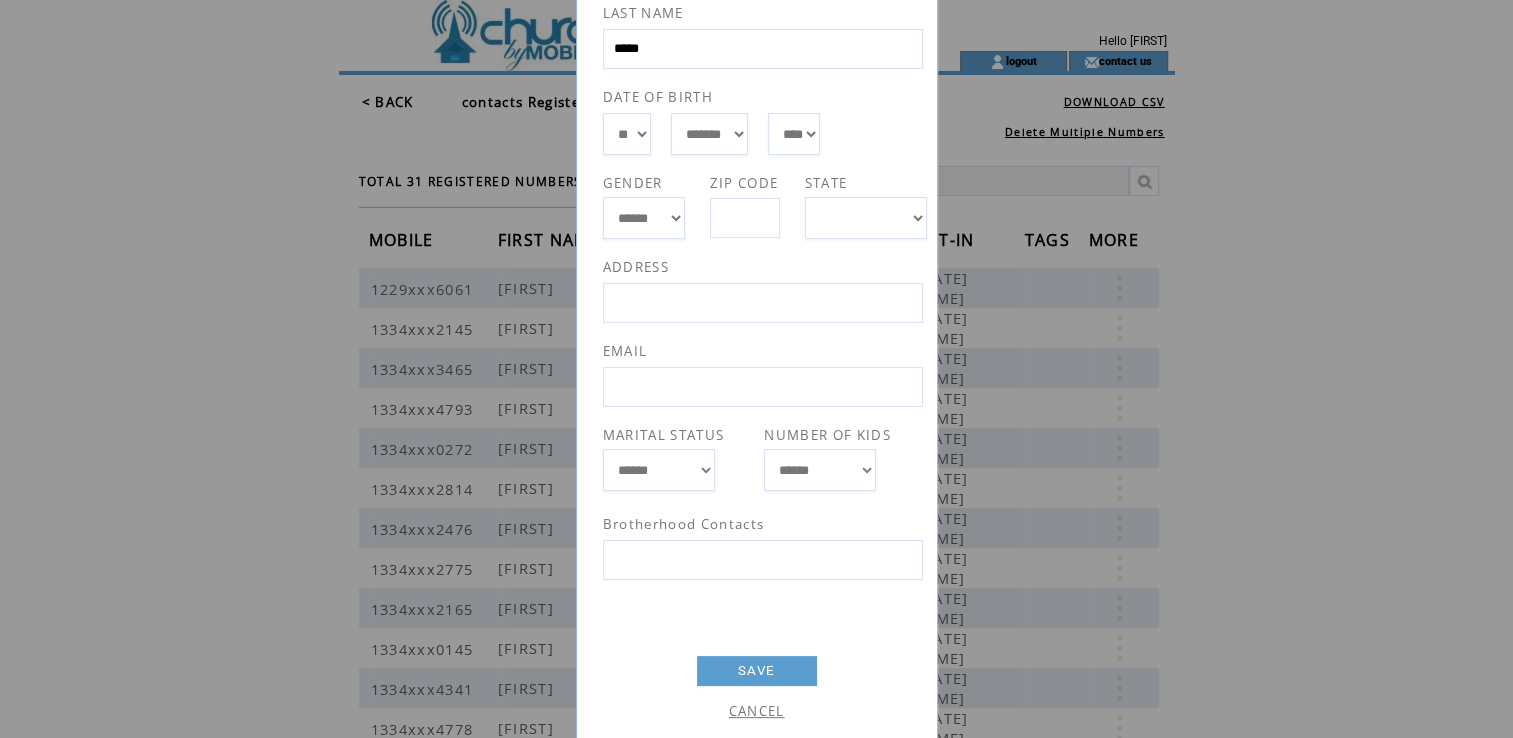 click at bounding box center [763, 560] 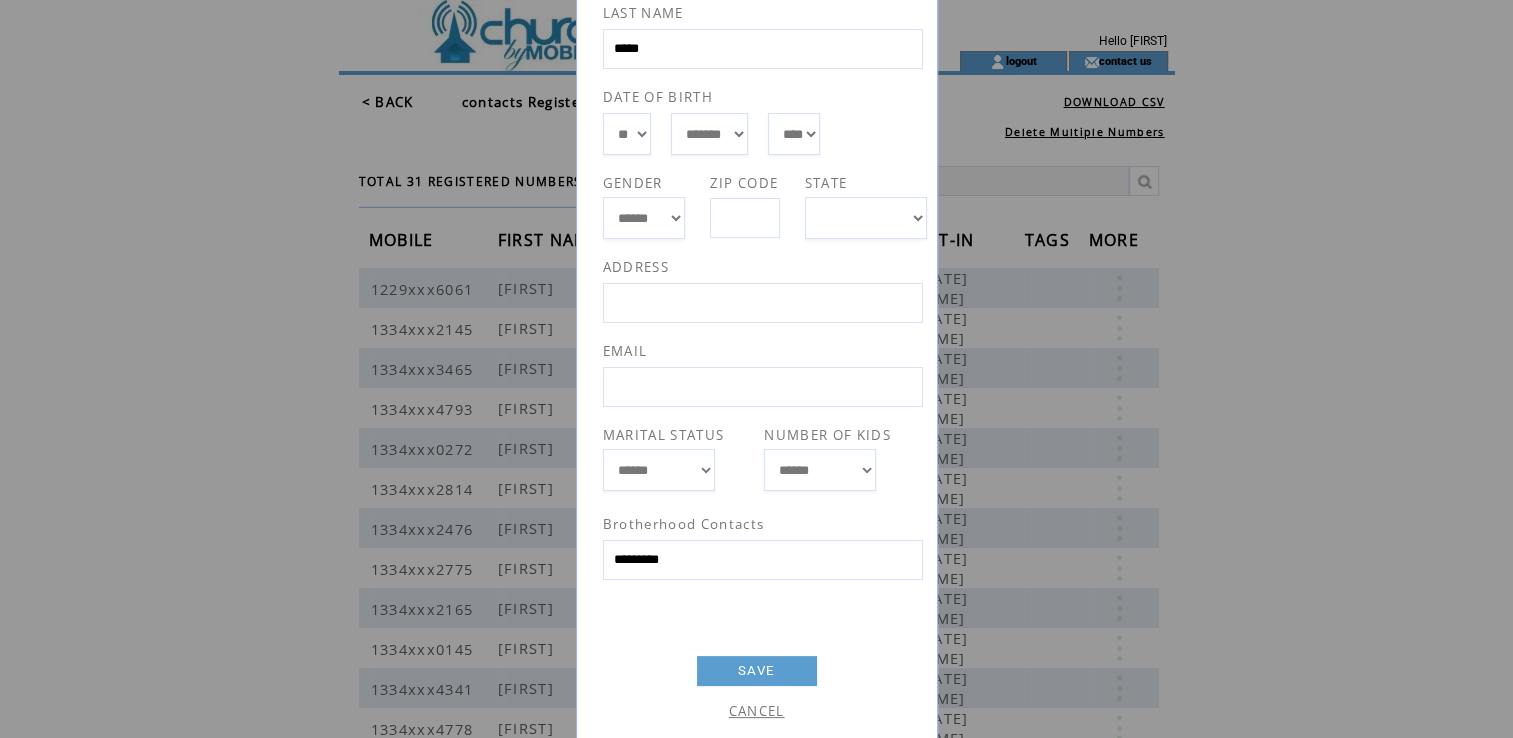 select on "**" 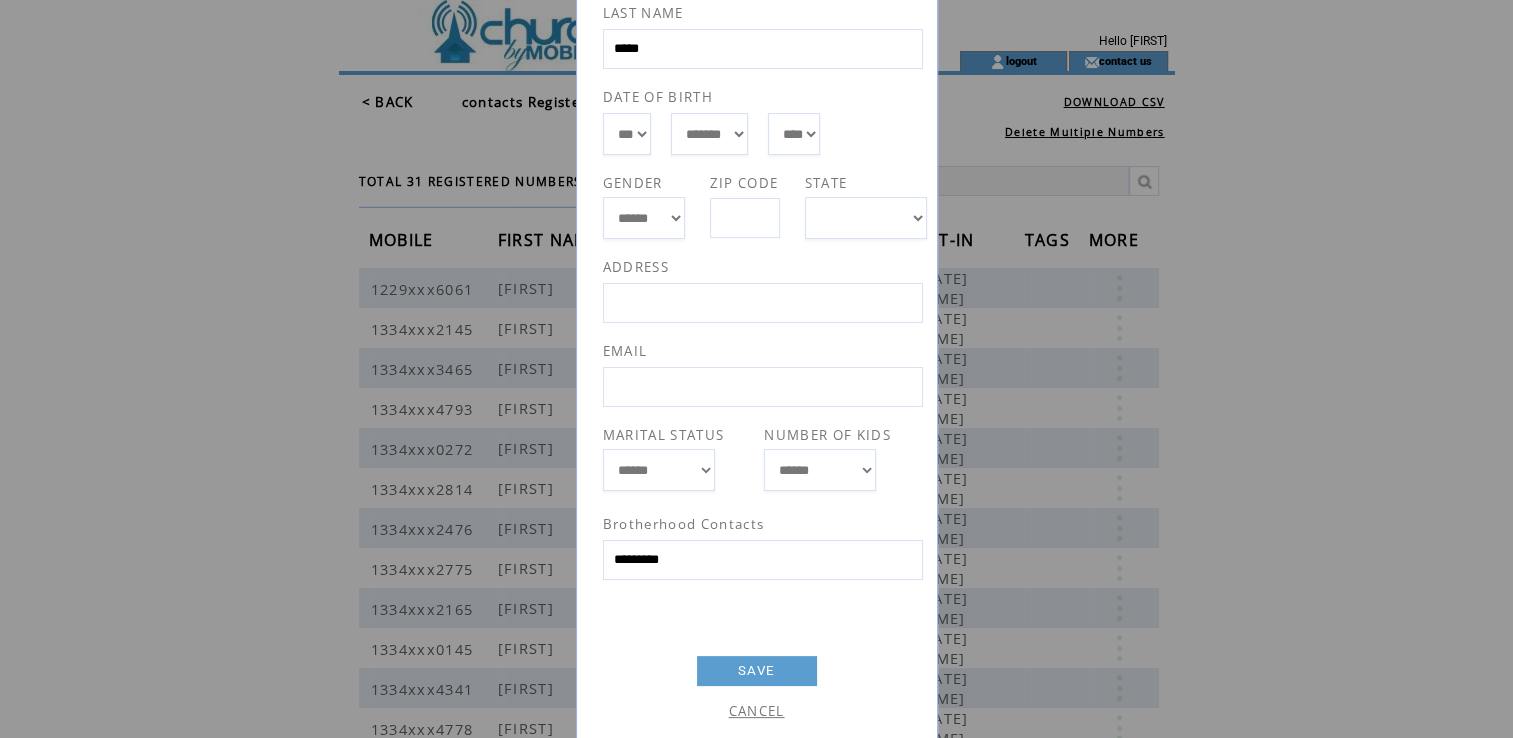 select on "**" 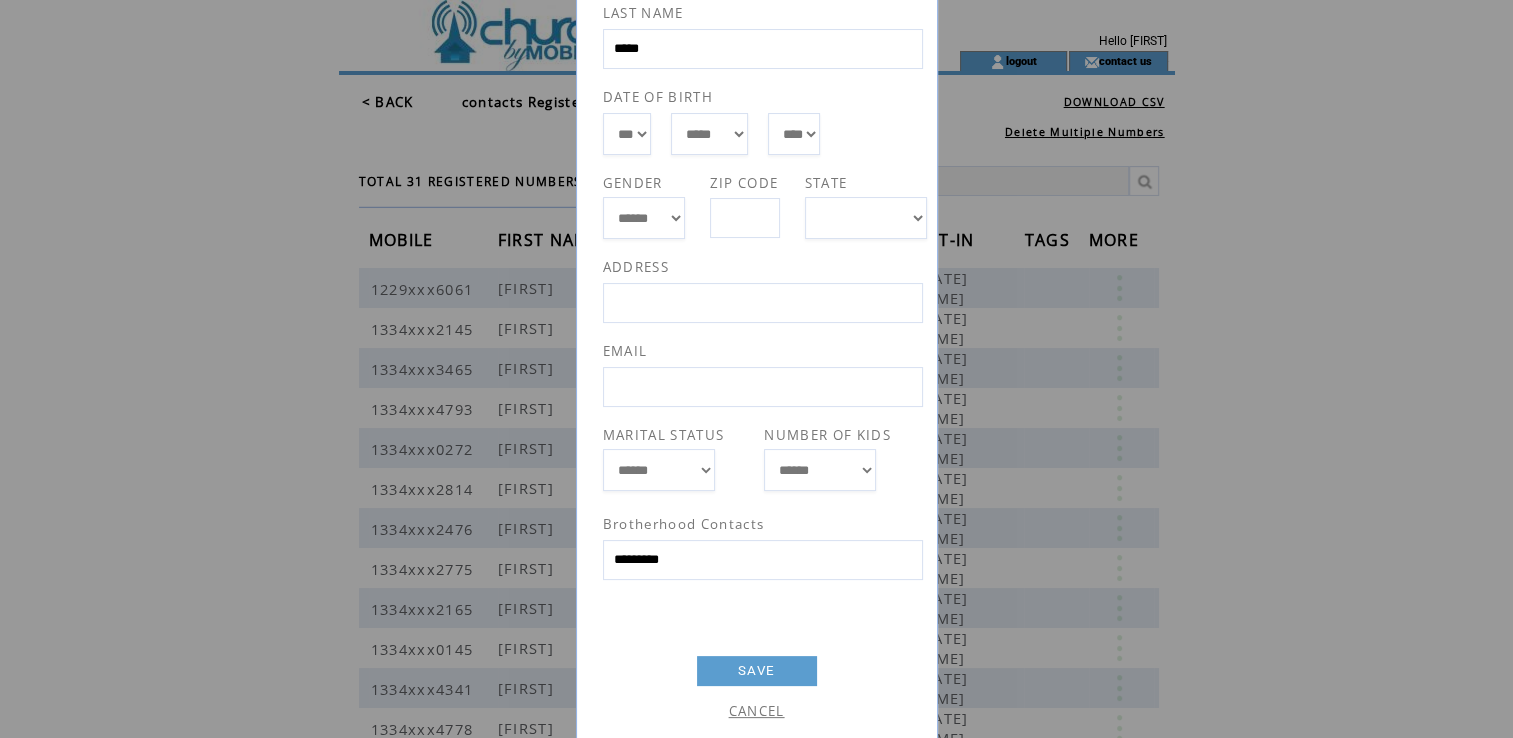select on "**" 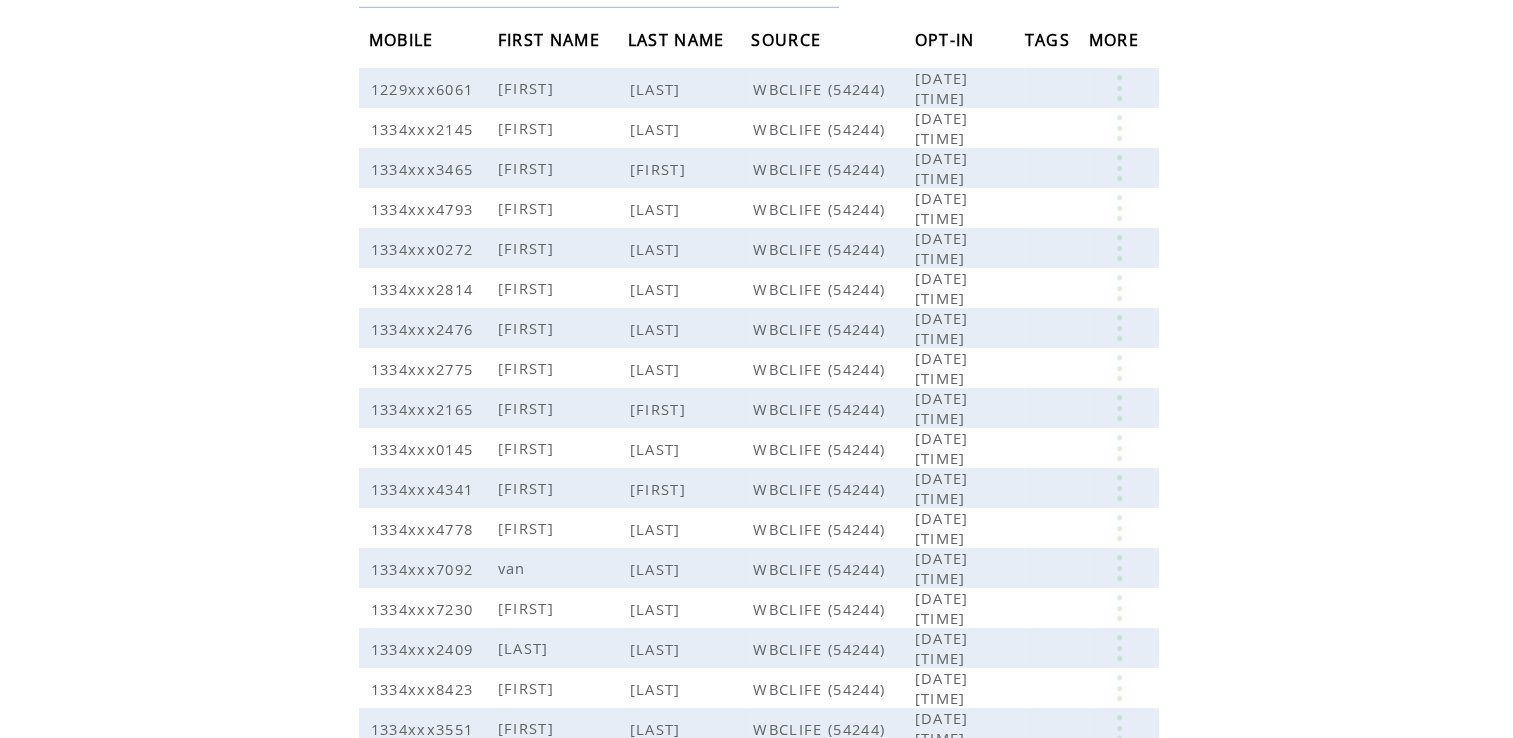 scroll, scrollTop: 333, scrollLeft: 0, axis: vertical 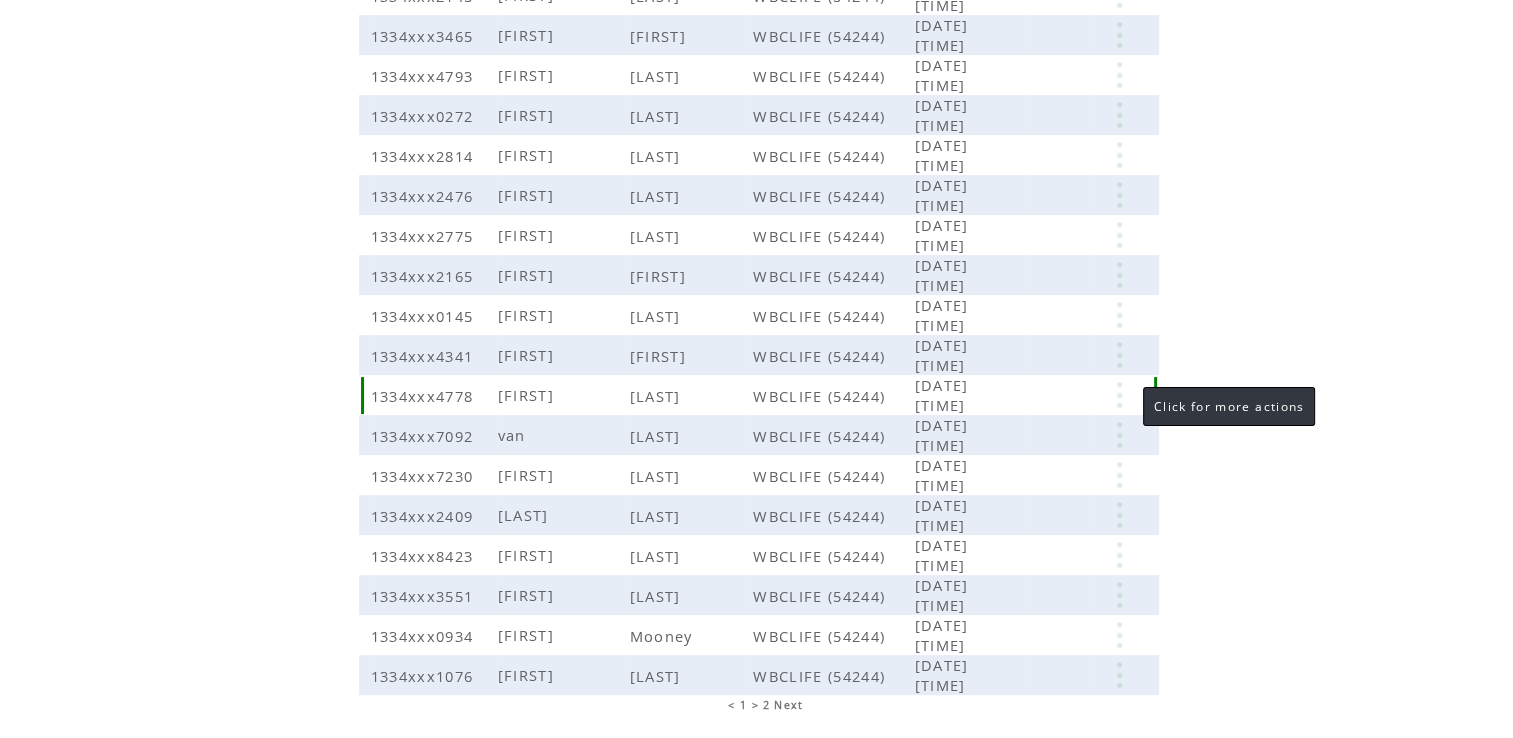 click at bounding box center [1119, 395] 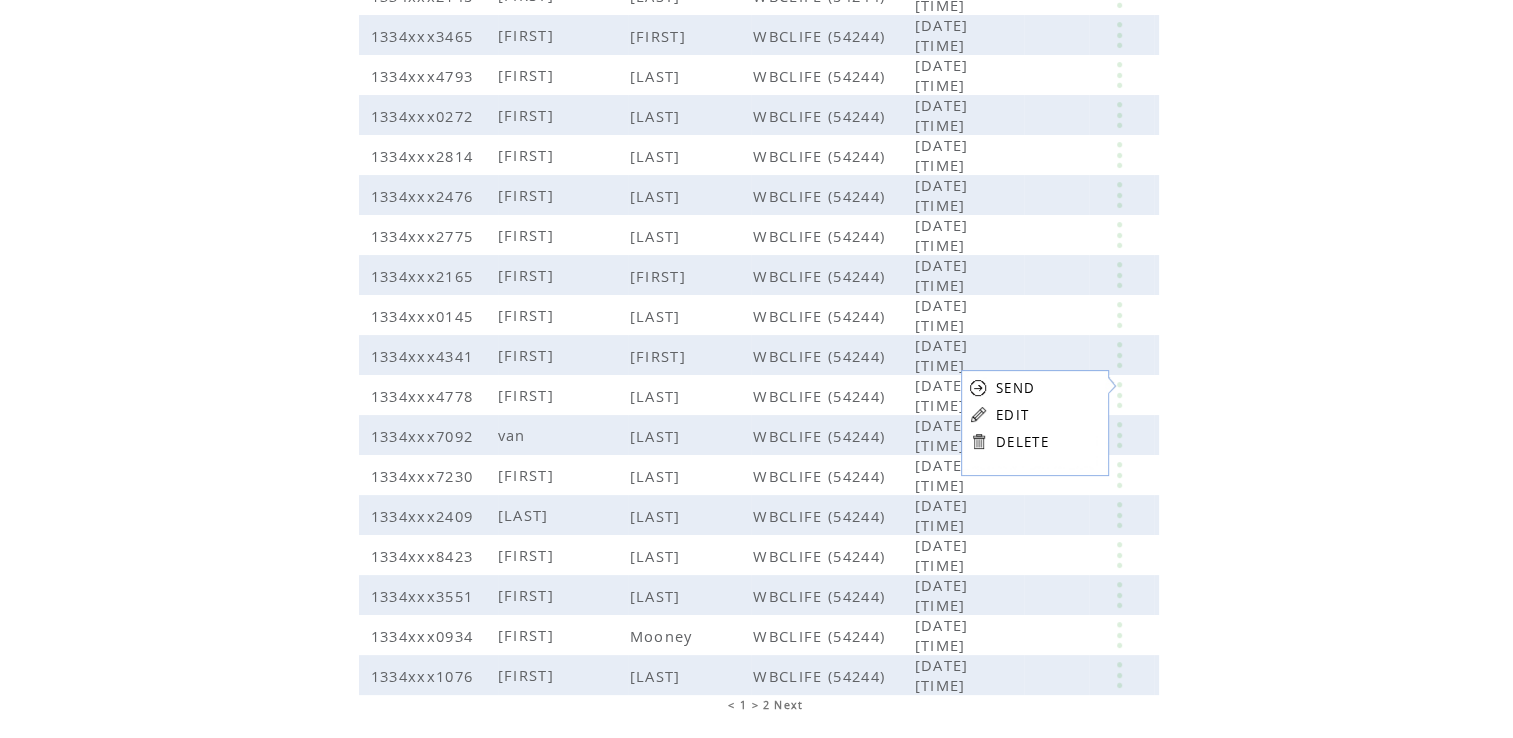 click on "SEND EDIT DELETE" at bounding box center (1009, 414) 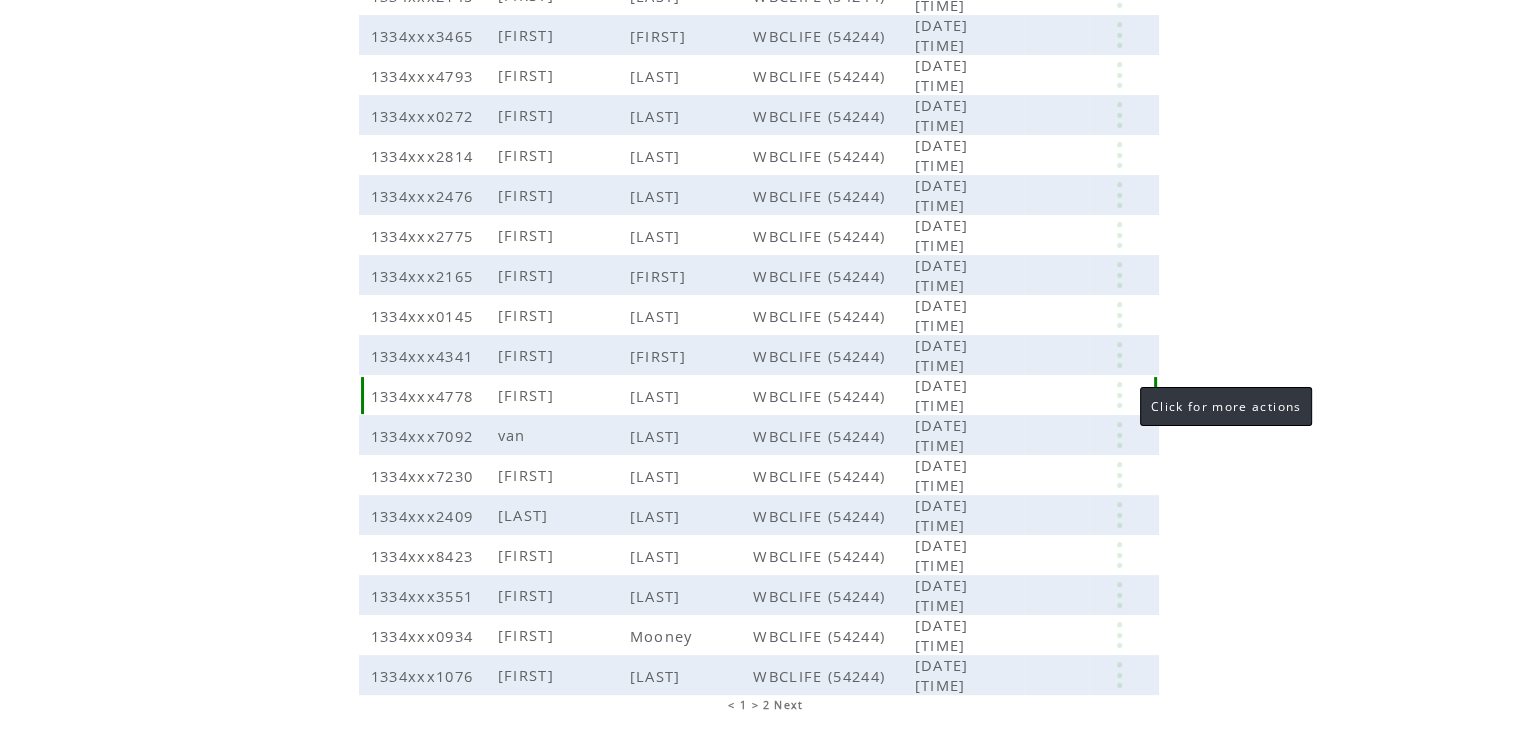click at bounding box center (1119, 395) 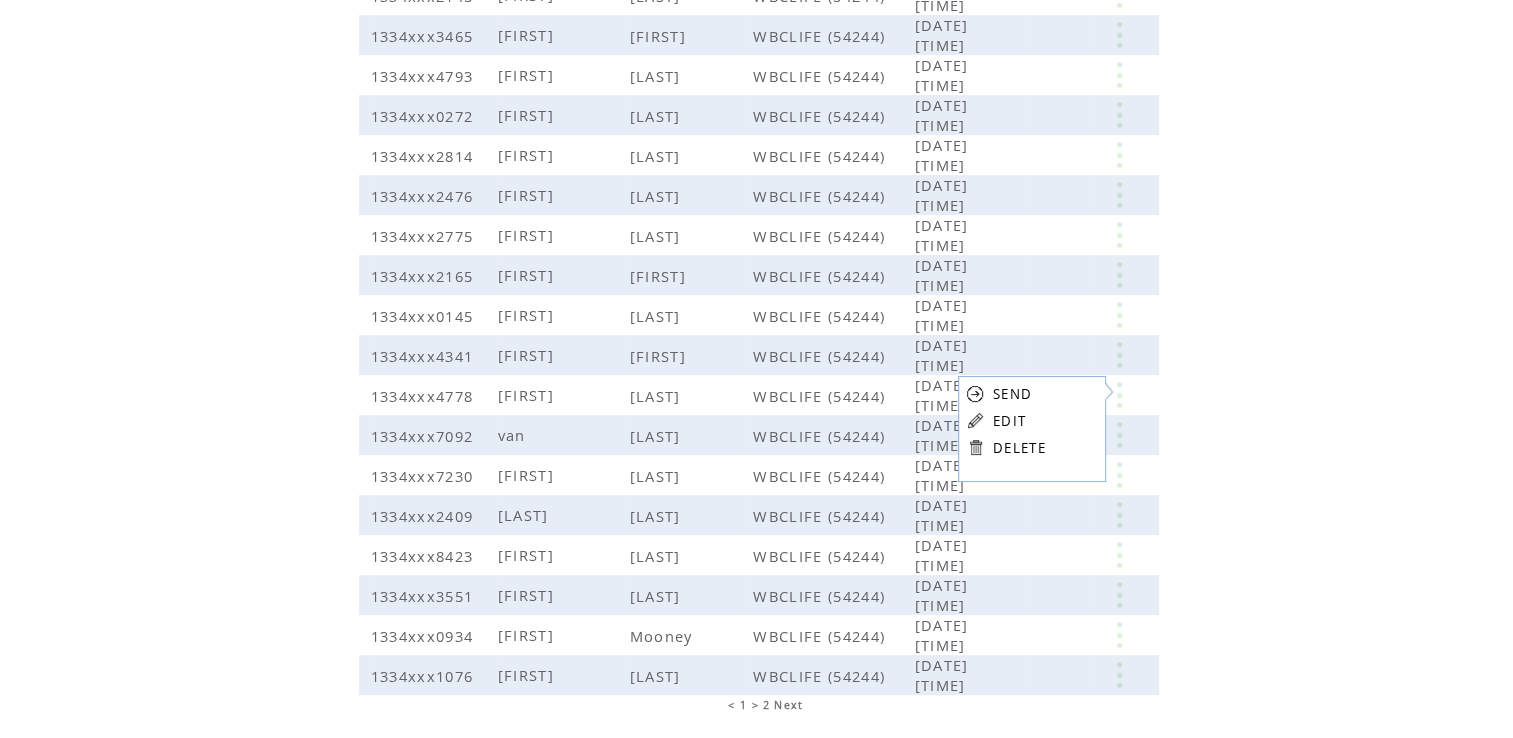 click on "EDIT" at bounding box center (1009, 421) 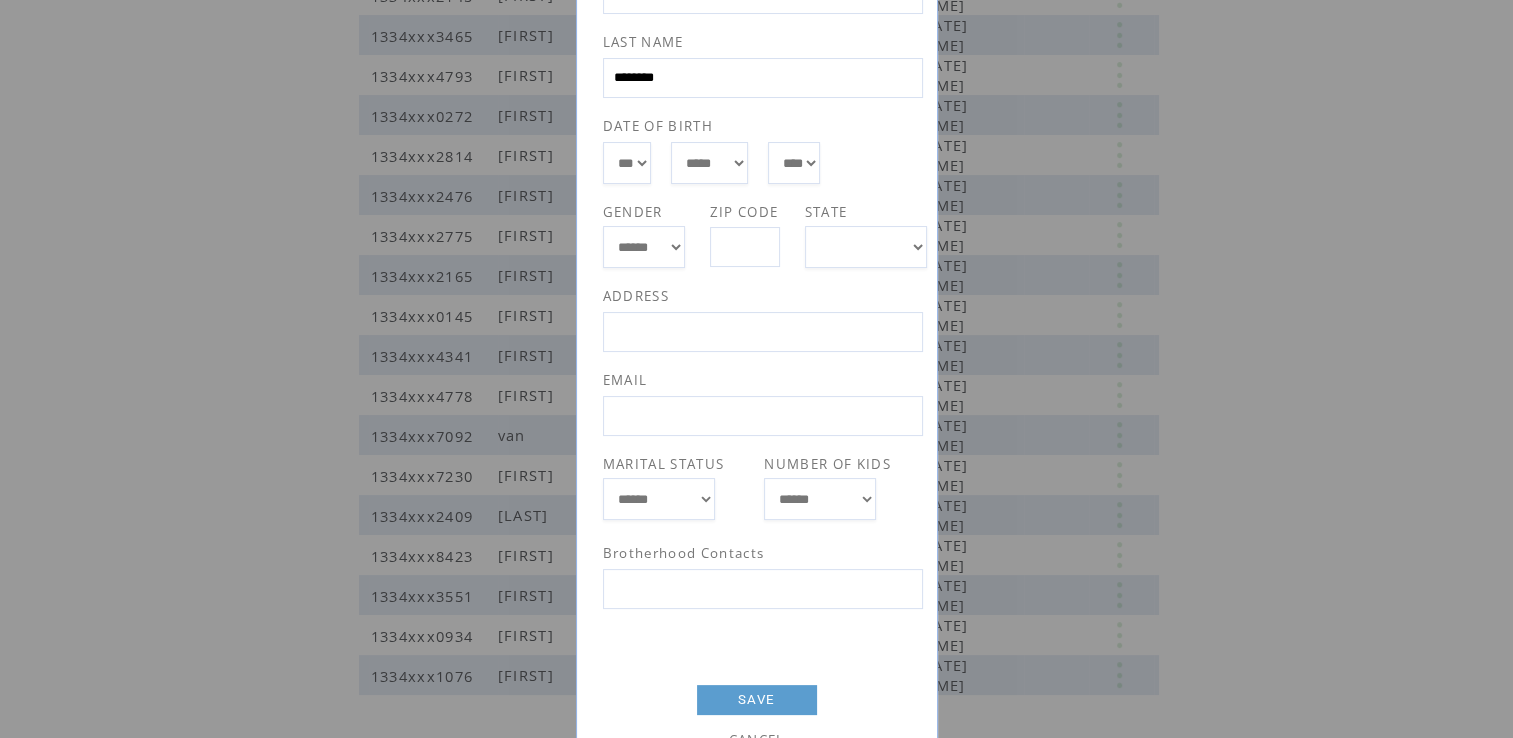 scroll, scrollTop: 255, scrollLeft: 0, axis: vertical 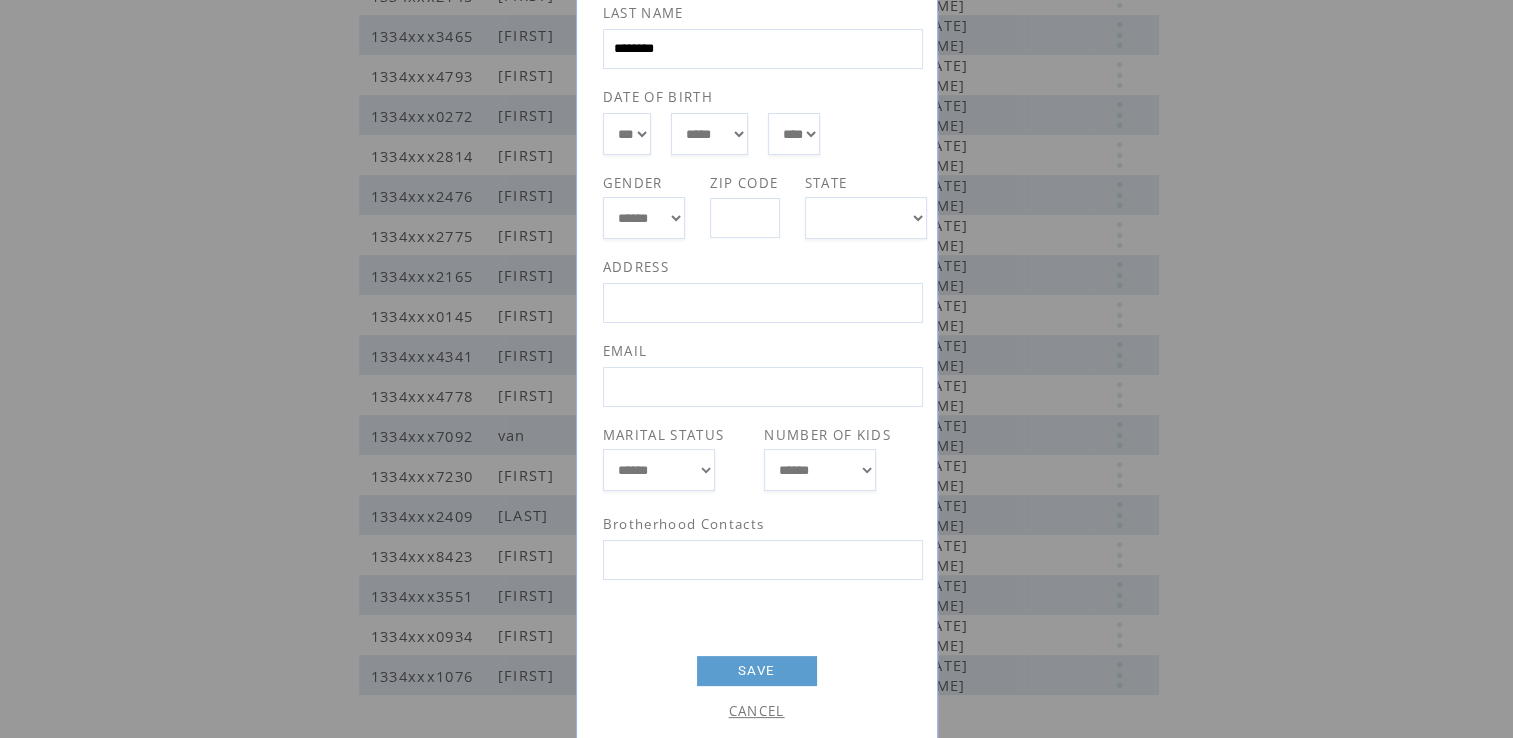 click at bounding box center (763, 560) 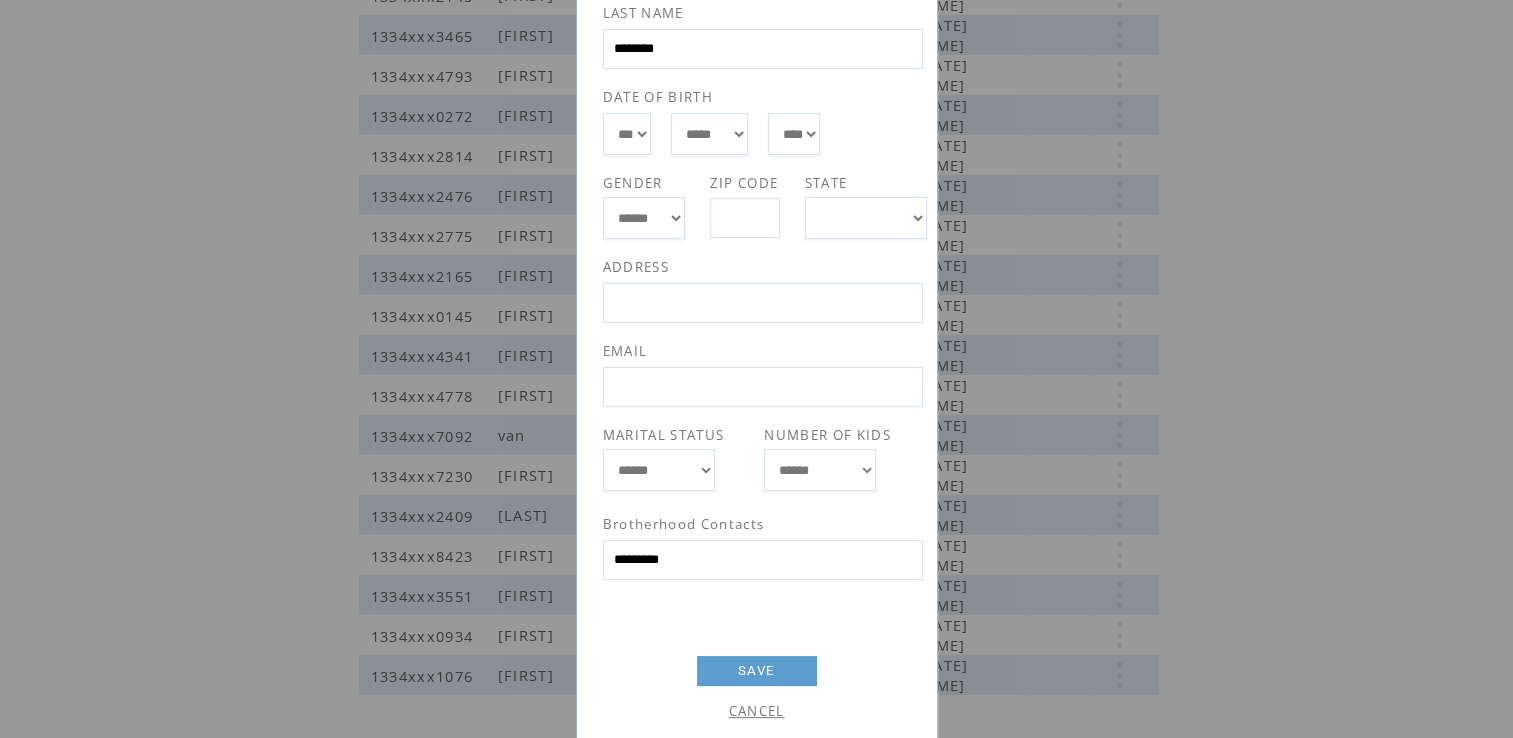 click on "SAVE" at bounding box center (757, 671) 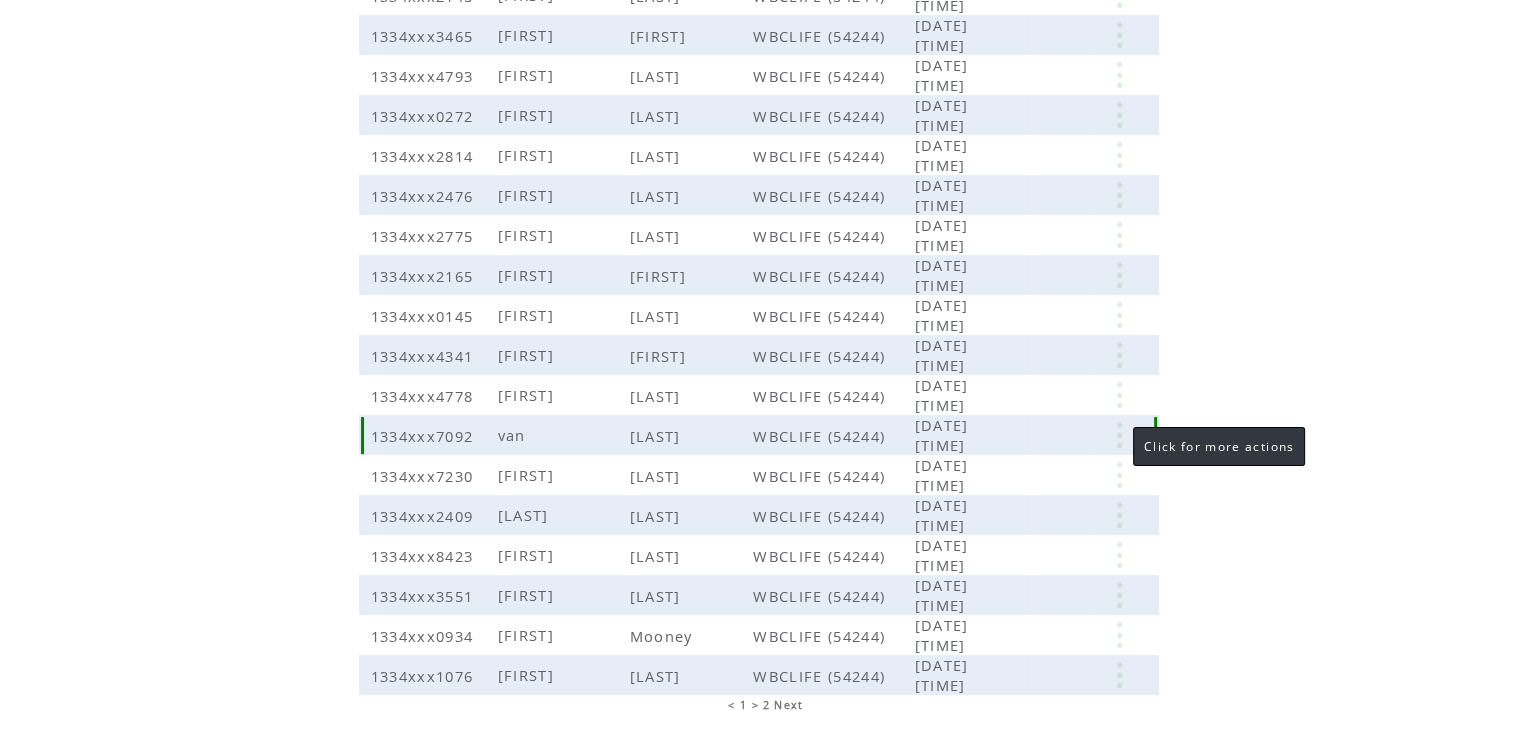 click at bounding box center [1119, 435] 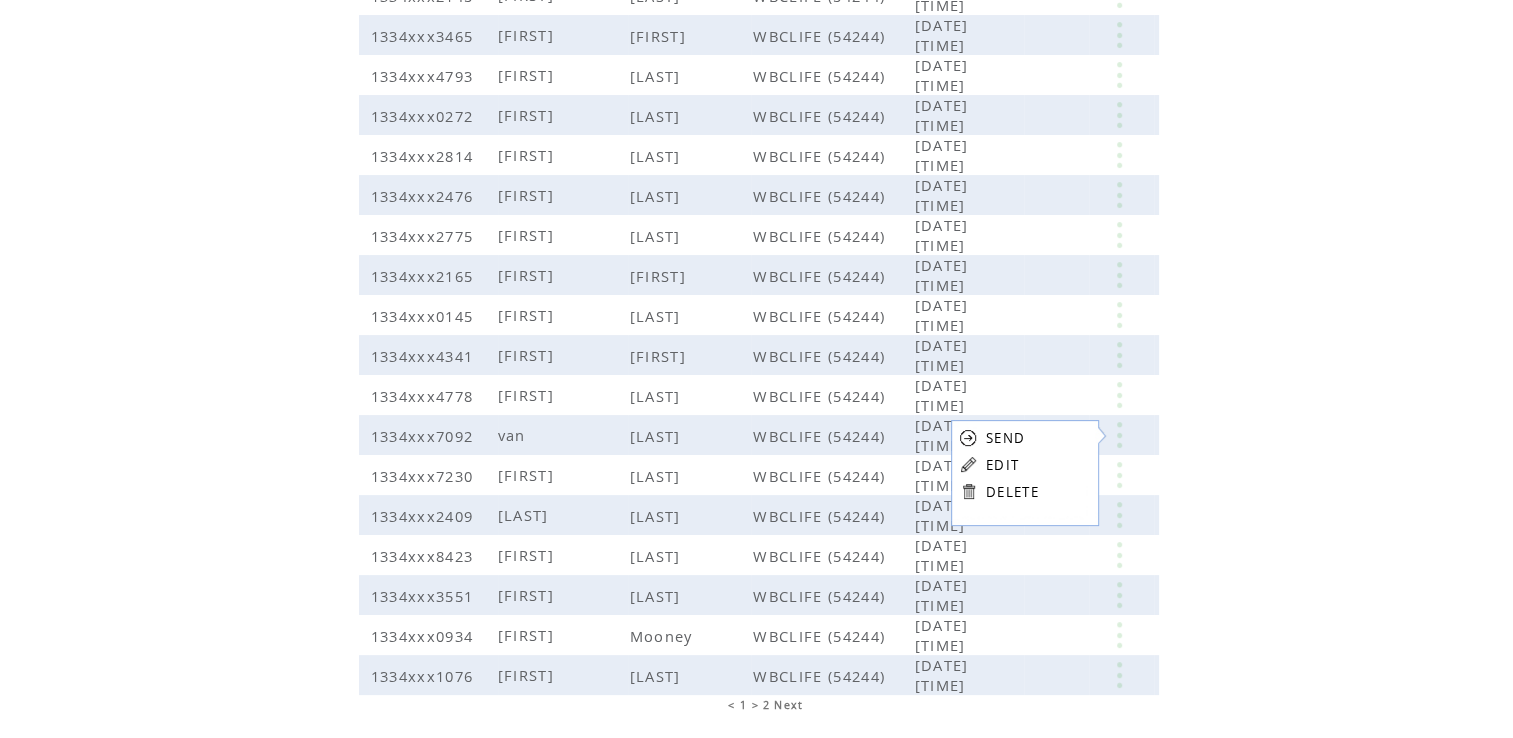 click on "EDIT" at bounding box center (1002, 465) 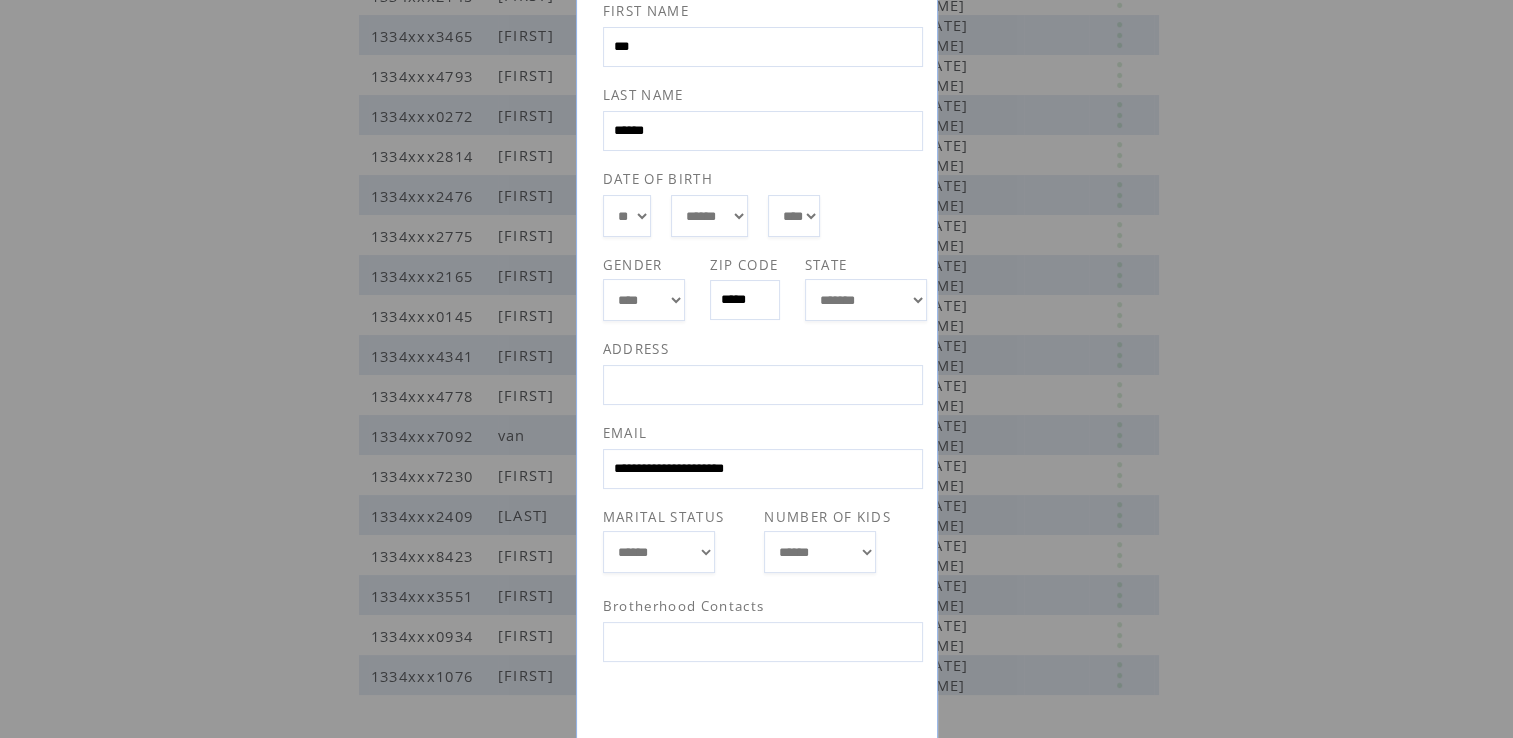 scroll, scrollTop: 255, scrollLeft: 0, axis: vertical 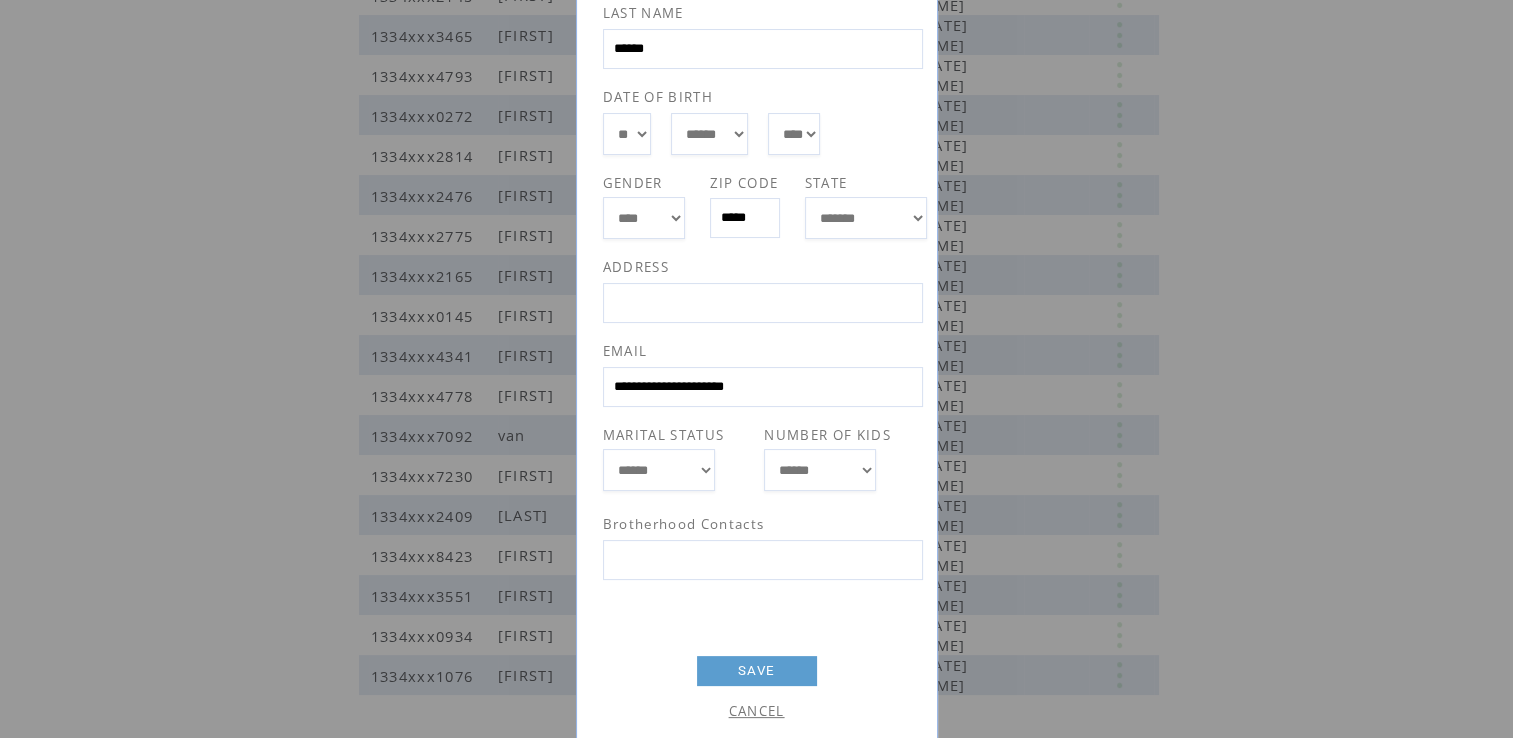 click at bounding box center [763, 560] 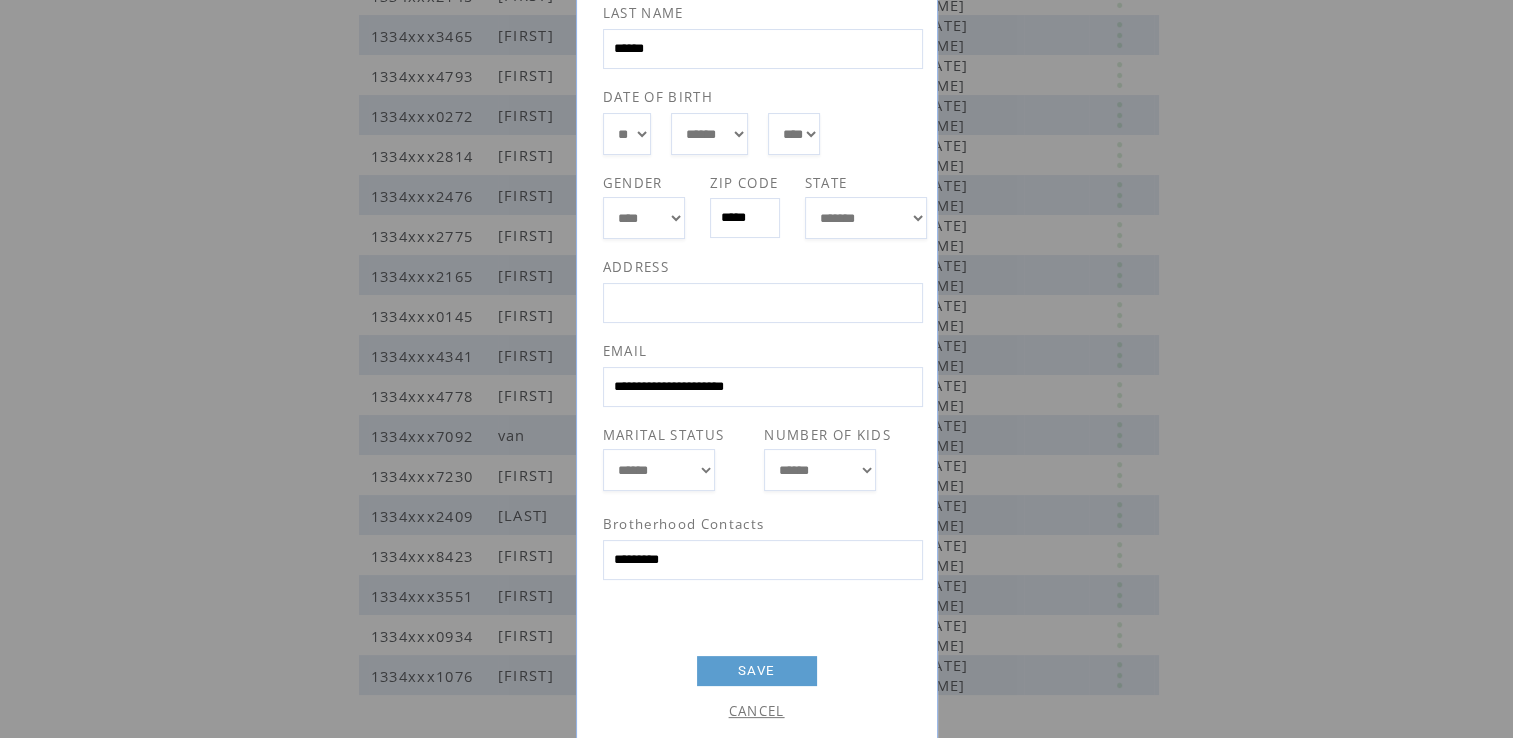 select on "**" 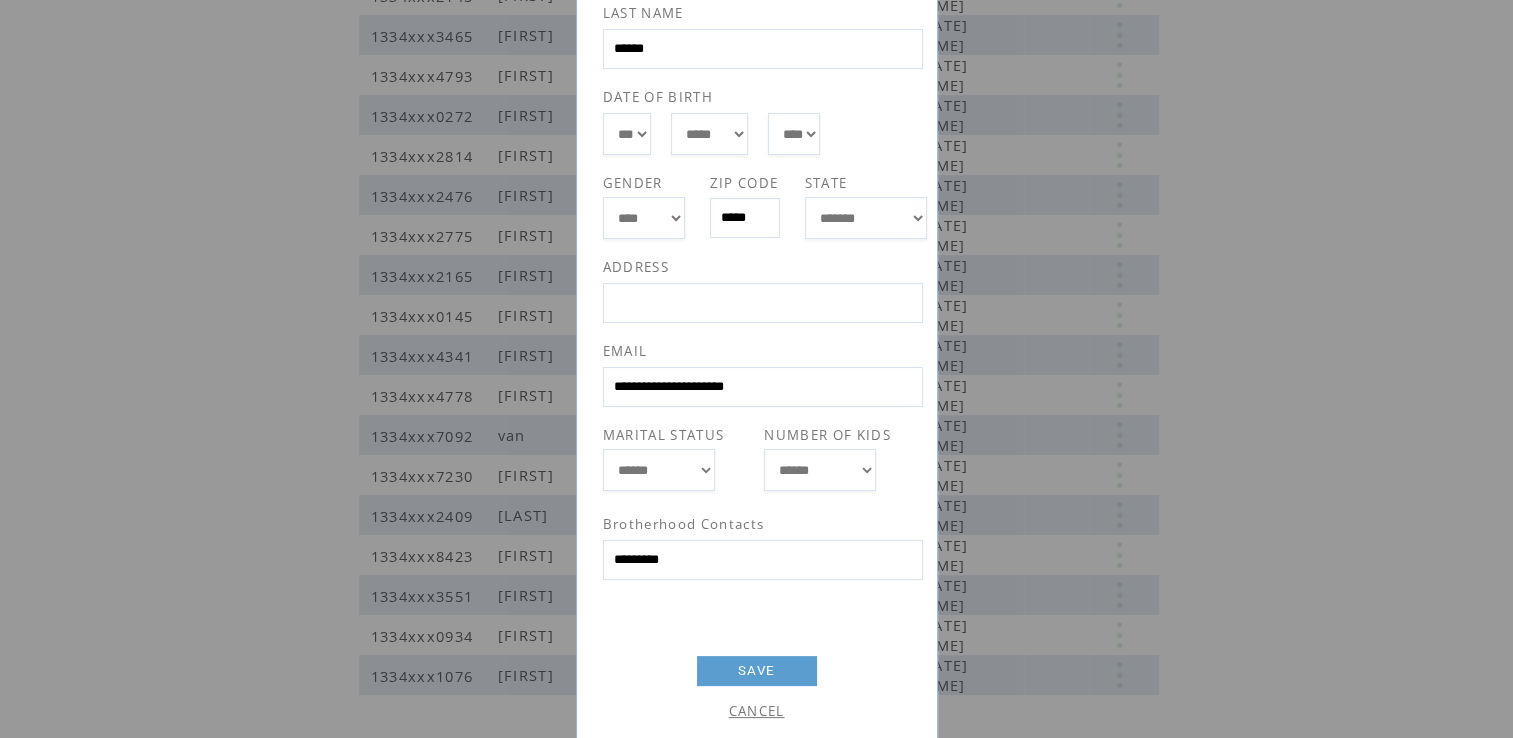 select on "**" 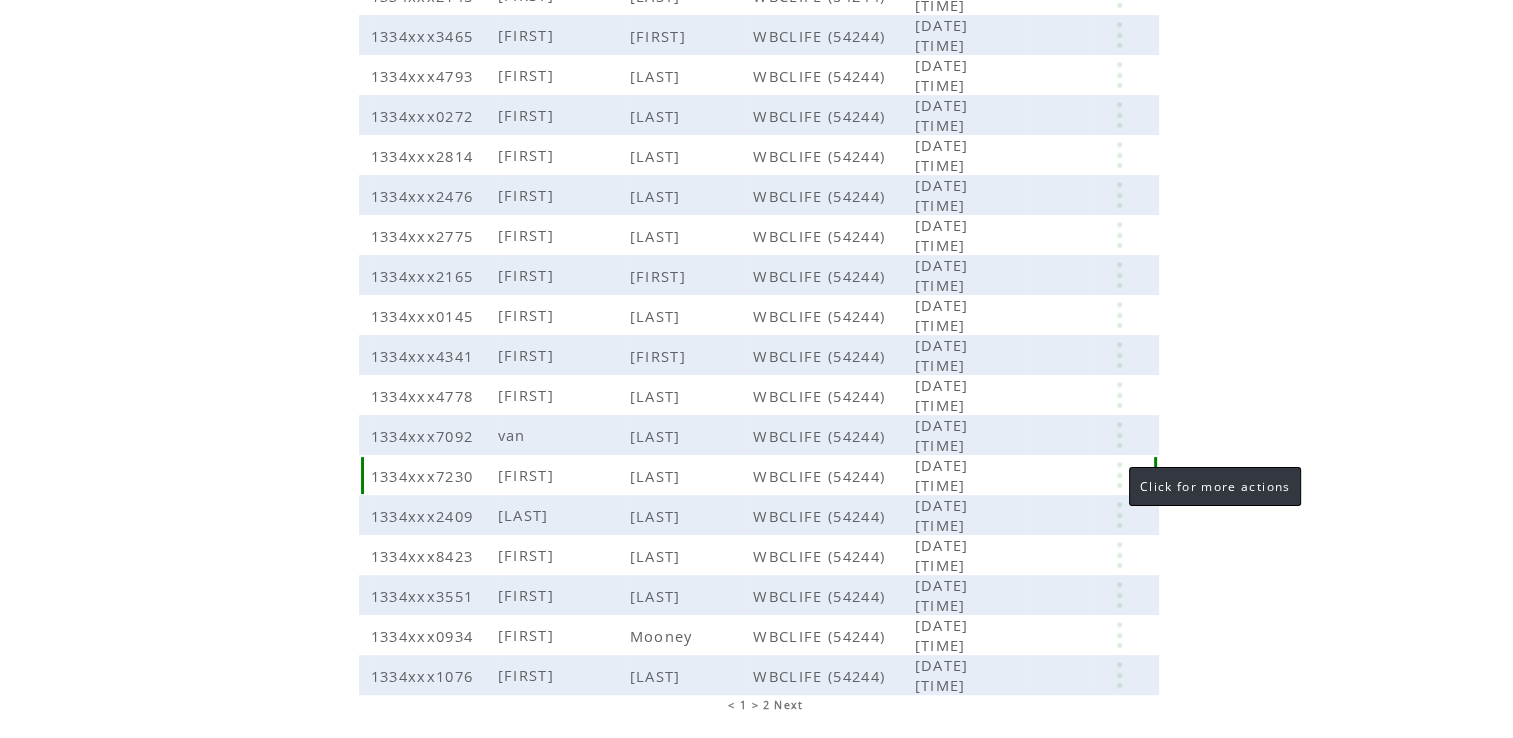 click at bounding box center [1119, 475] 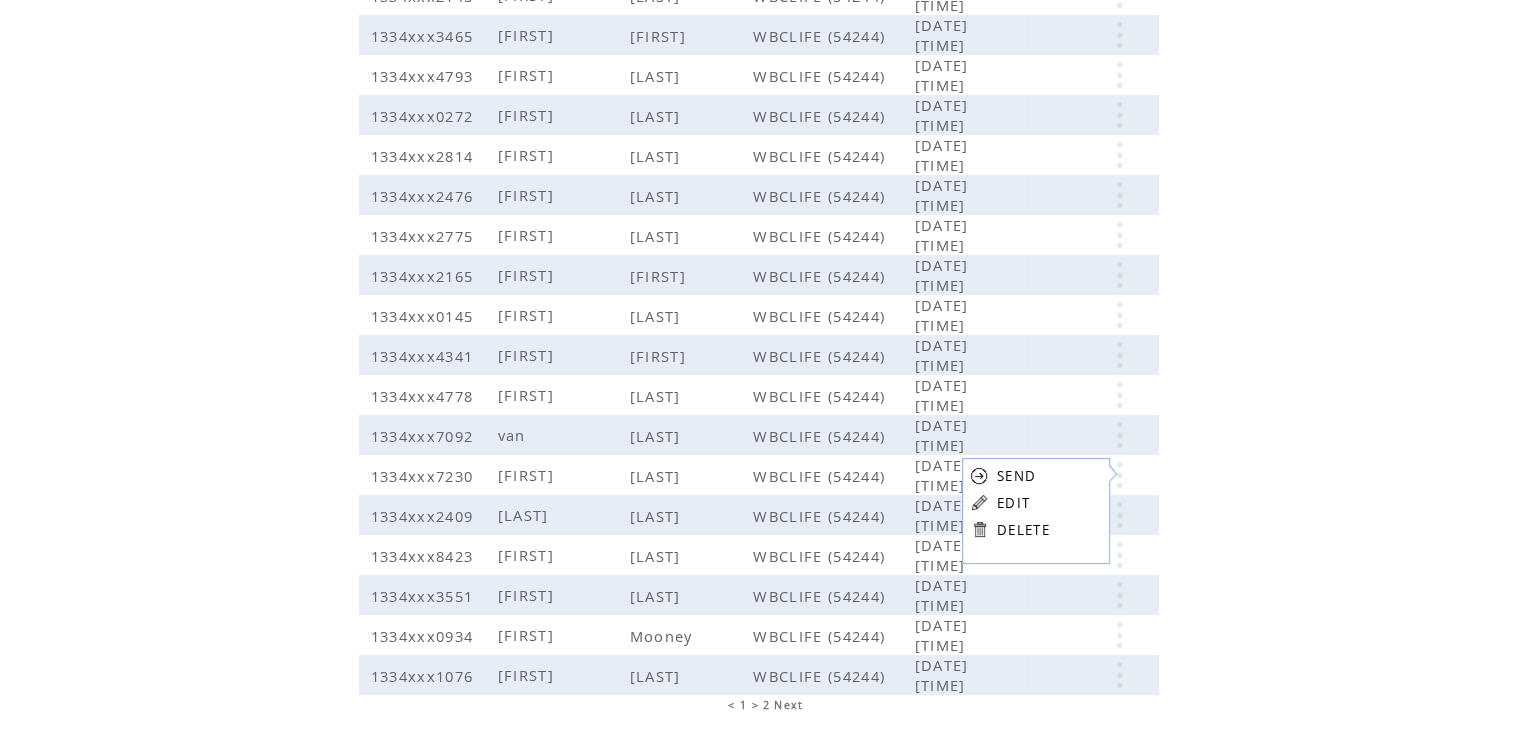 click on "EDIT" at bounding box center [1023, 502] 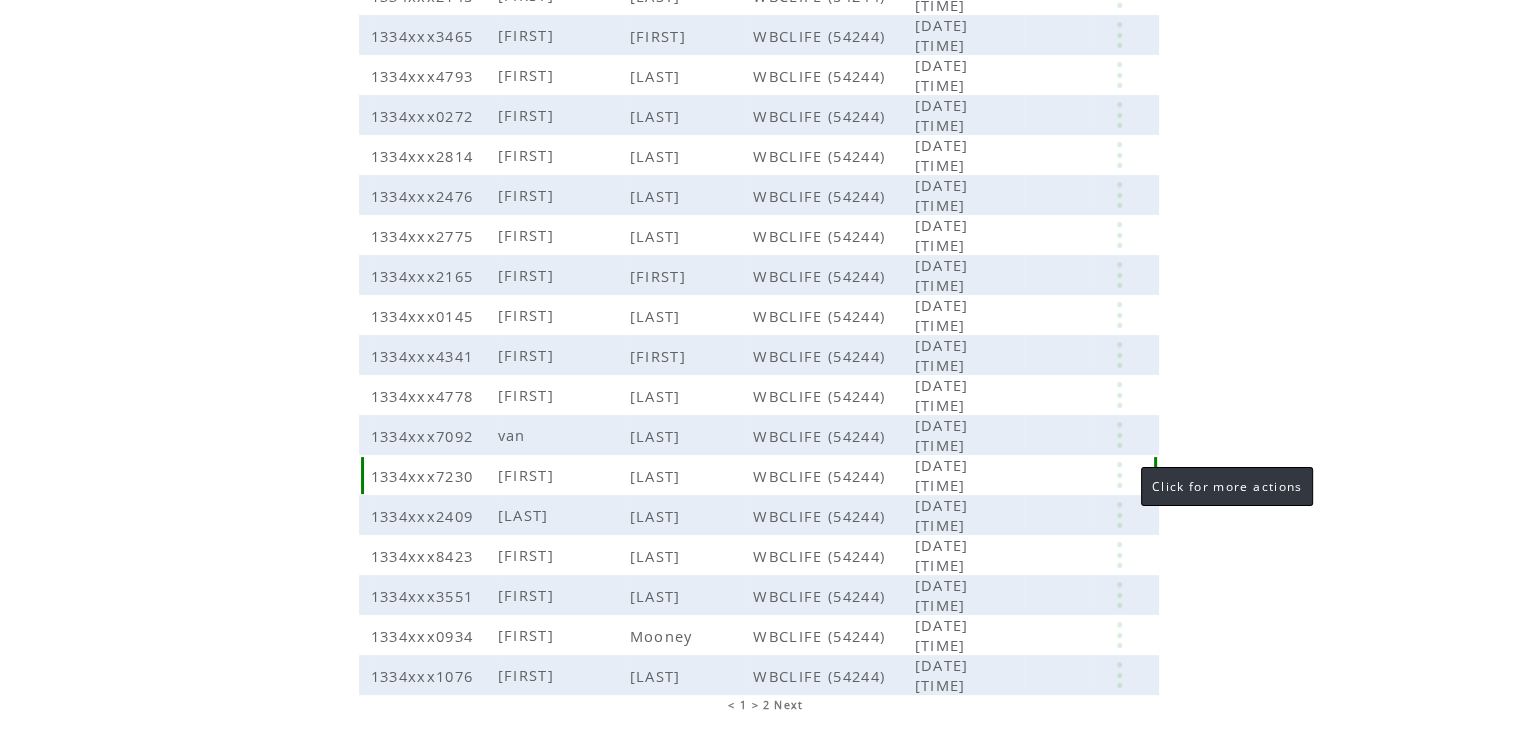 click at bounding box center (1119, 475) 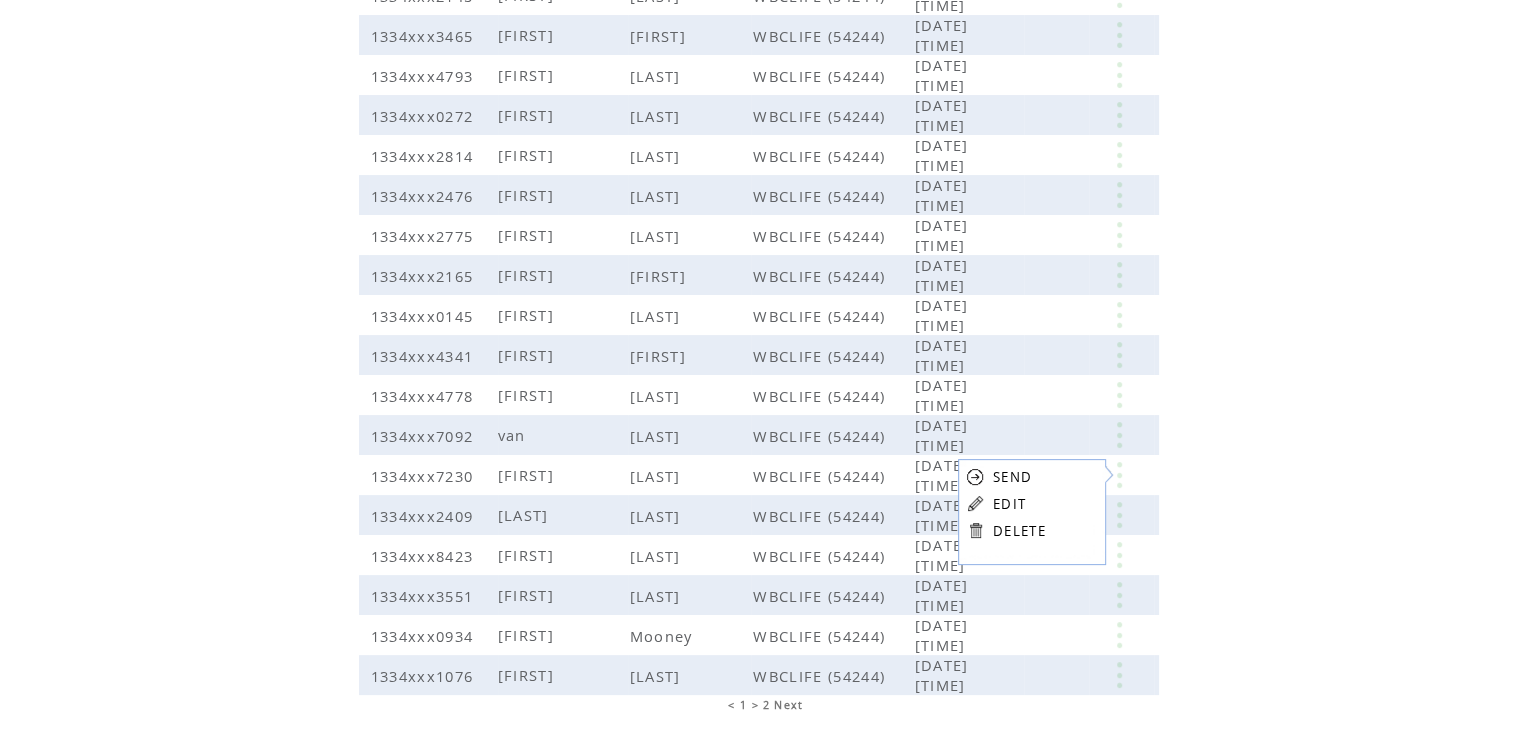 click on "EDIT" at bounding box center [1009, 504] 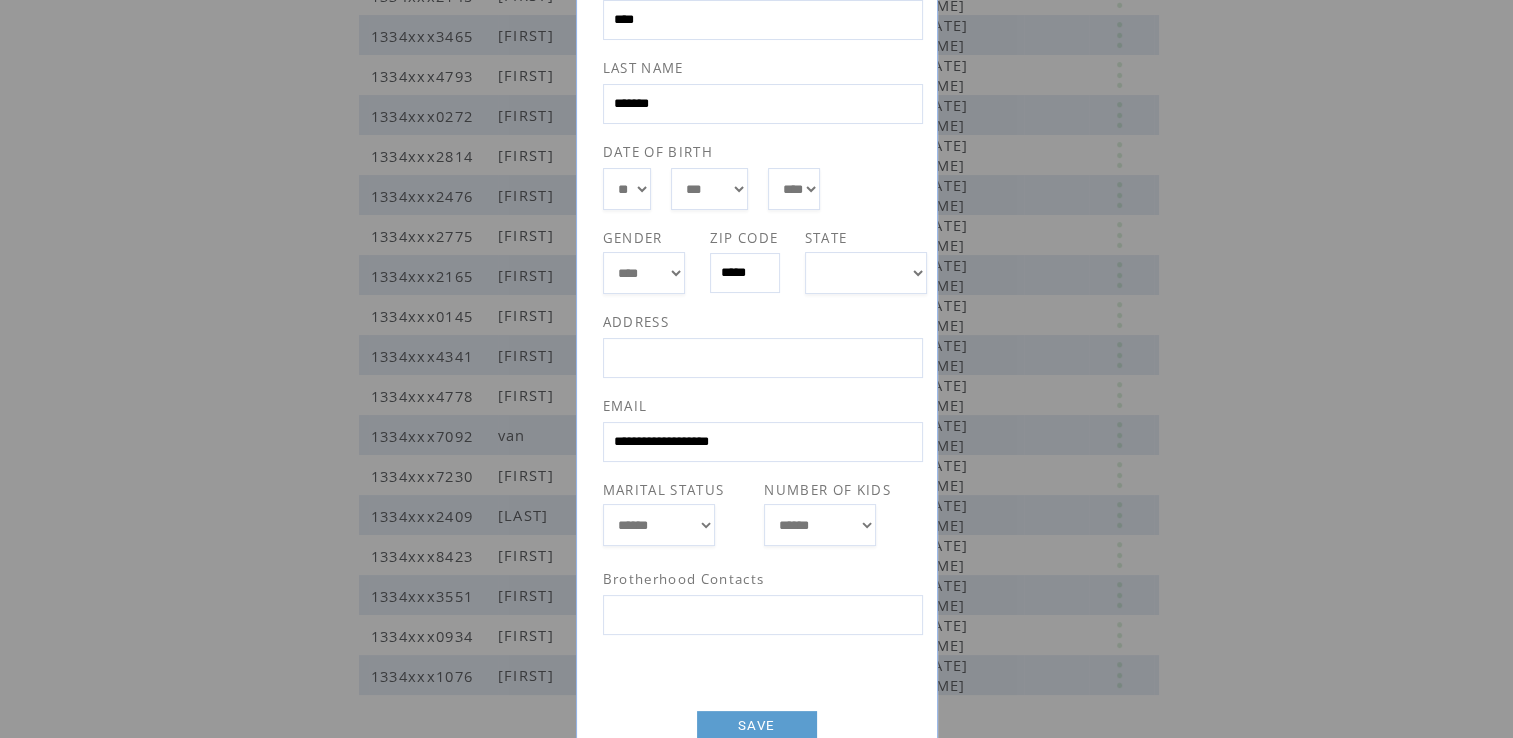 scroll, scrollTop: 255, scrollLeft: 0, axis: vertical 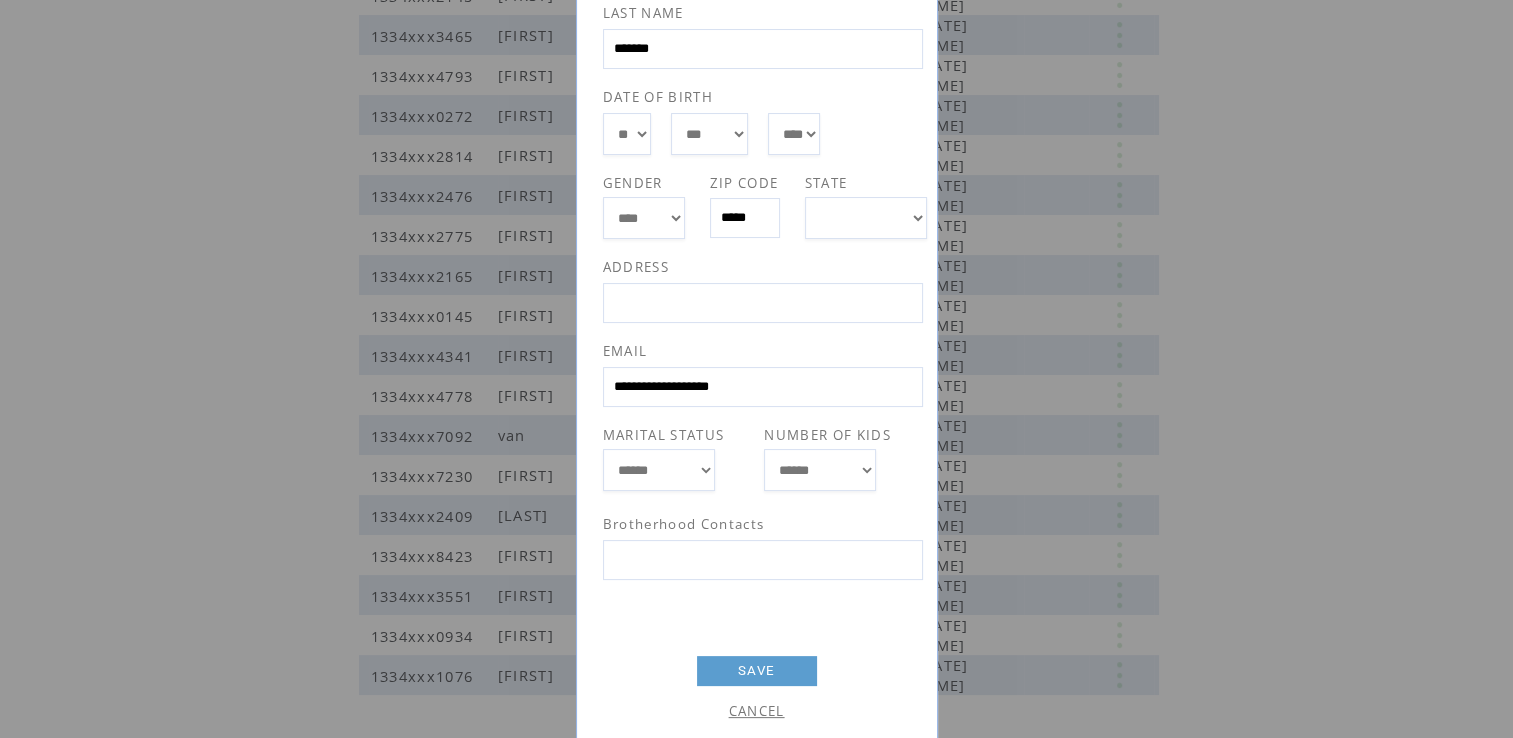 click at bounding box center (763, 560) 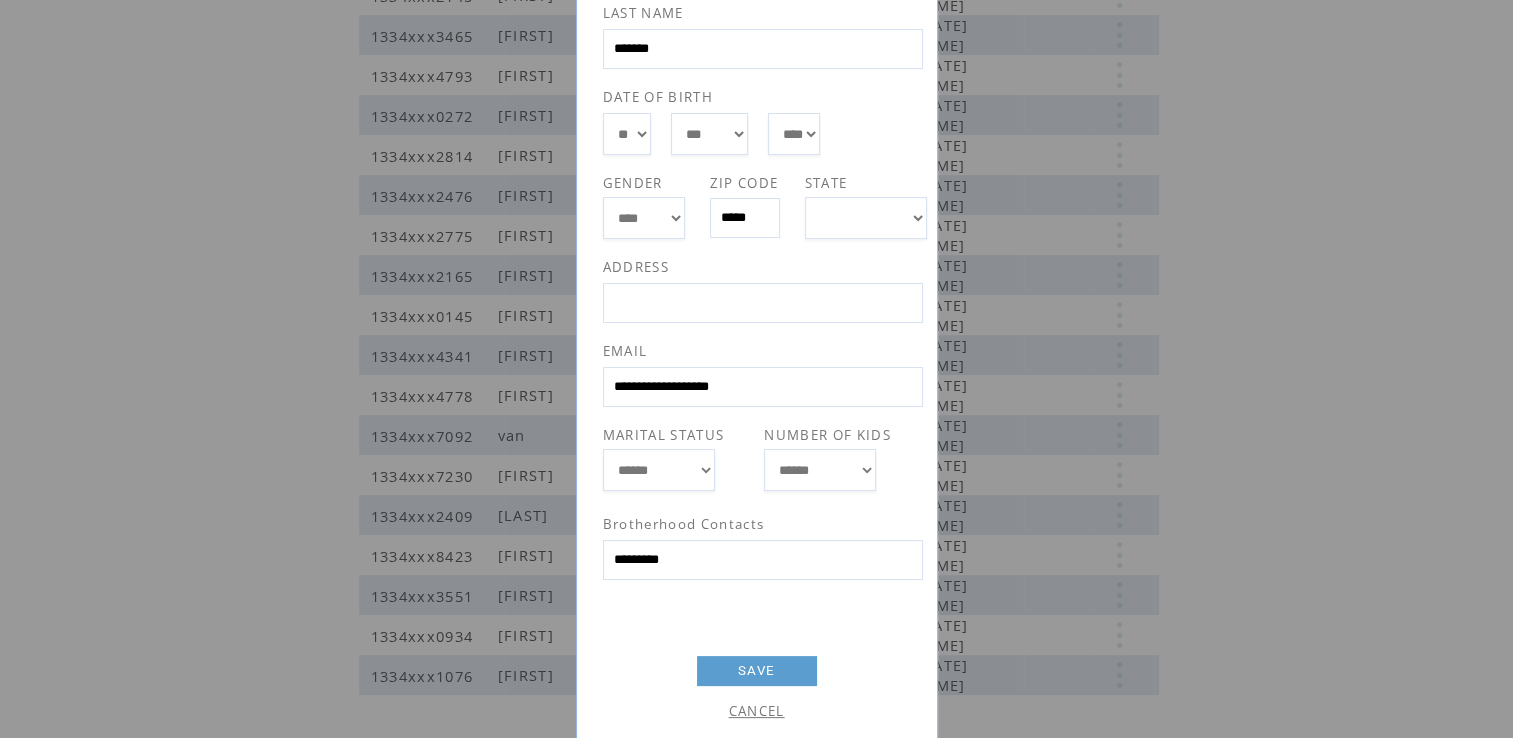 select on "**" 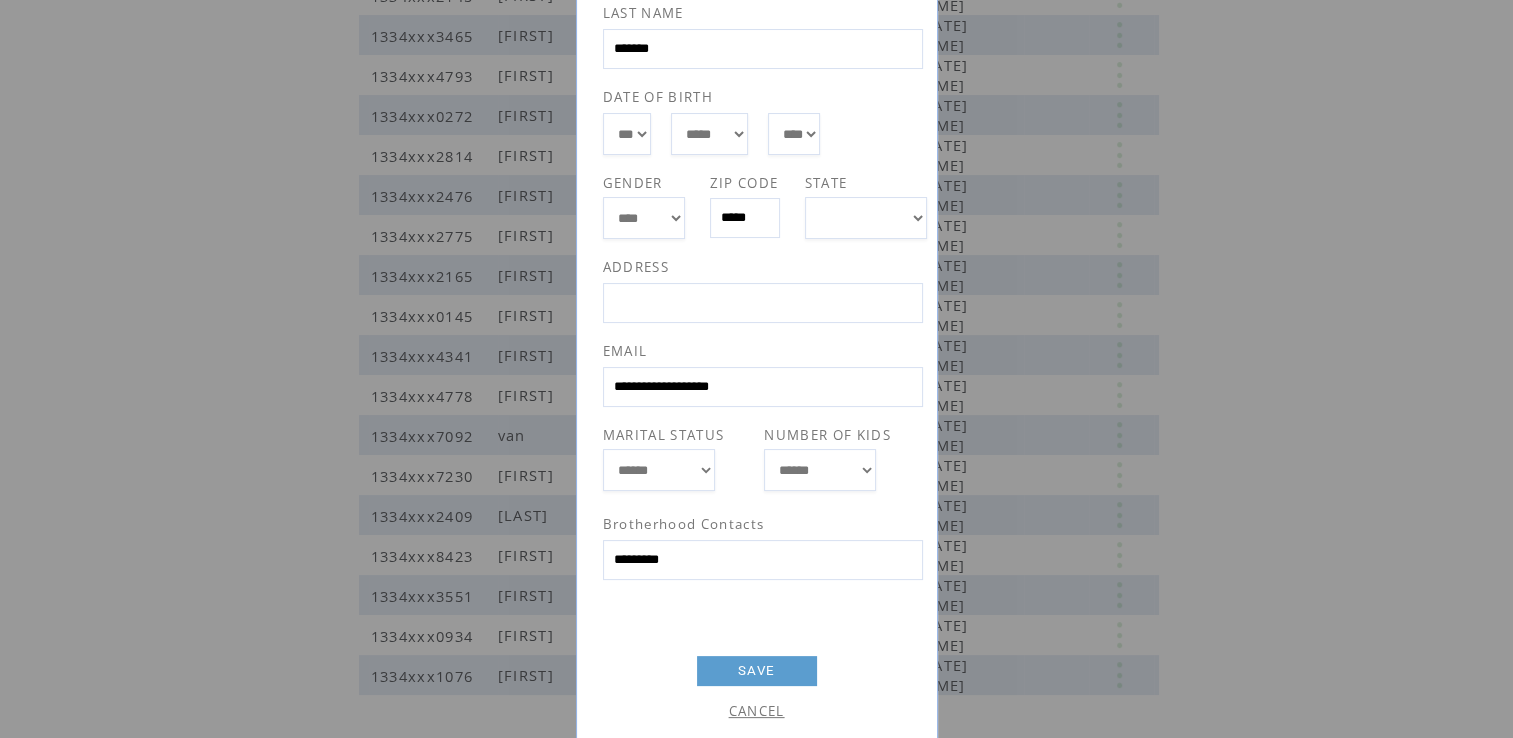 select on "**" 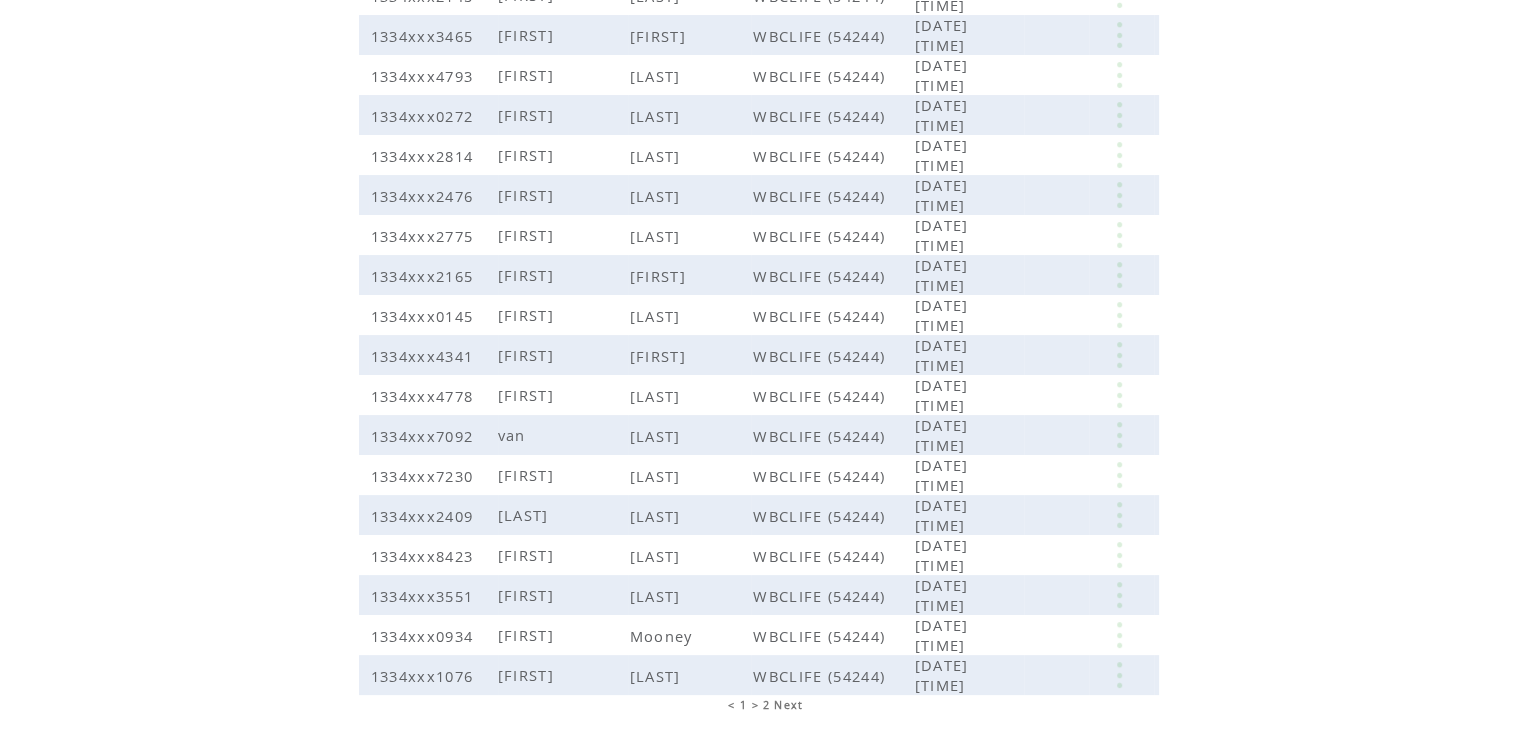 scroll, scrollTop: 373, scrollLeft: 0, axis: vertical 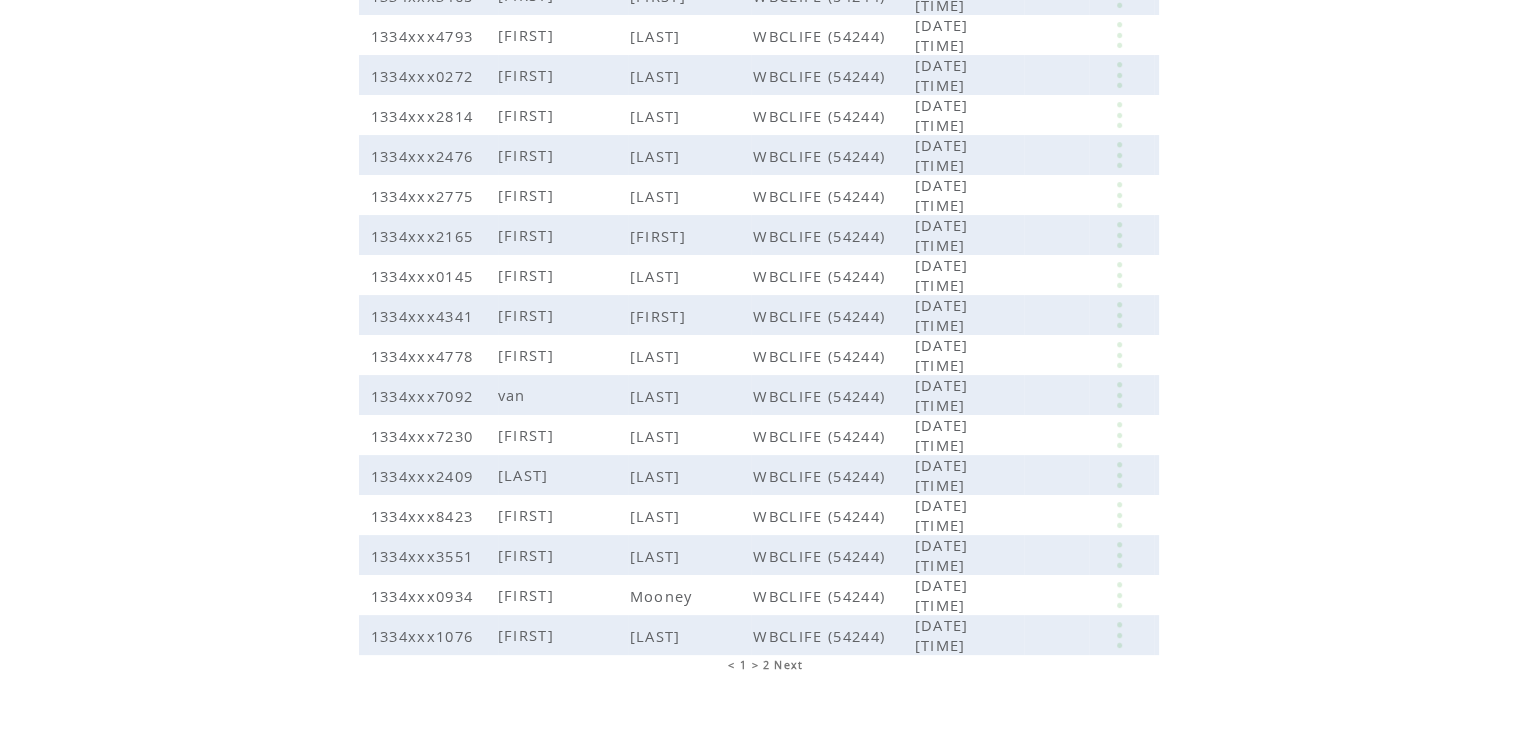 click on "Next" at bounding box center (788, 665) 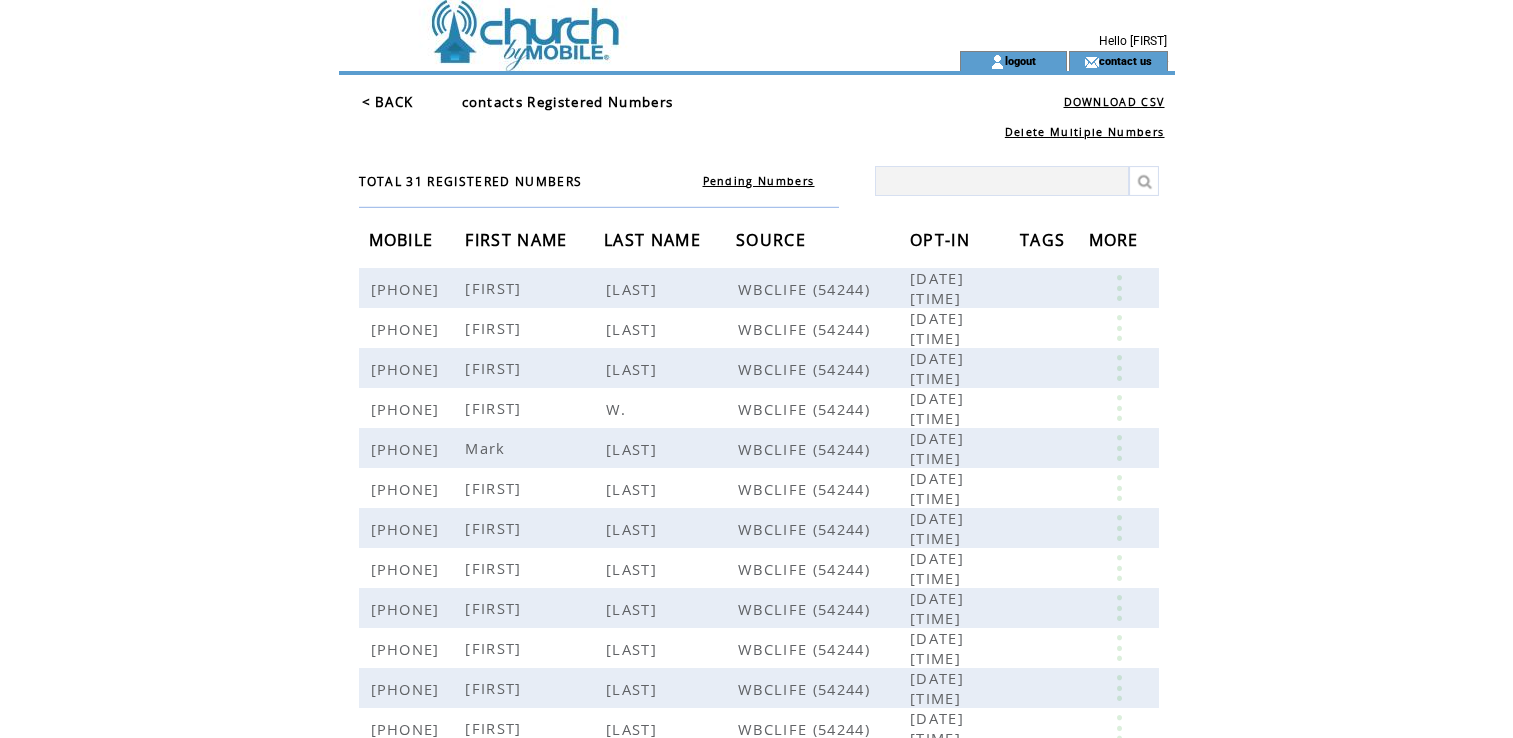 scroll, scrollTop: 0, scrollLeft: 0, axis: both 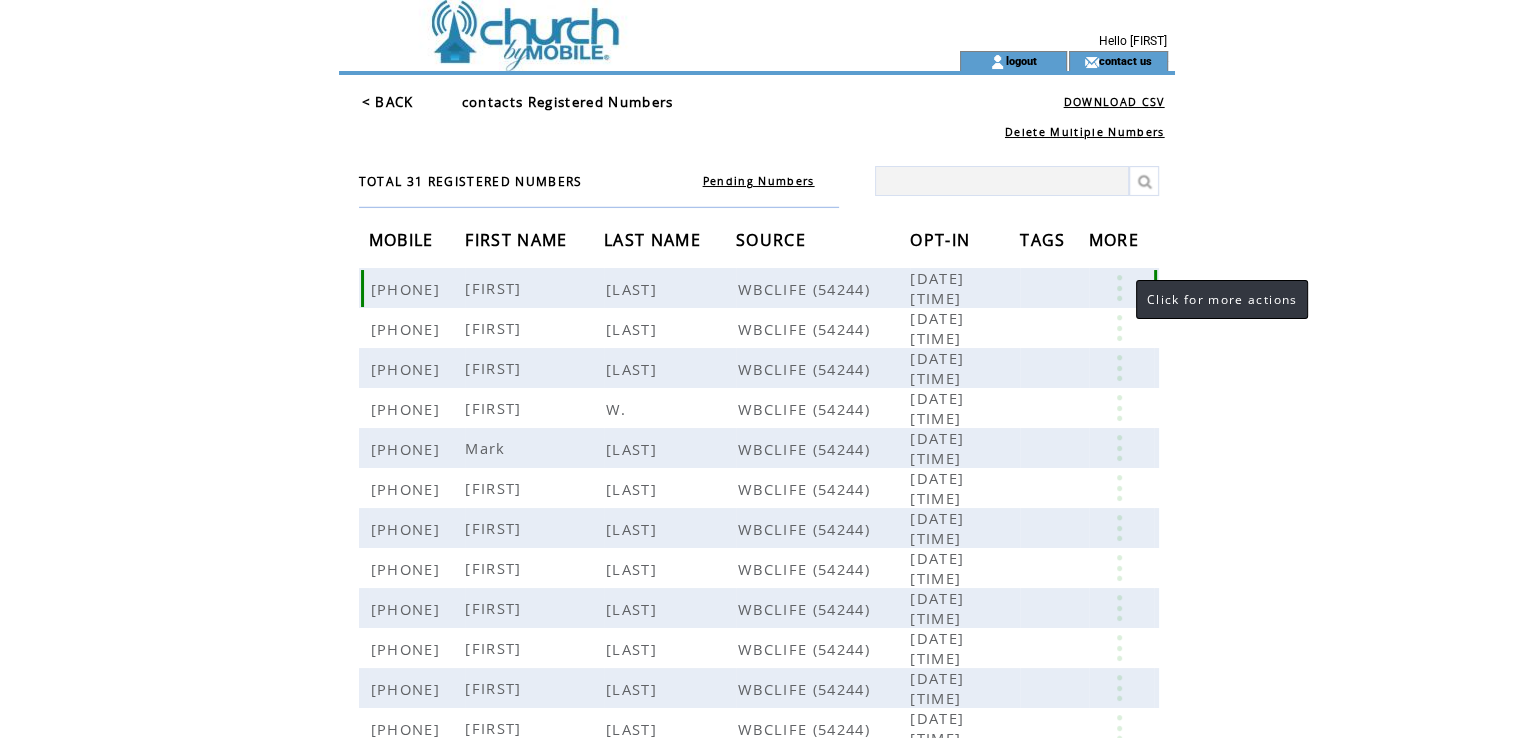 click at bounding box center [1119, 288] 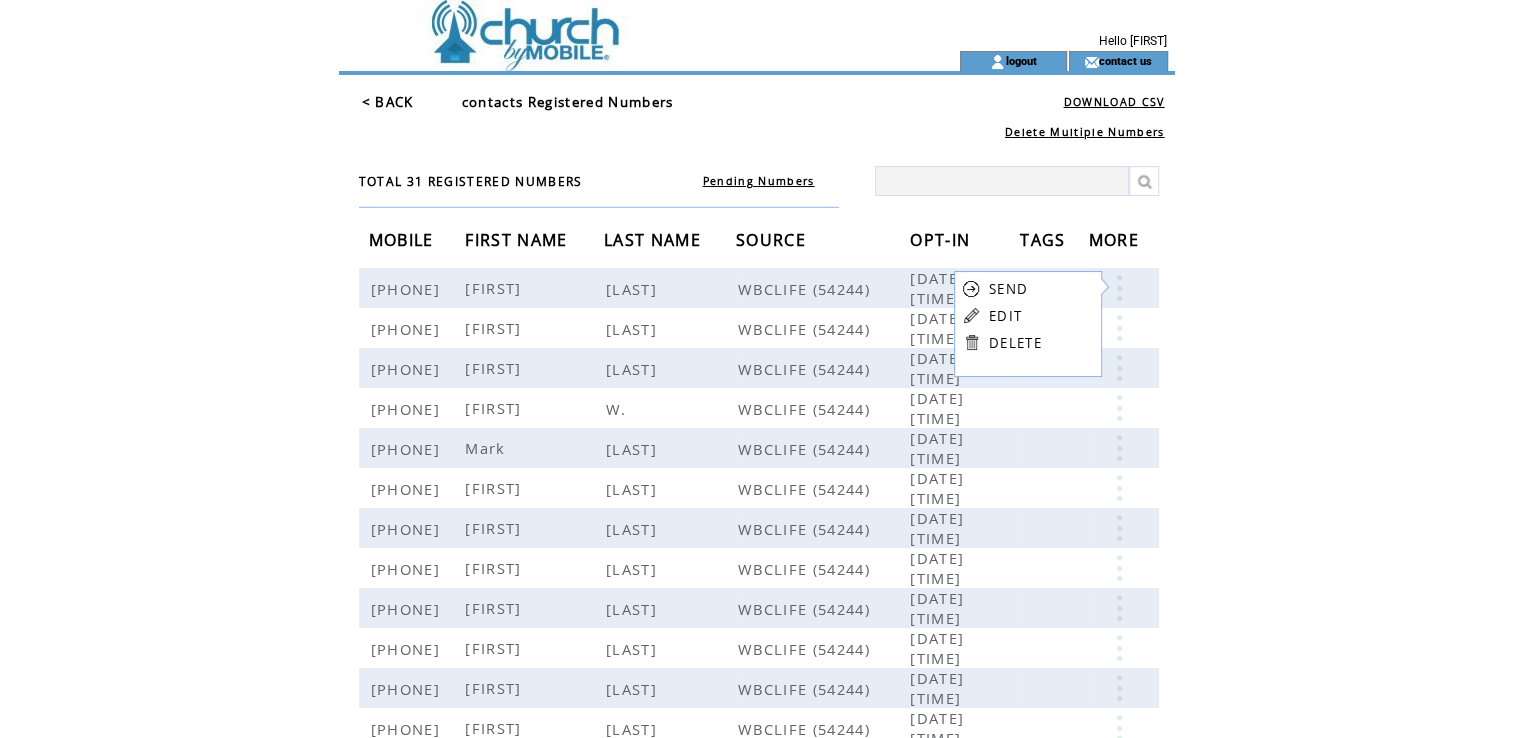 click on "EDIT" at bounding box center (1015, 315) 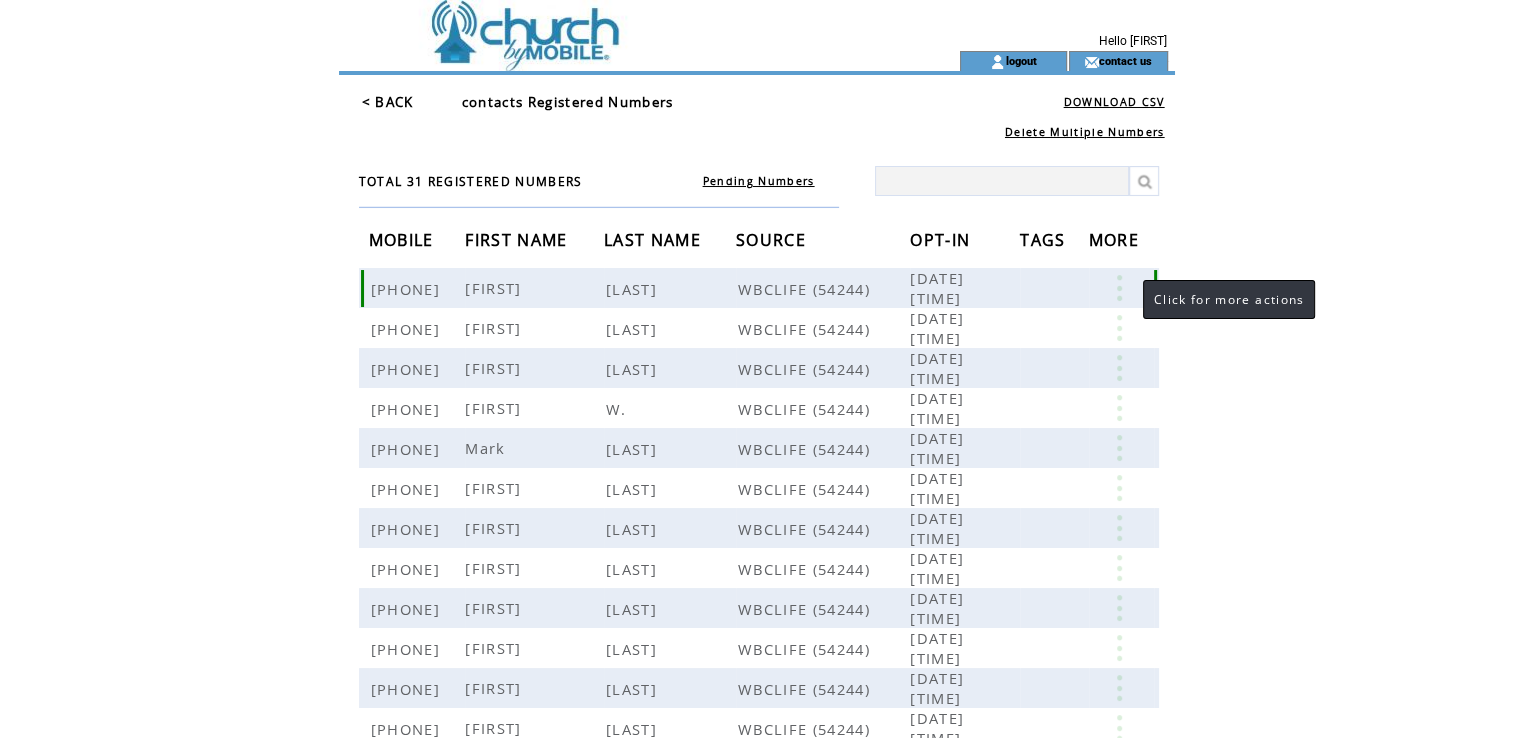 click at bounding box center (1119, 288) 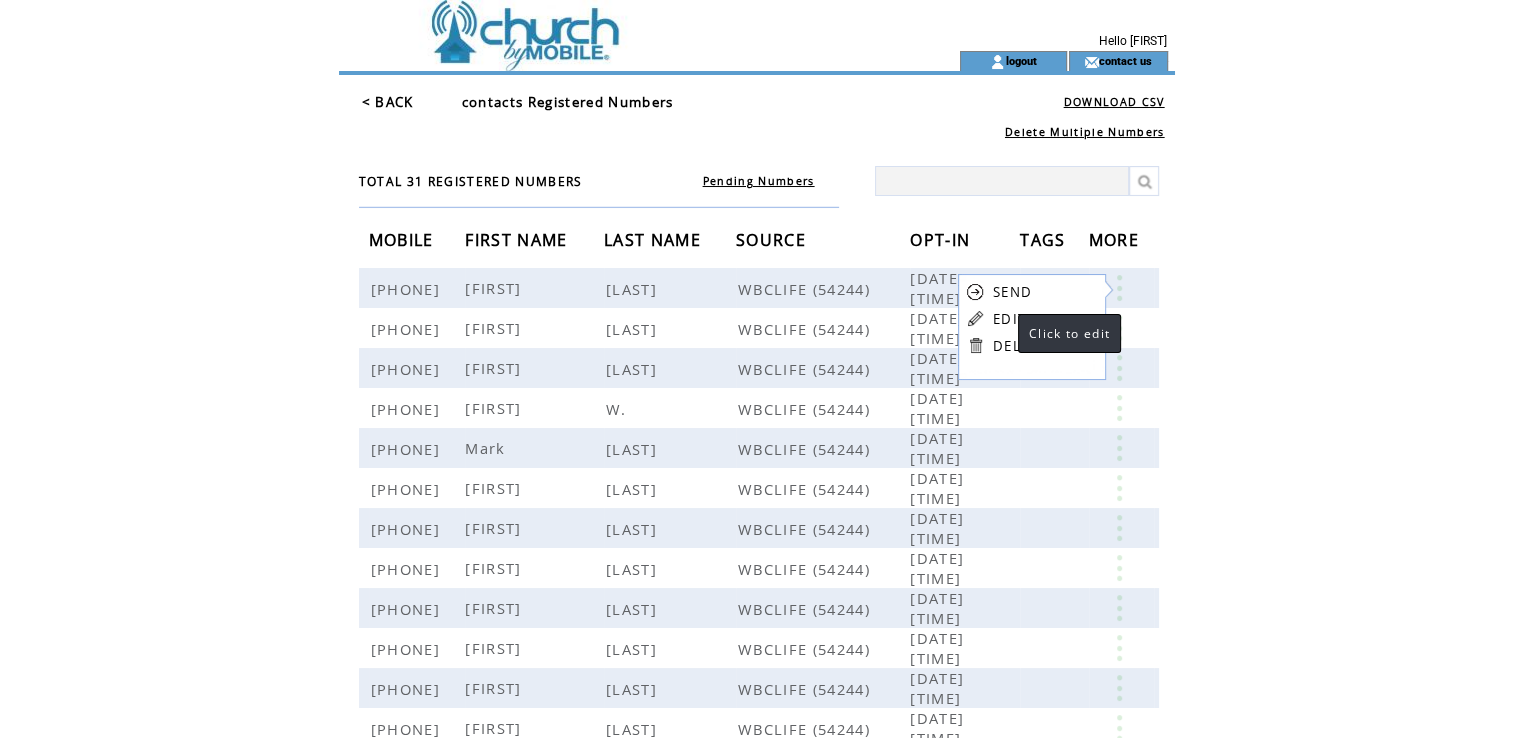 click on "EDIT" at bounding box center [1009, 319] 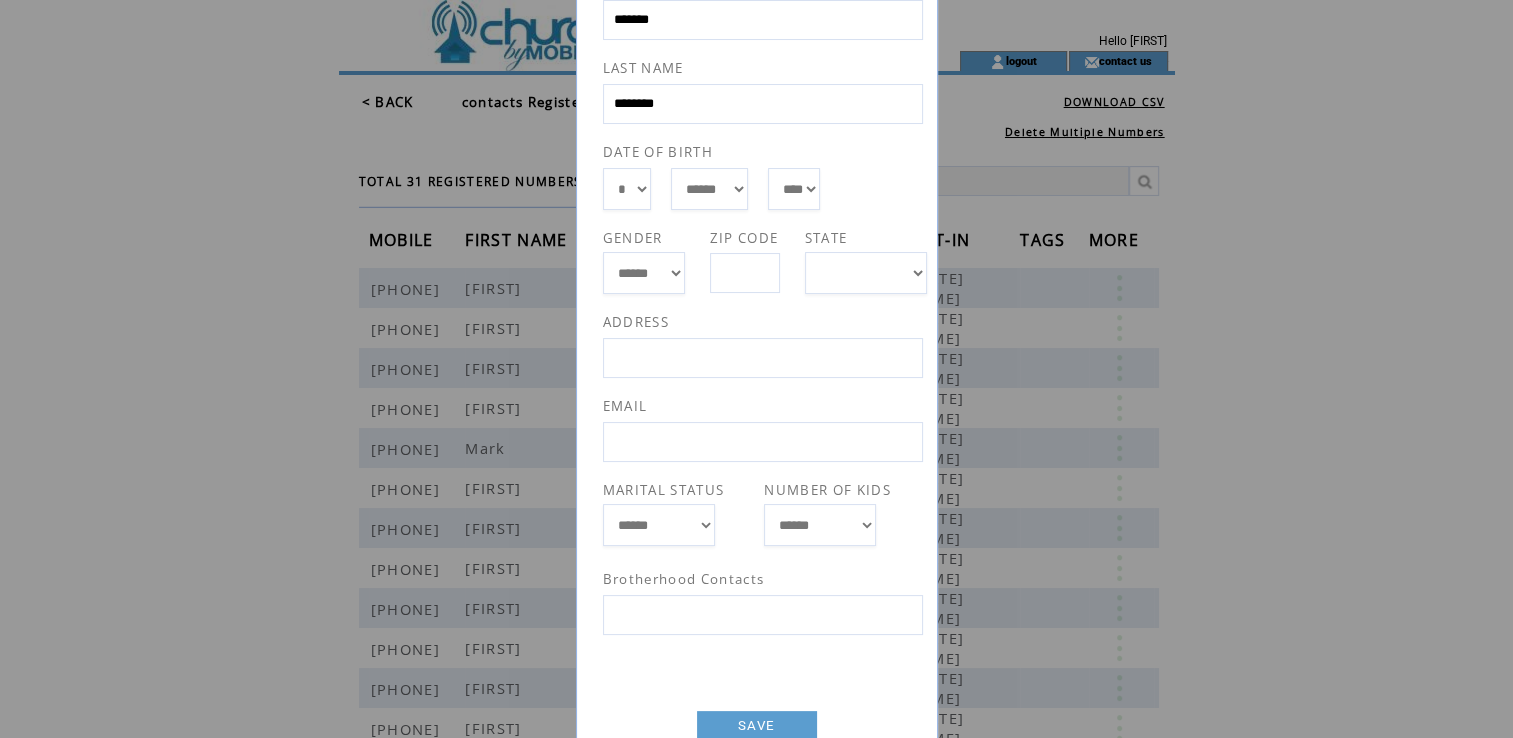 scroll, scrollTop: 255, scrollLeft: 0, axis: vertical 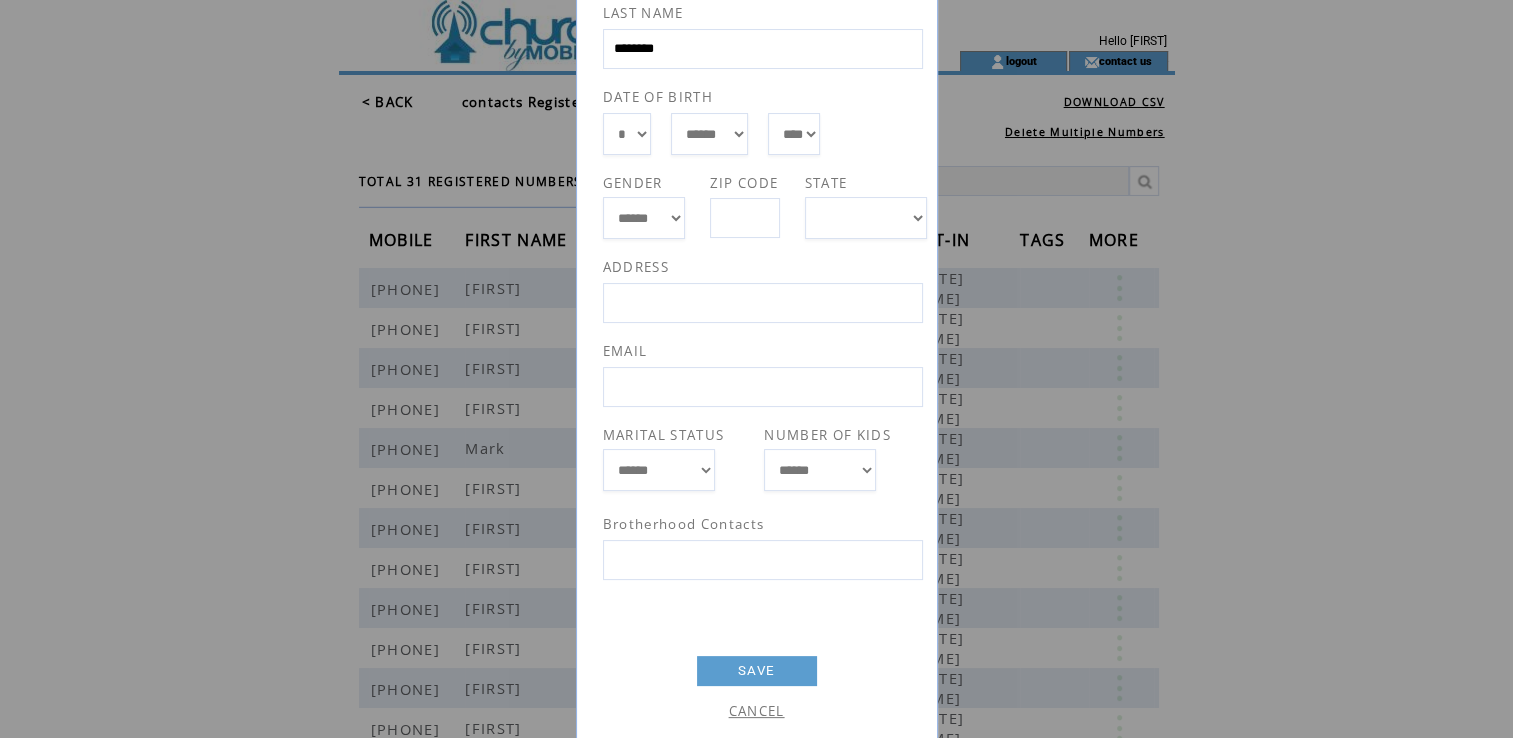 click at bounding box center [763, 560] 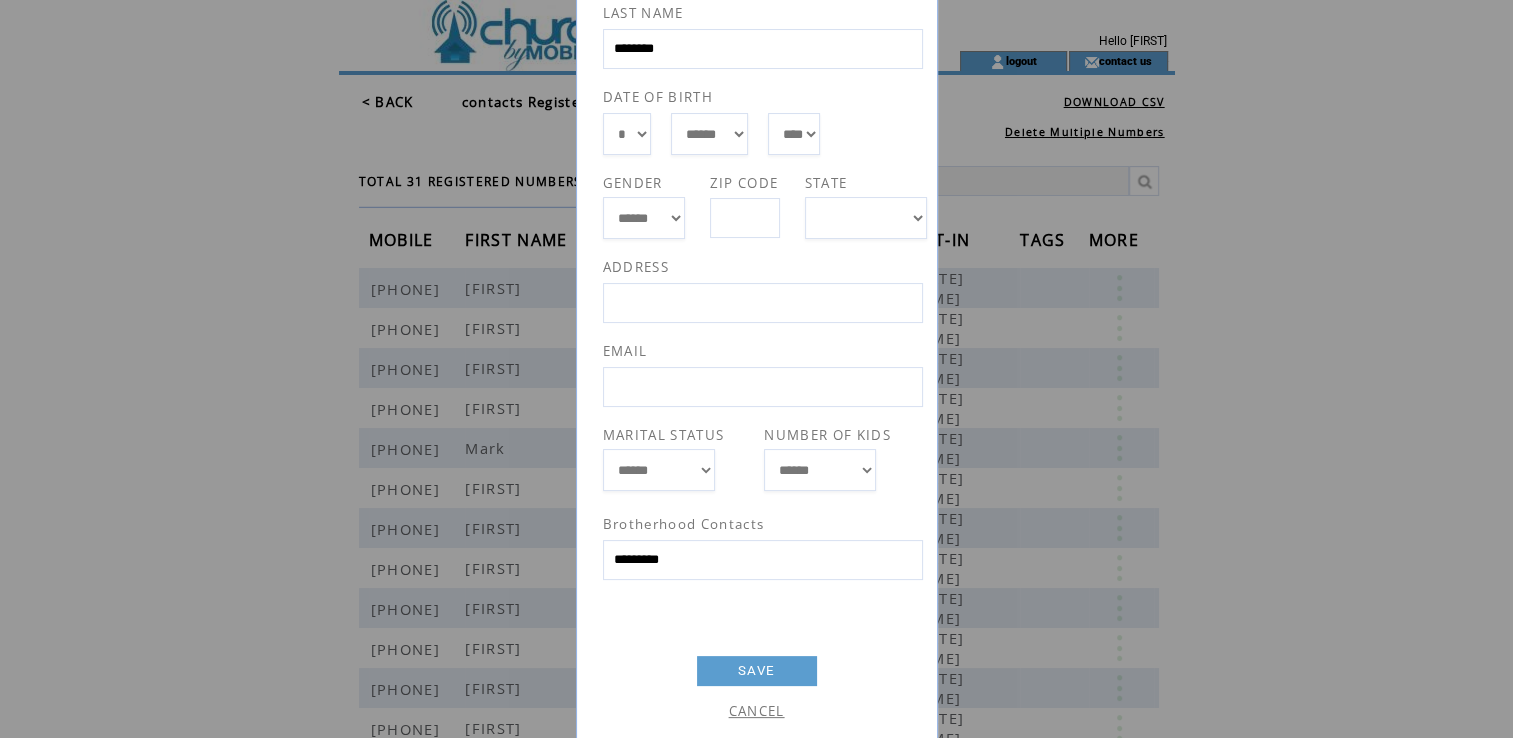 select on "**" 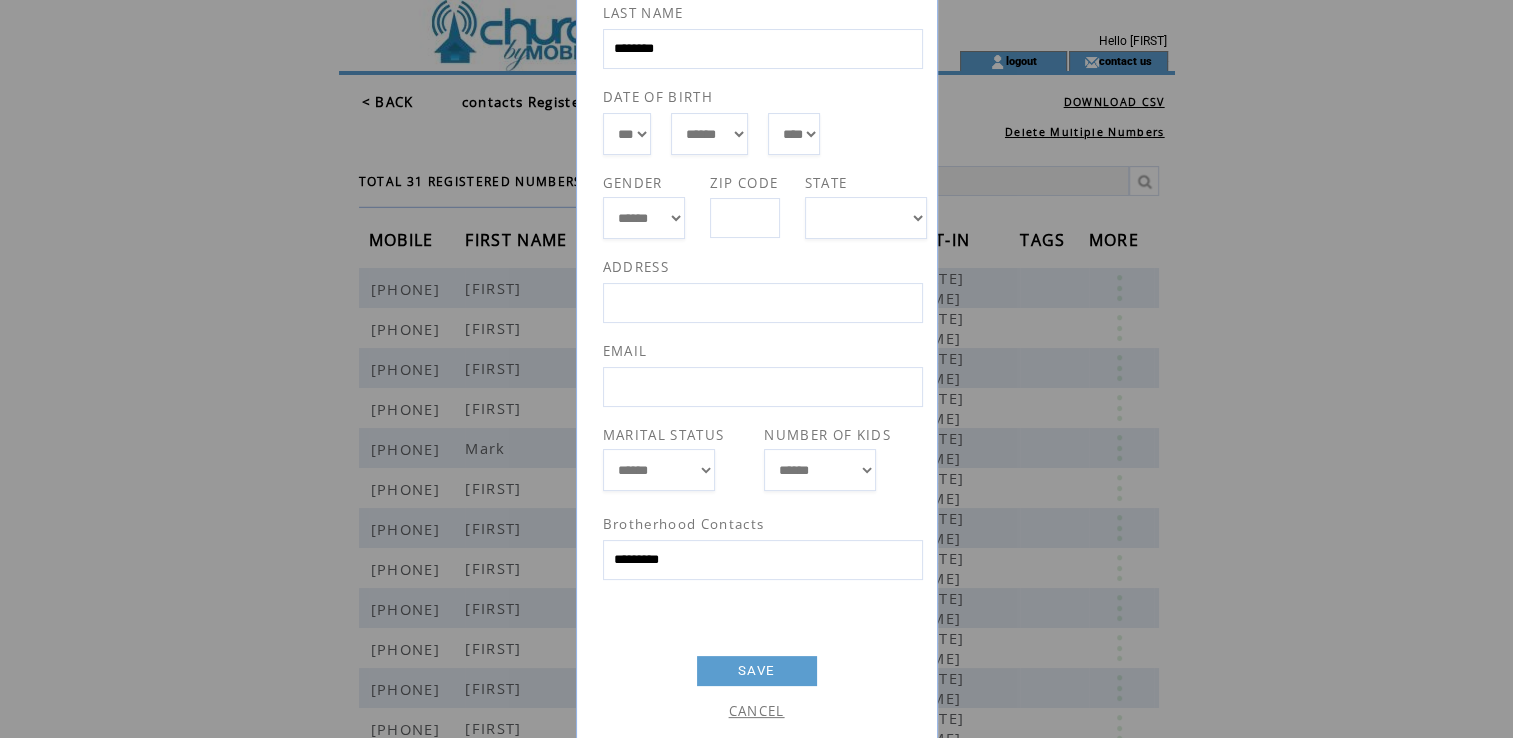 select on "**" 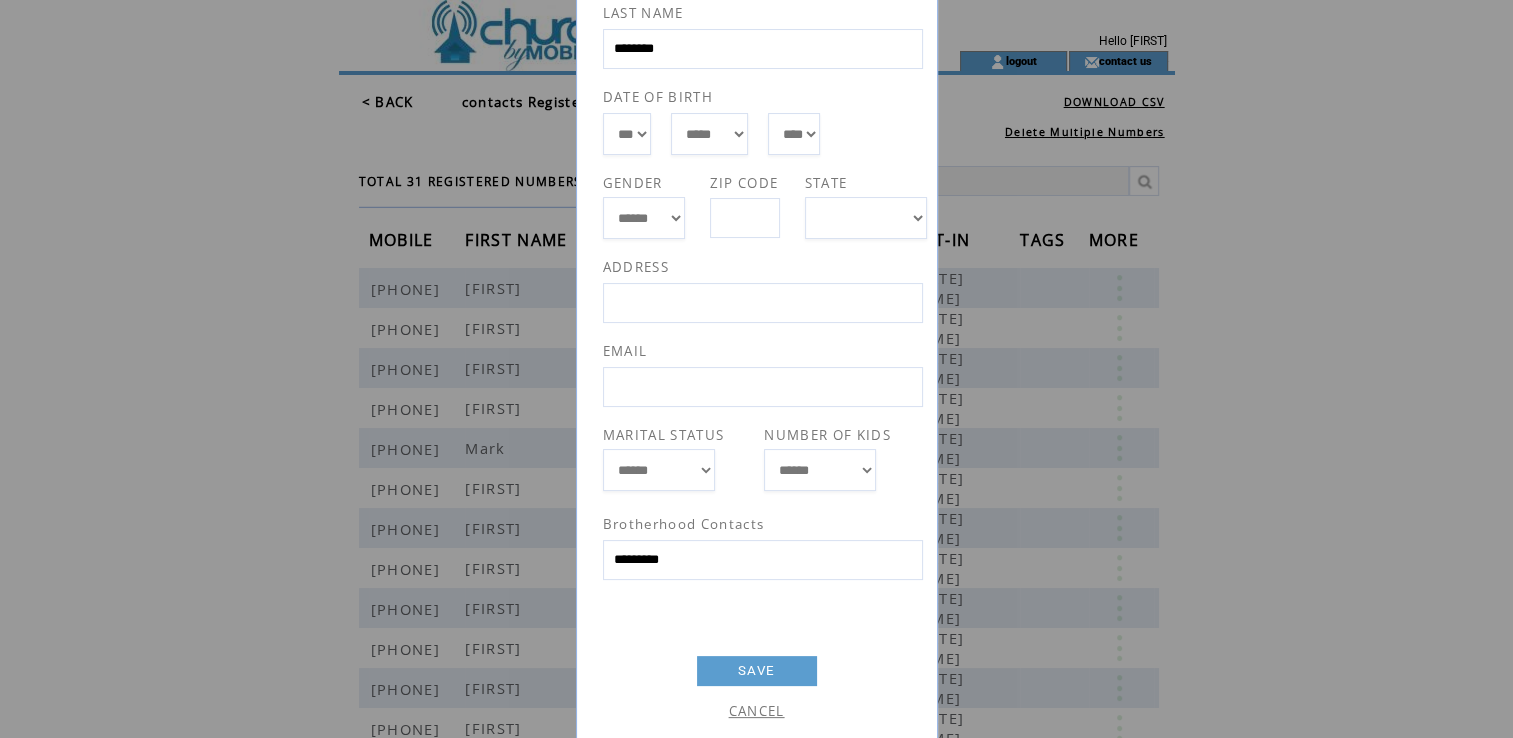 select on "**" 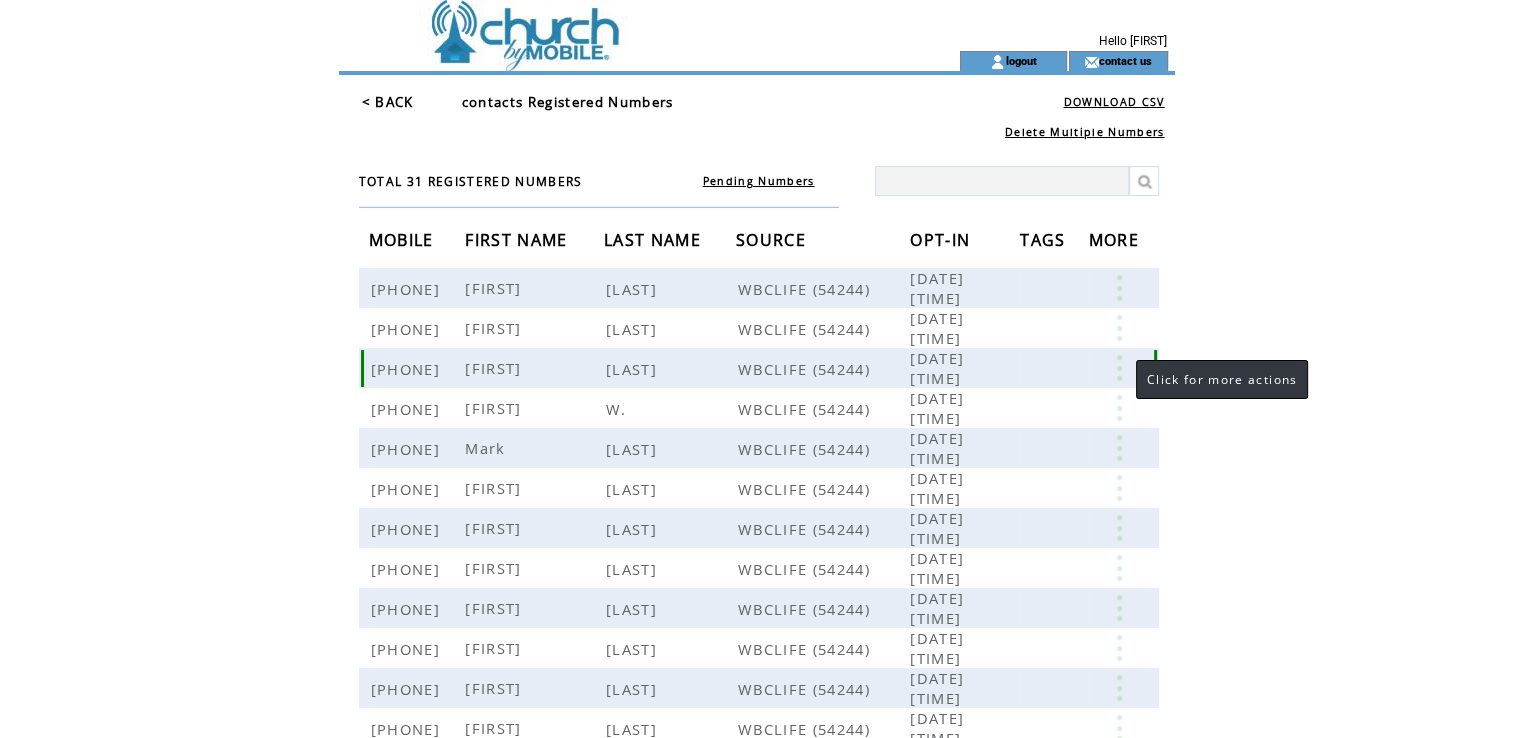 click at bounding box center [1119, 368] 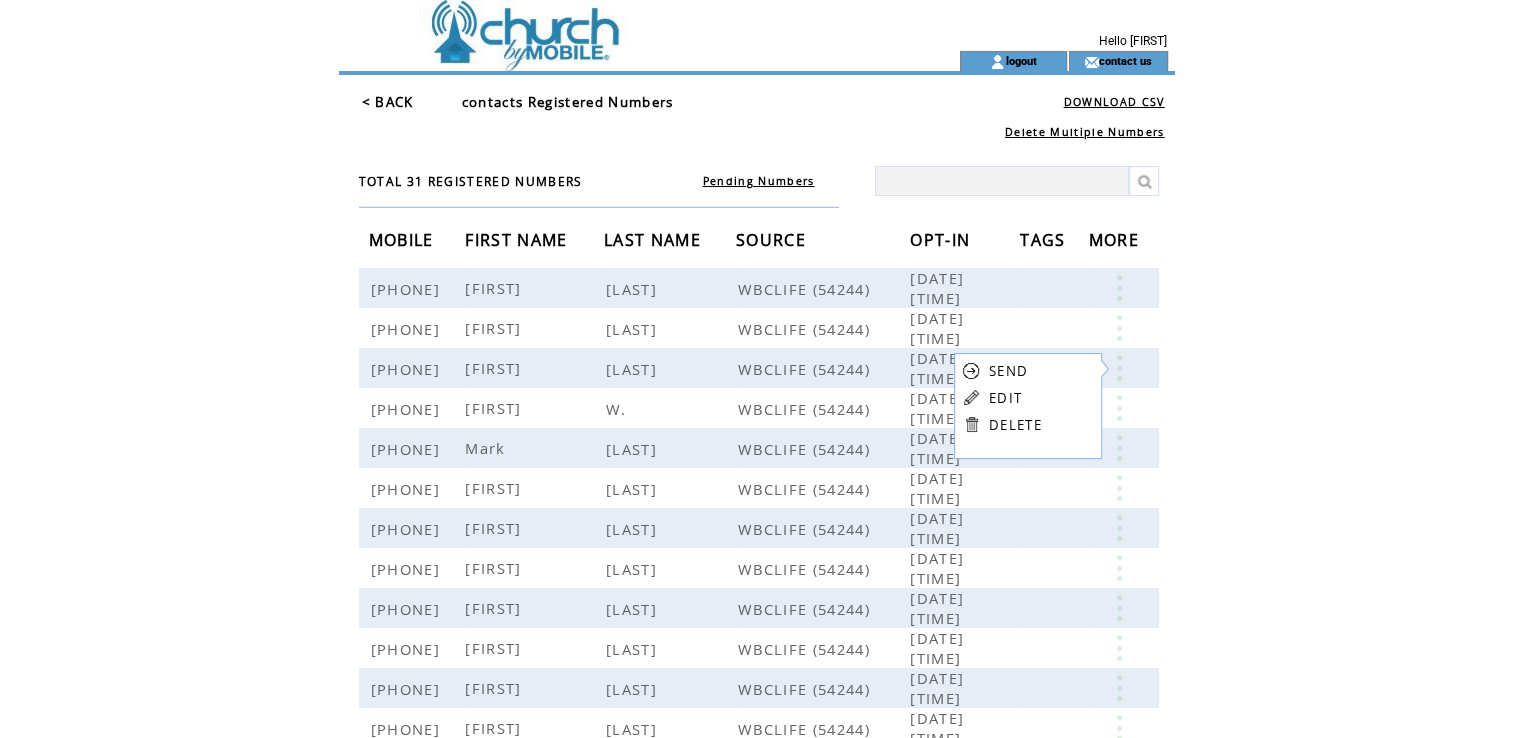 click on "EDIT" at bounding box center [1005, 398] 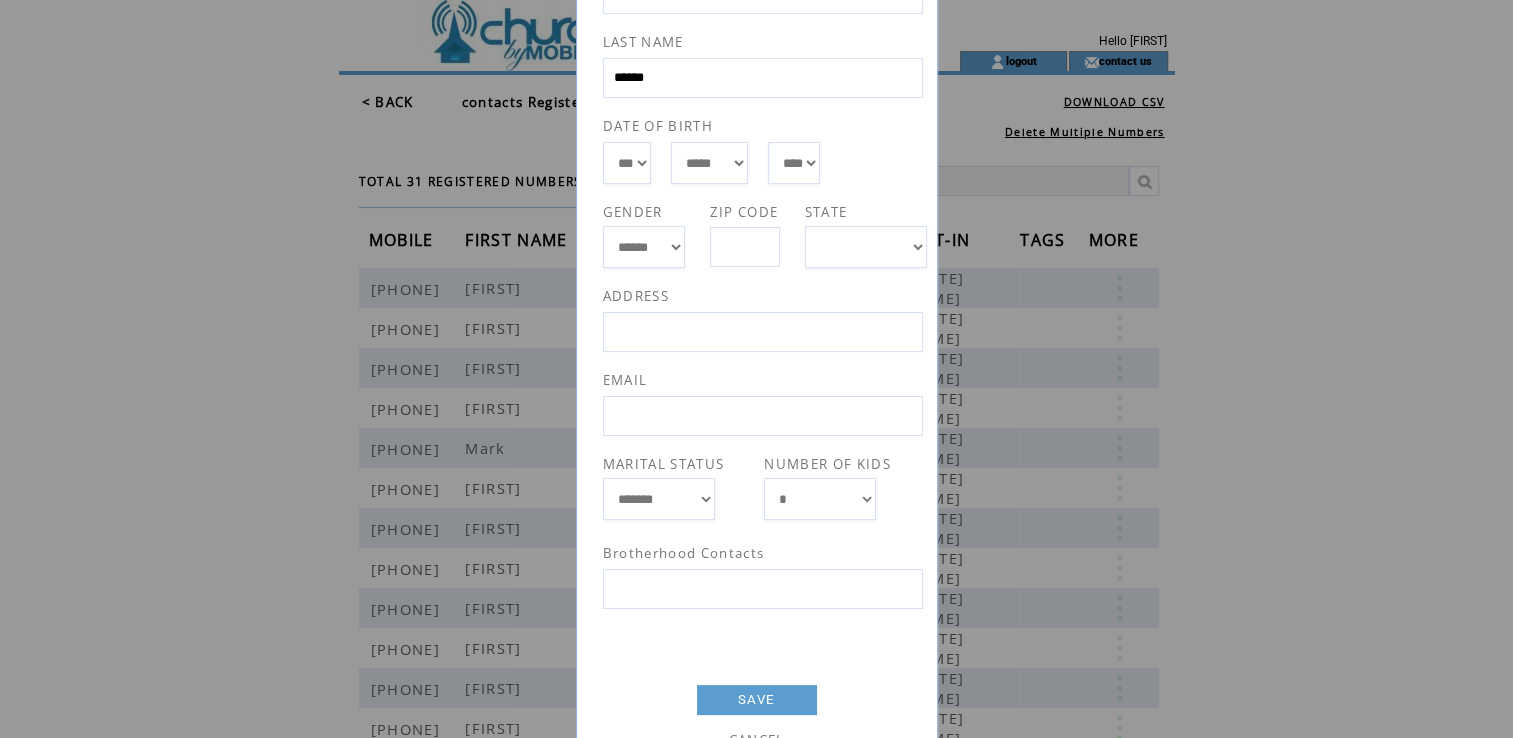 scroll, scrollTop: 255, scrollLeft: 0, axis: vertical 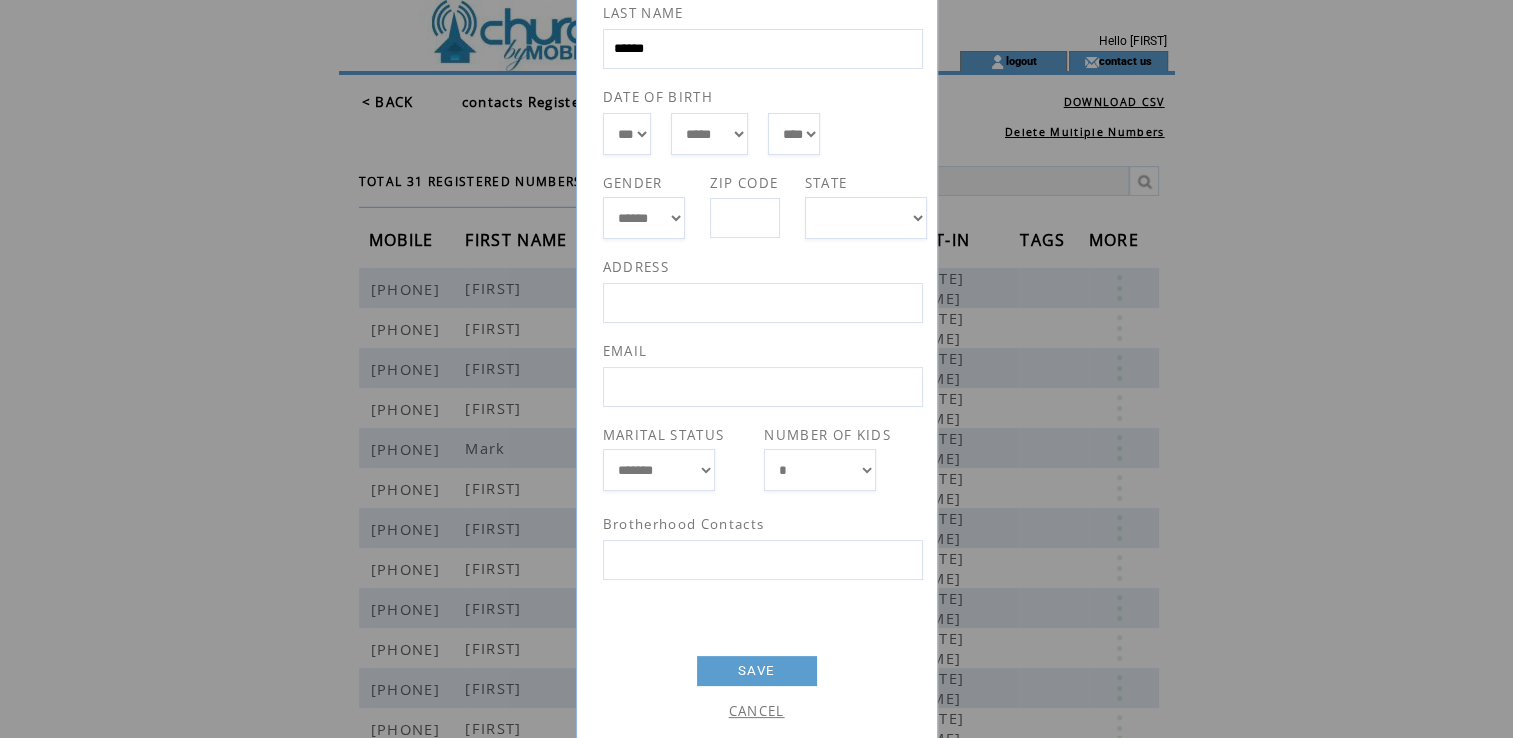 click at bounding box center [763, 560] 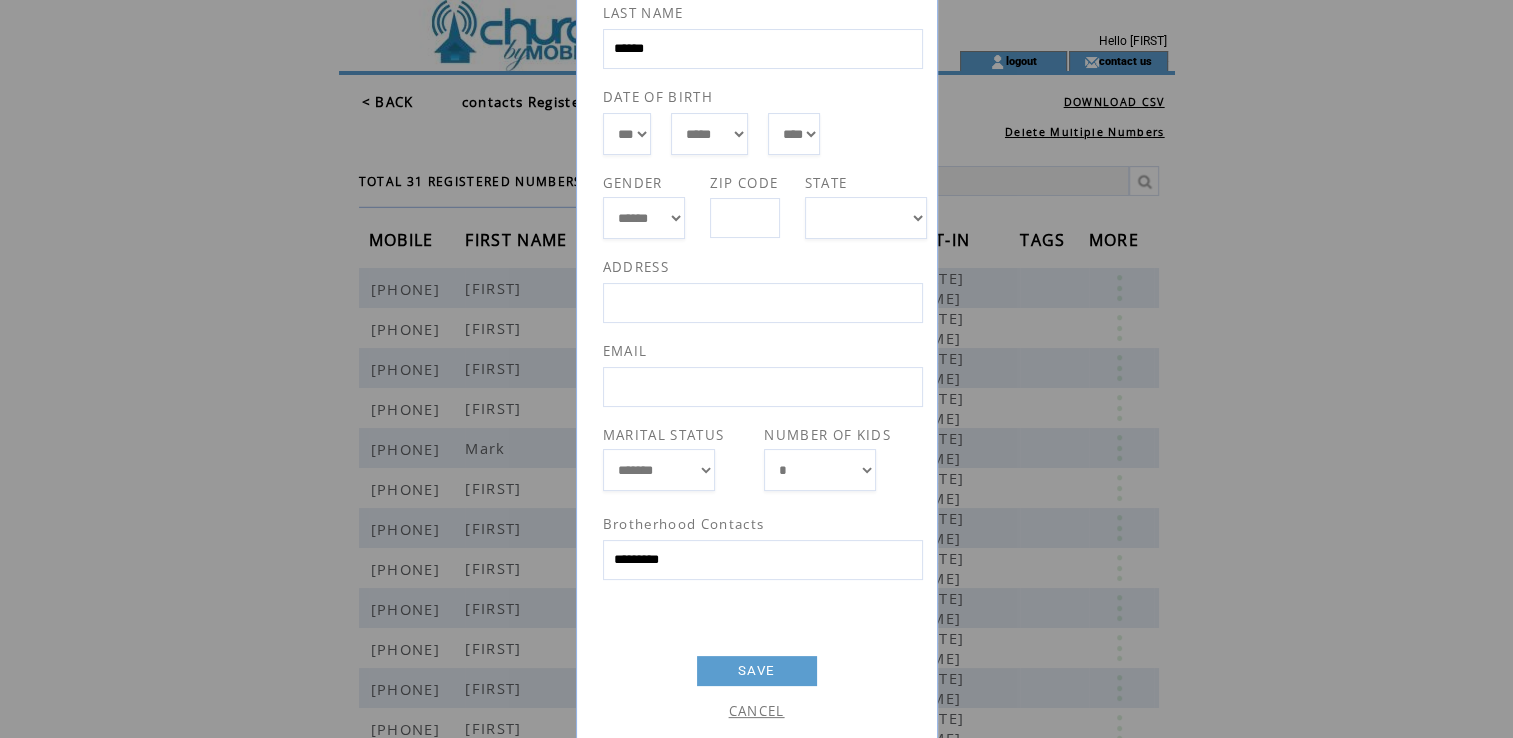 click on "SAVE" at bounding box center [757, 671] 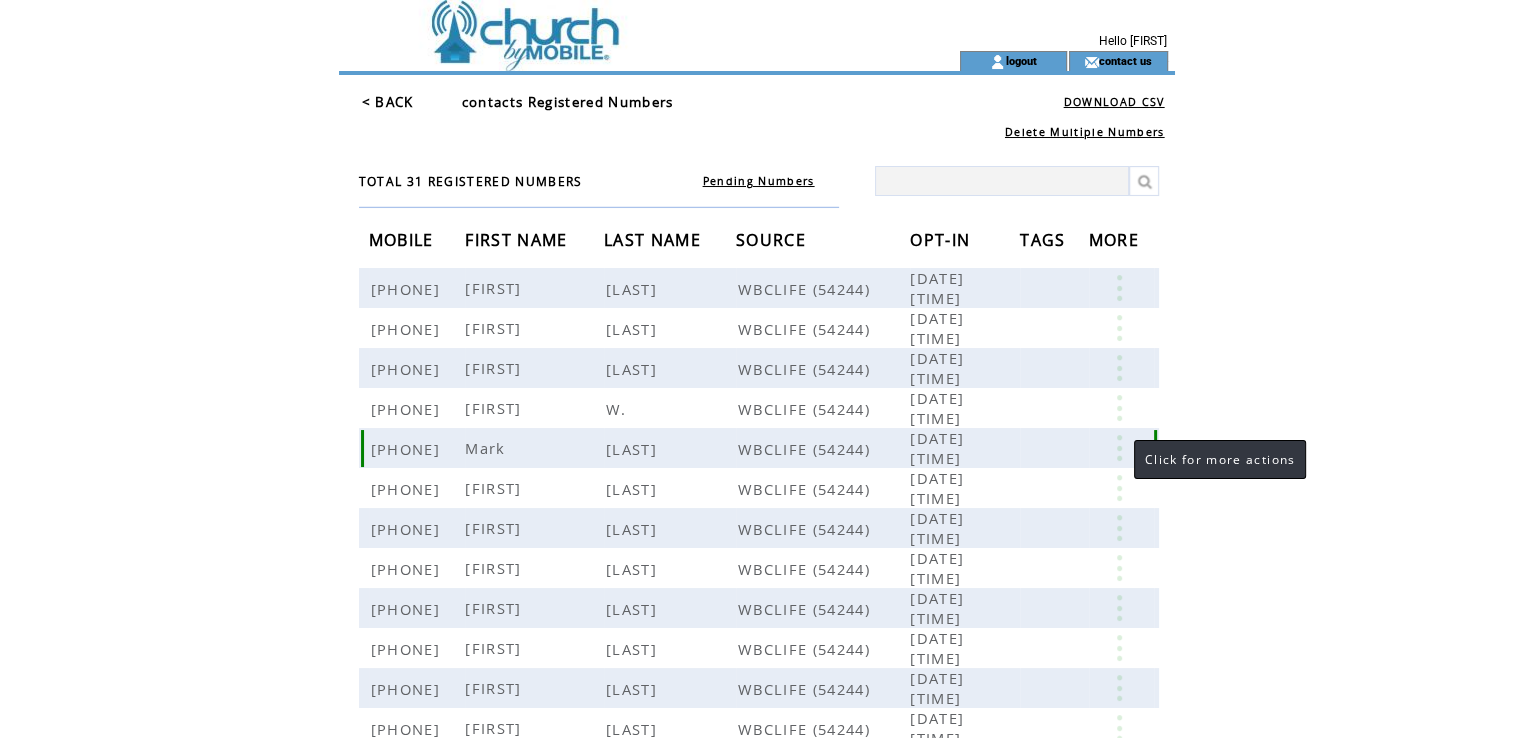 click at bounding box center [1119, 448] 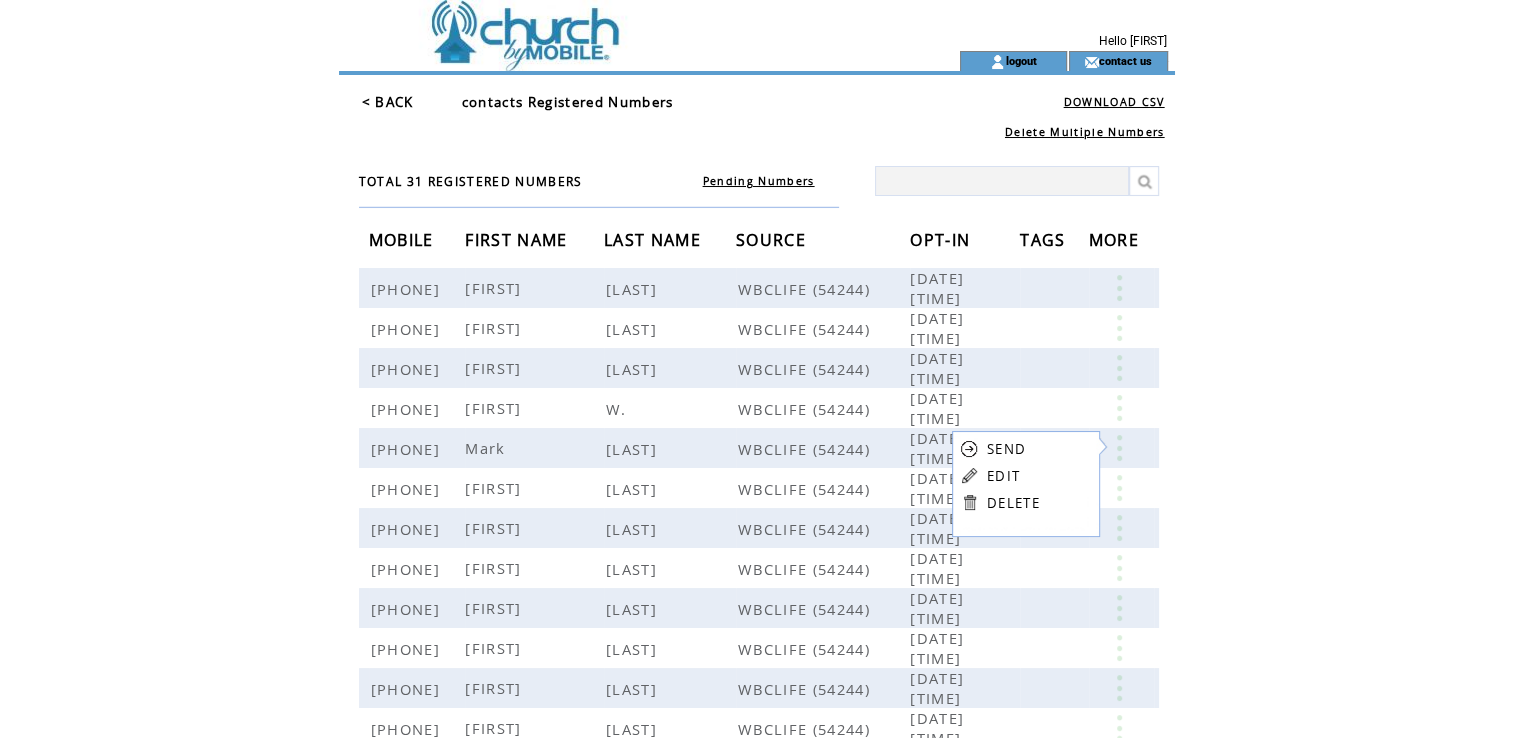 click on "EDIT" at bounding box center (1003, 476) 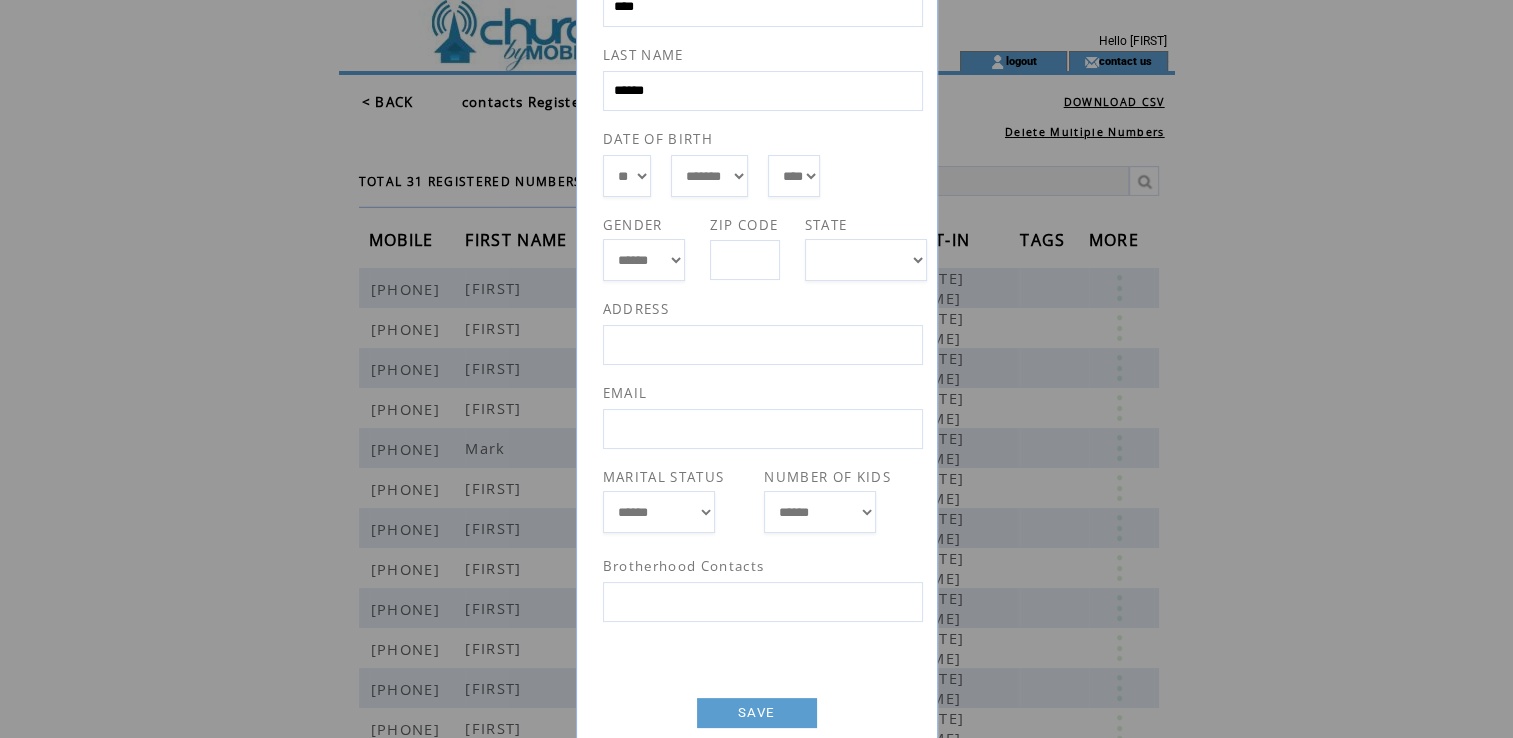 scroll, scrollTop: 255, scrollLeft: 0, axis: vertical 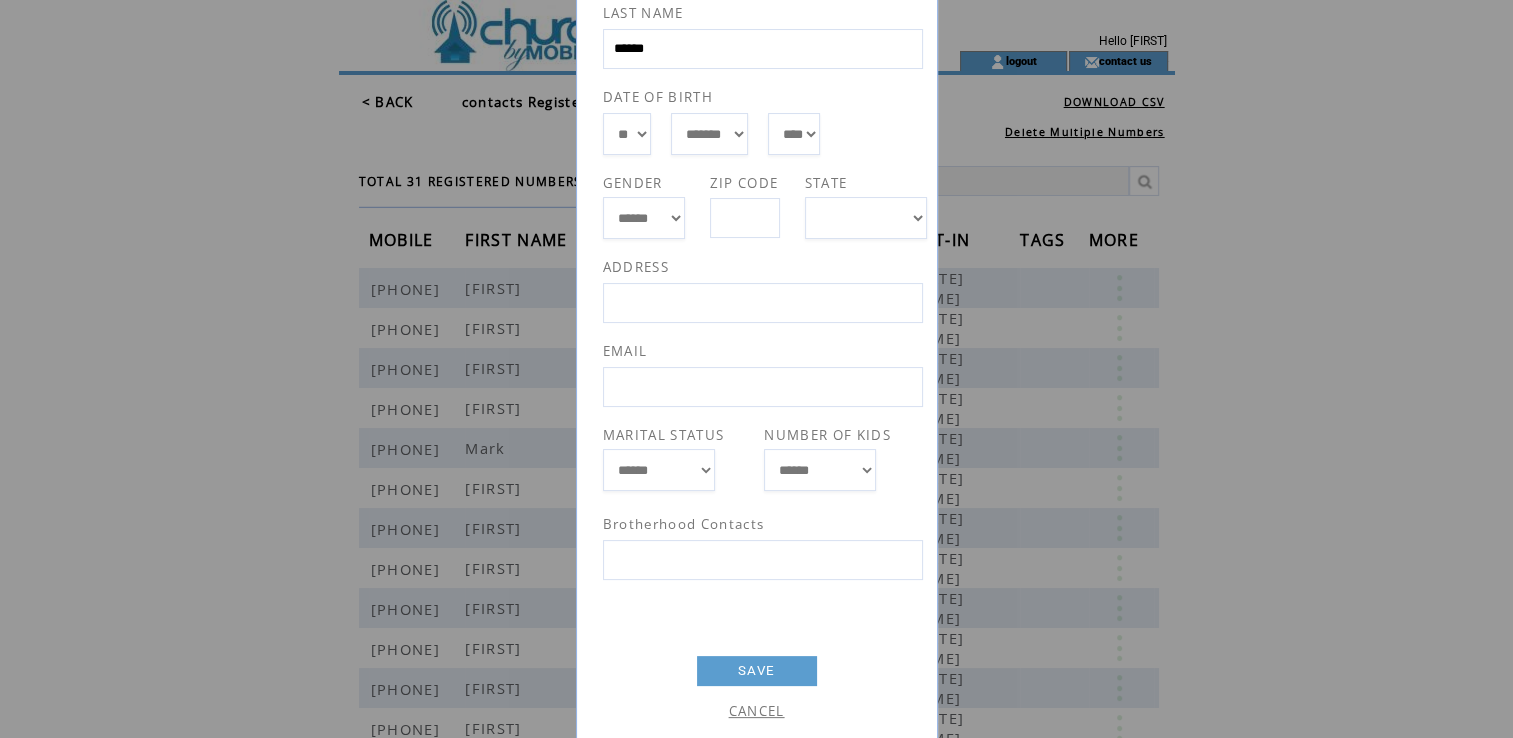 click at bounding box center (763, 560) 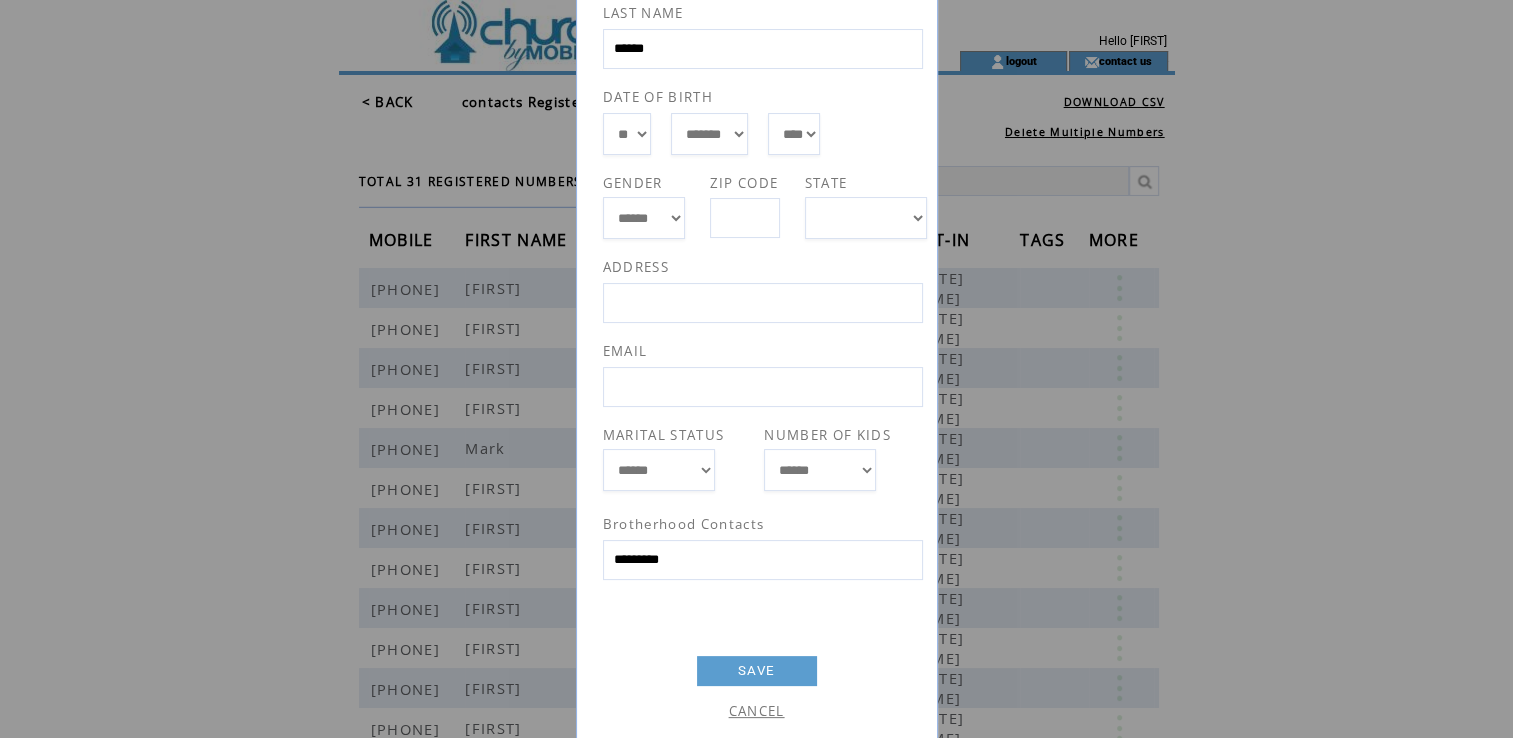 select on "**" 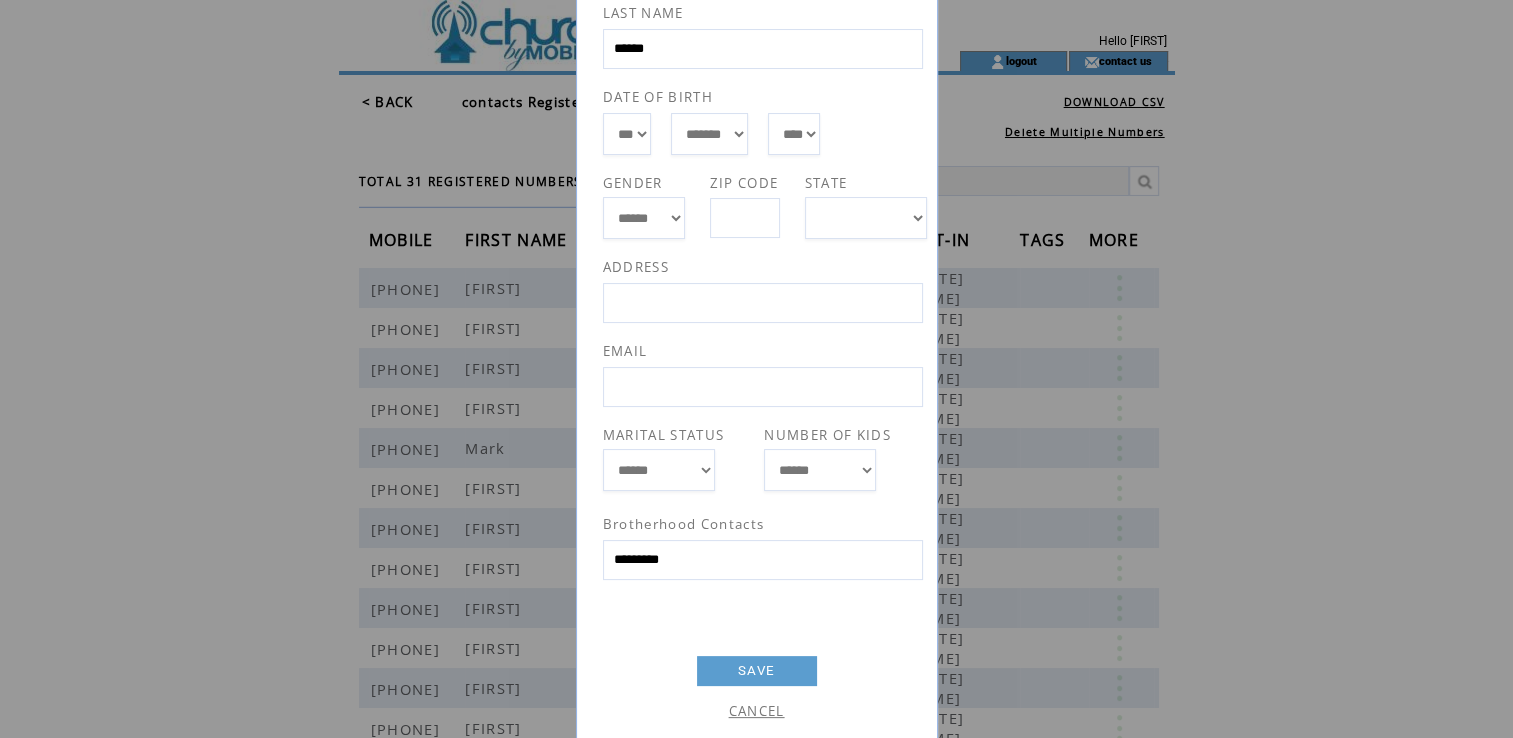 select on "**" 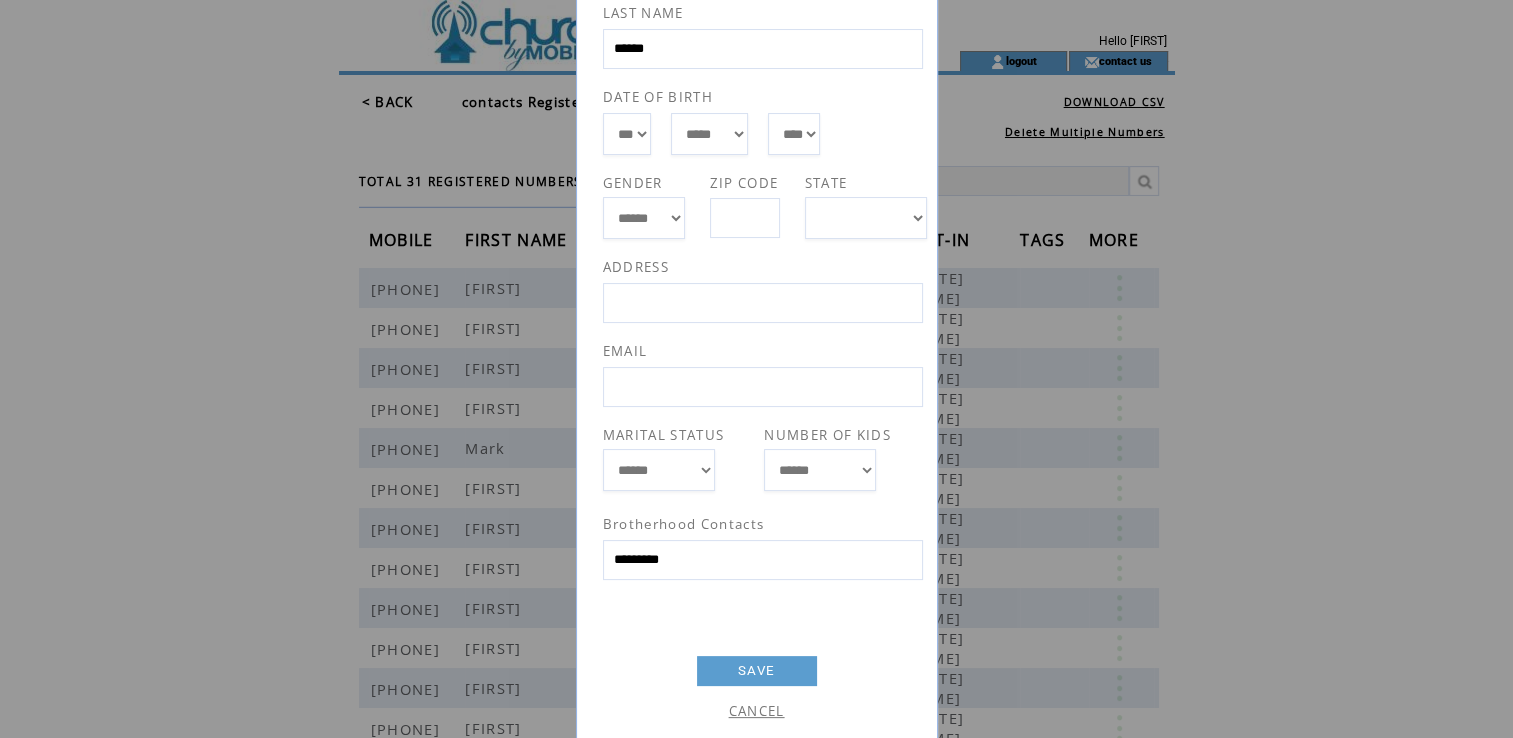 click on "SAVE" at bounding box center [757, 671] 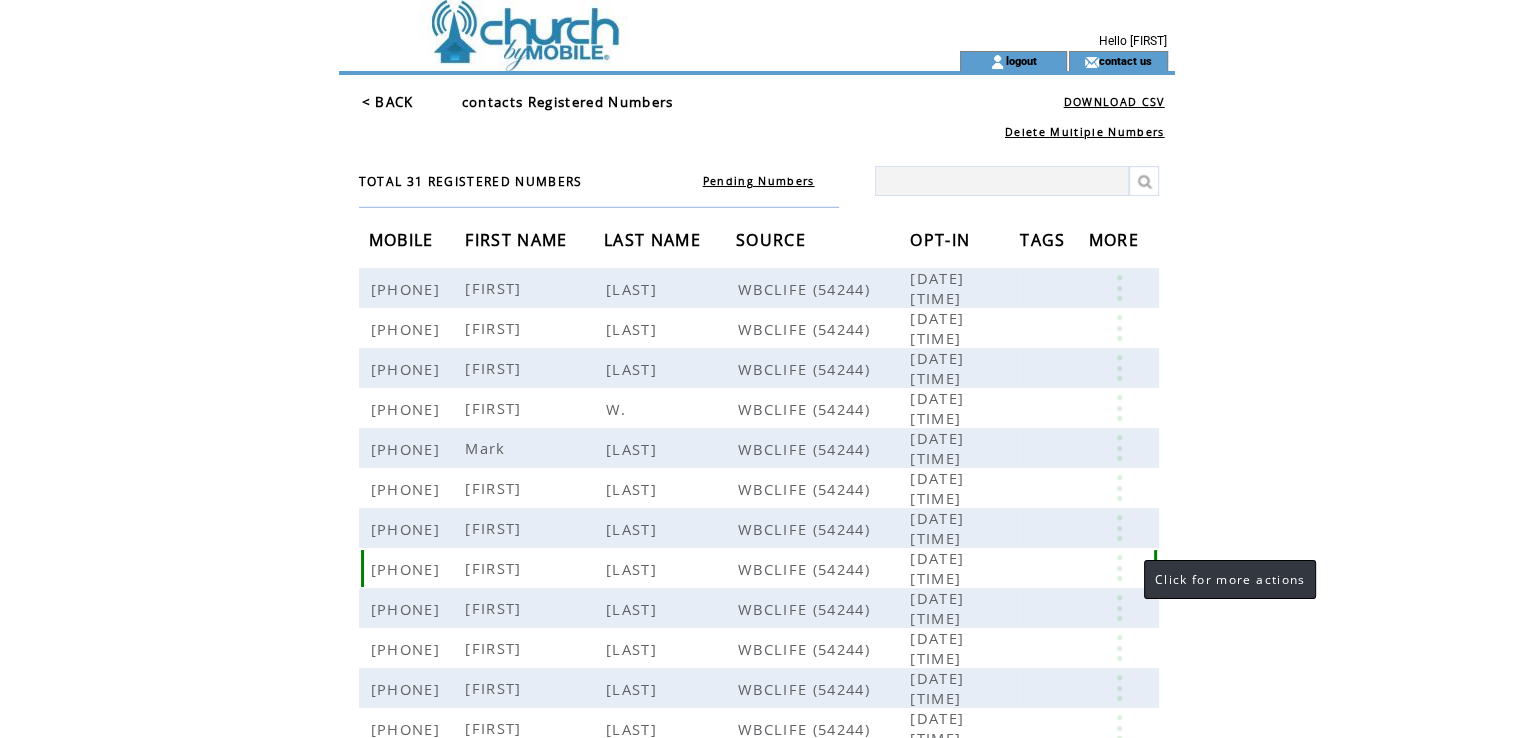 click at bounding box center [1119, 568] 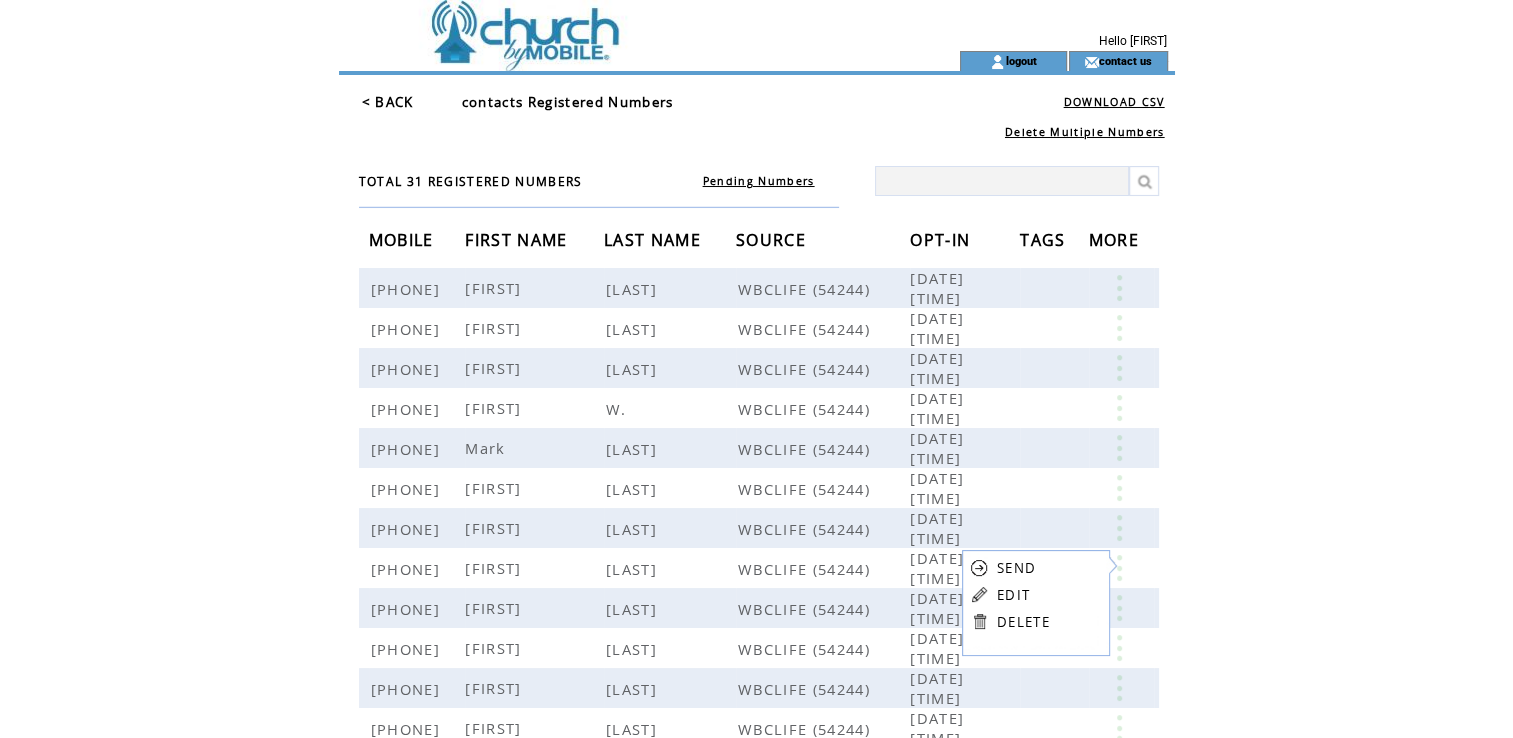 click on "EDIT" at bounding box center [1013, 595] 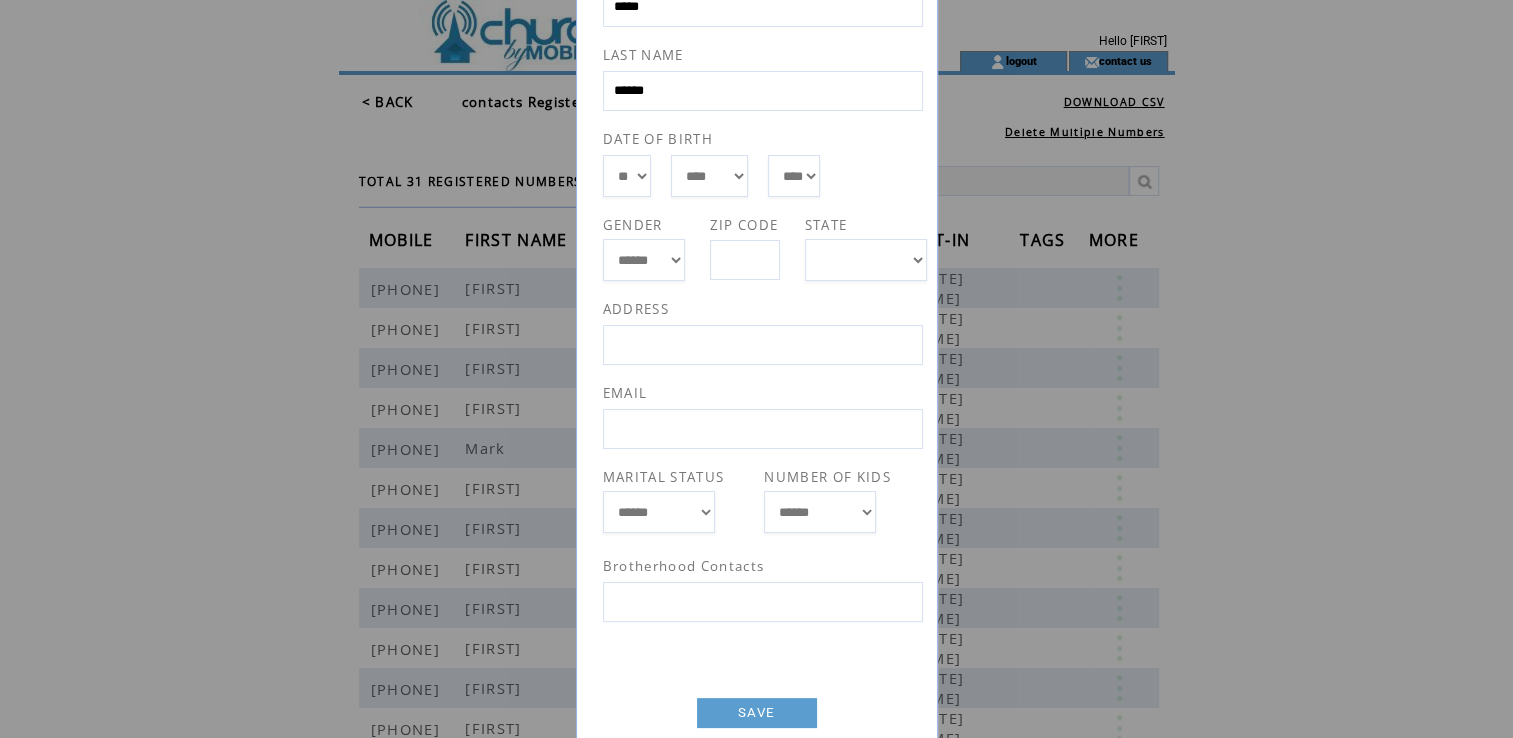 scroll, scrollTop: 255, scrollLeft: 0, axis: vertical 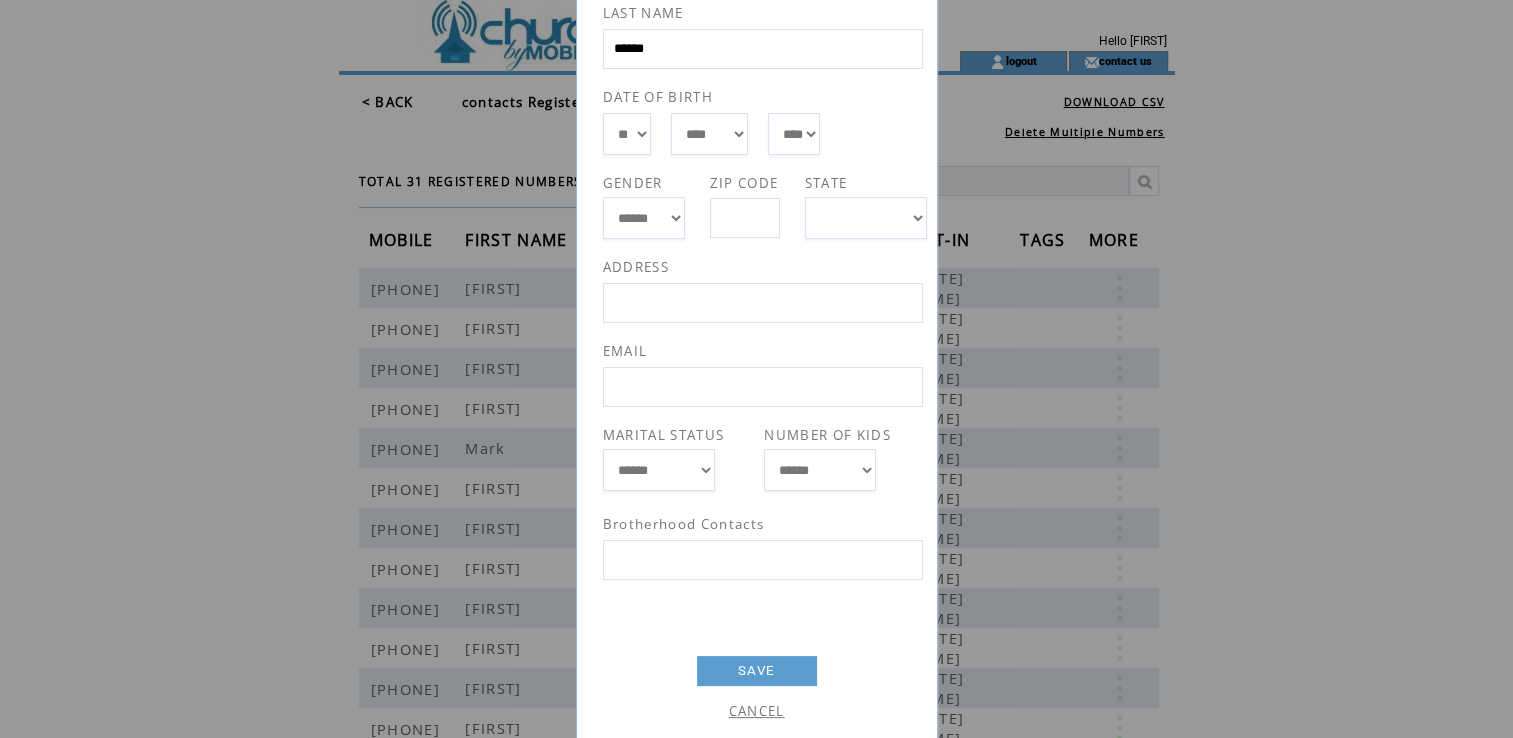 click at bounding box center [763, 560] 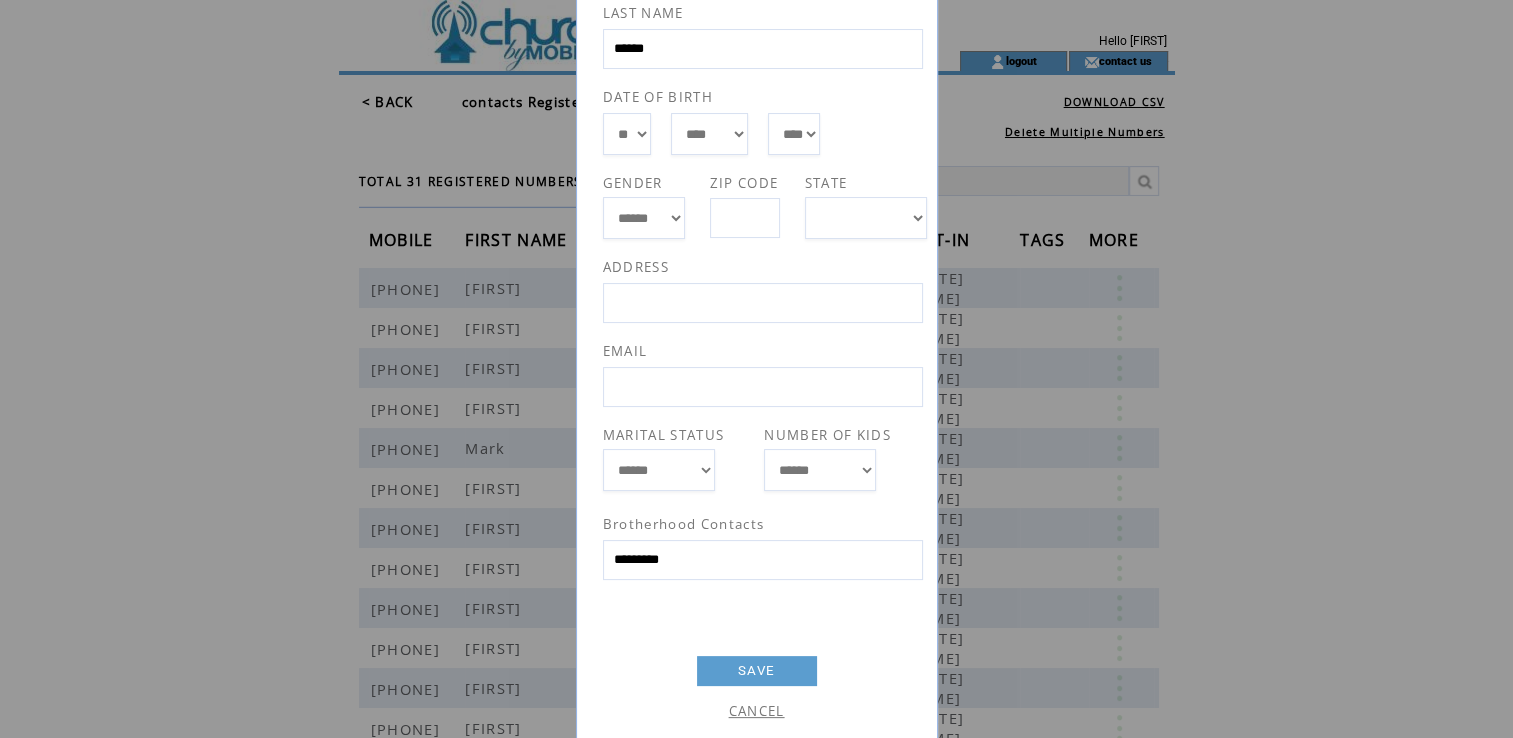 select on "**" 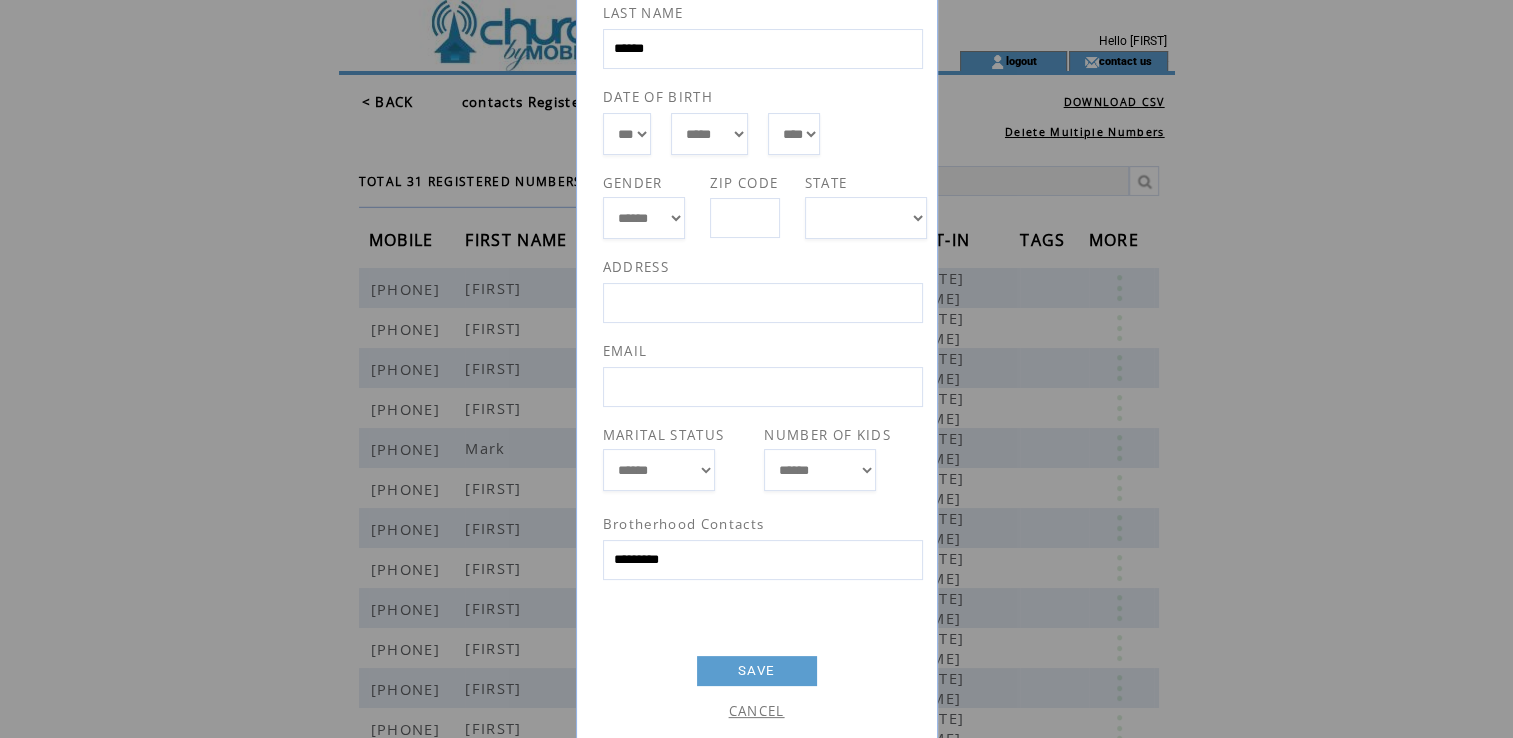 select on "**" 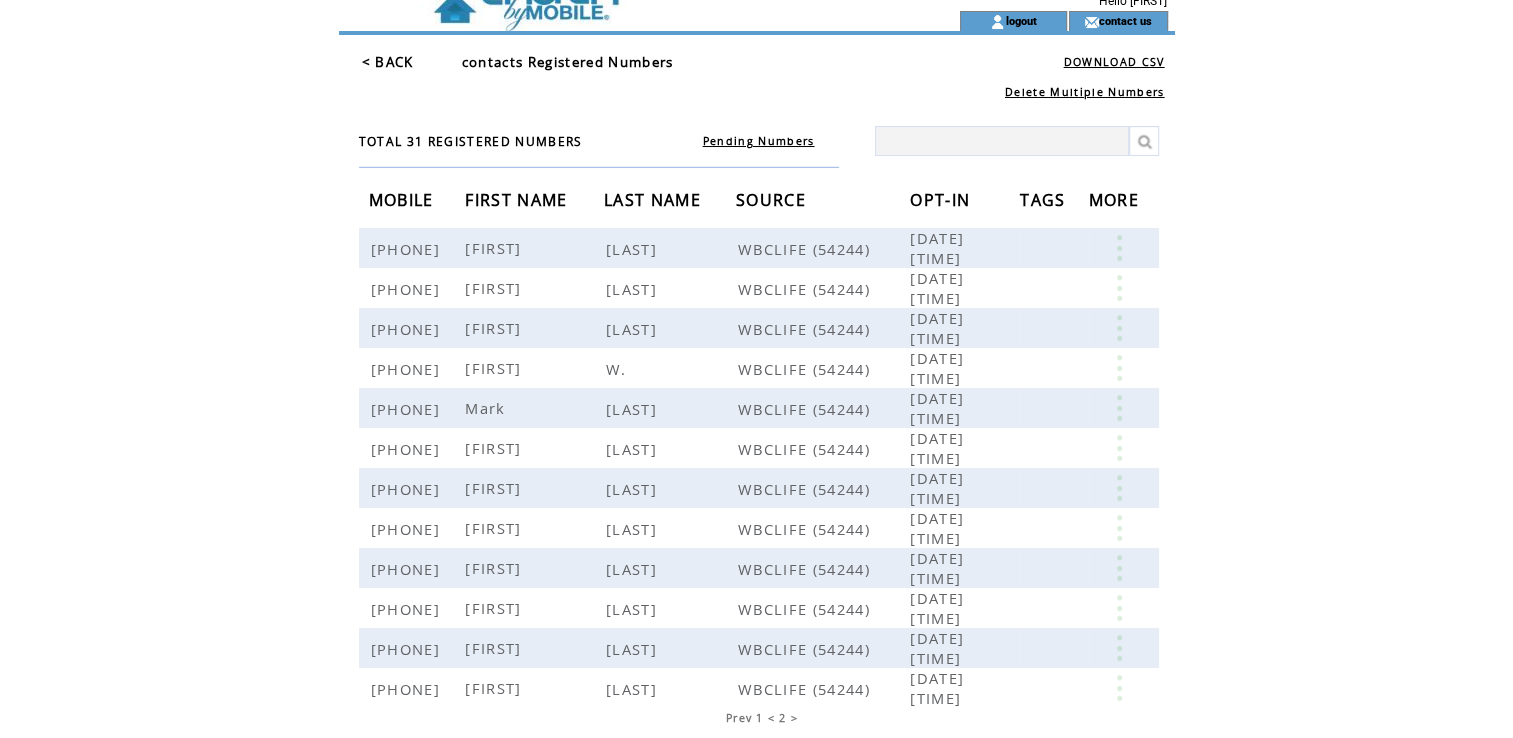 scroll, scrollTop: 117, scrollLeft: 0, axis: vertical 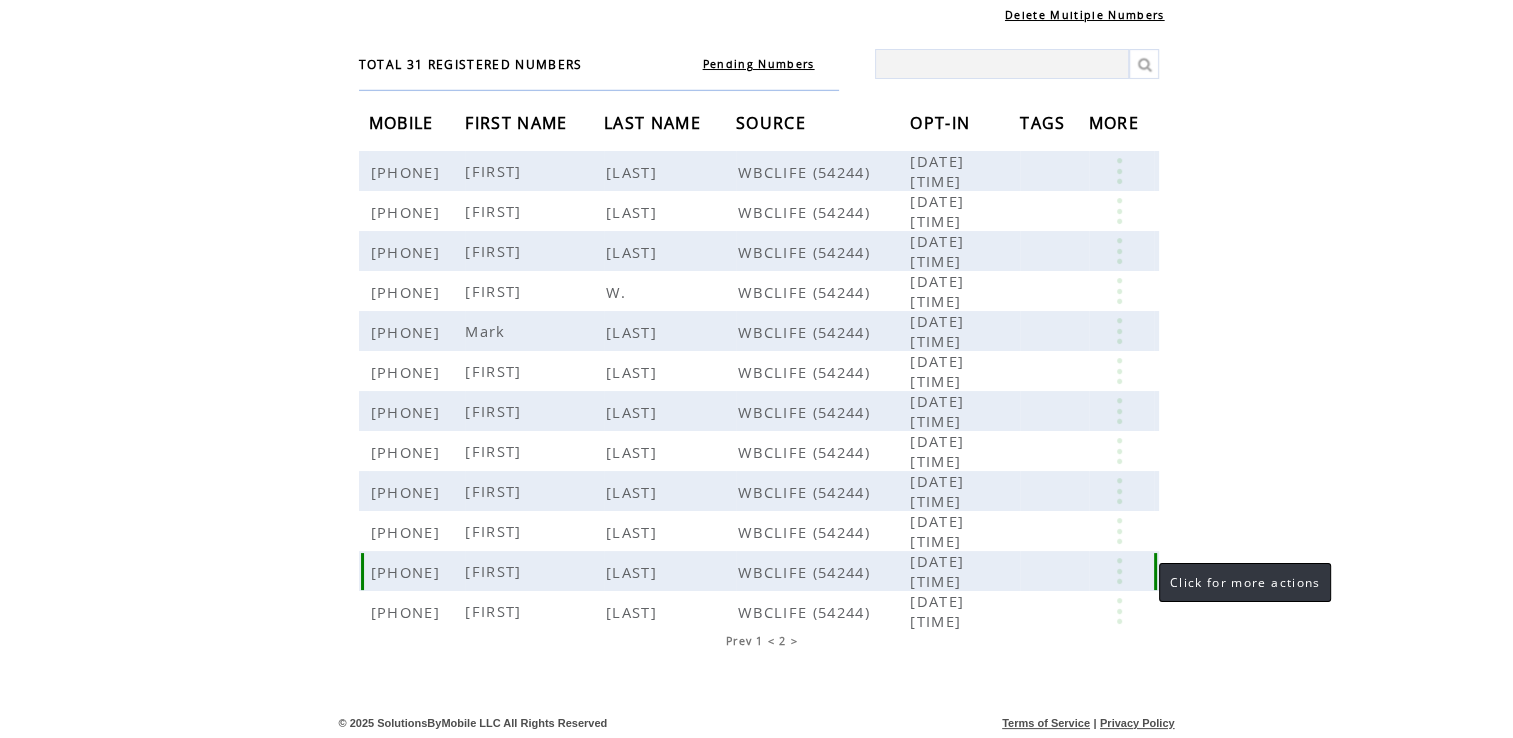click at bounding box center (1119, 571) 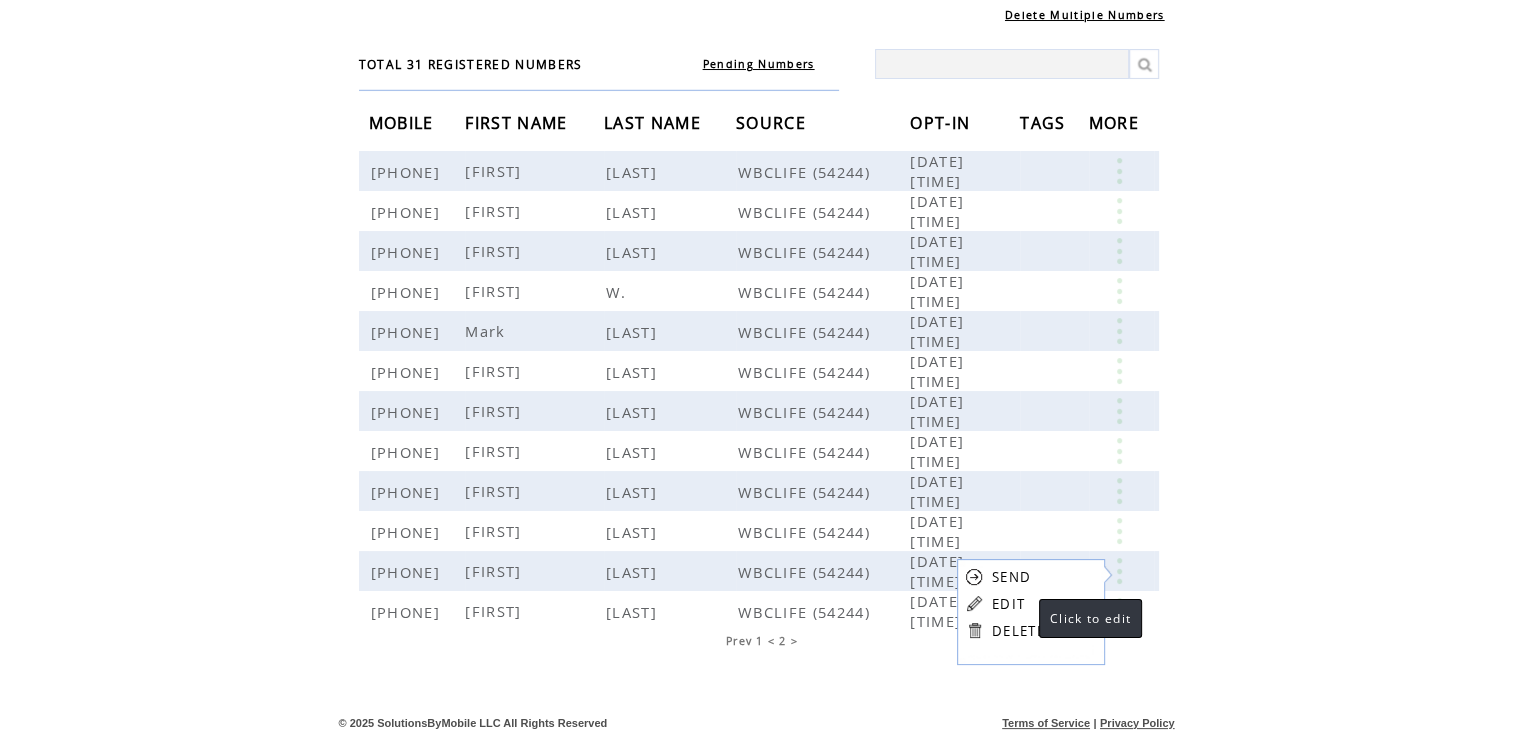 click on "EDIT" at bounding box center [1008, 604] 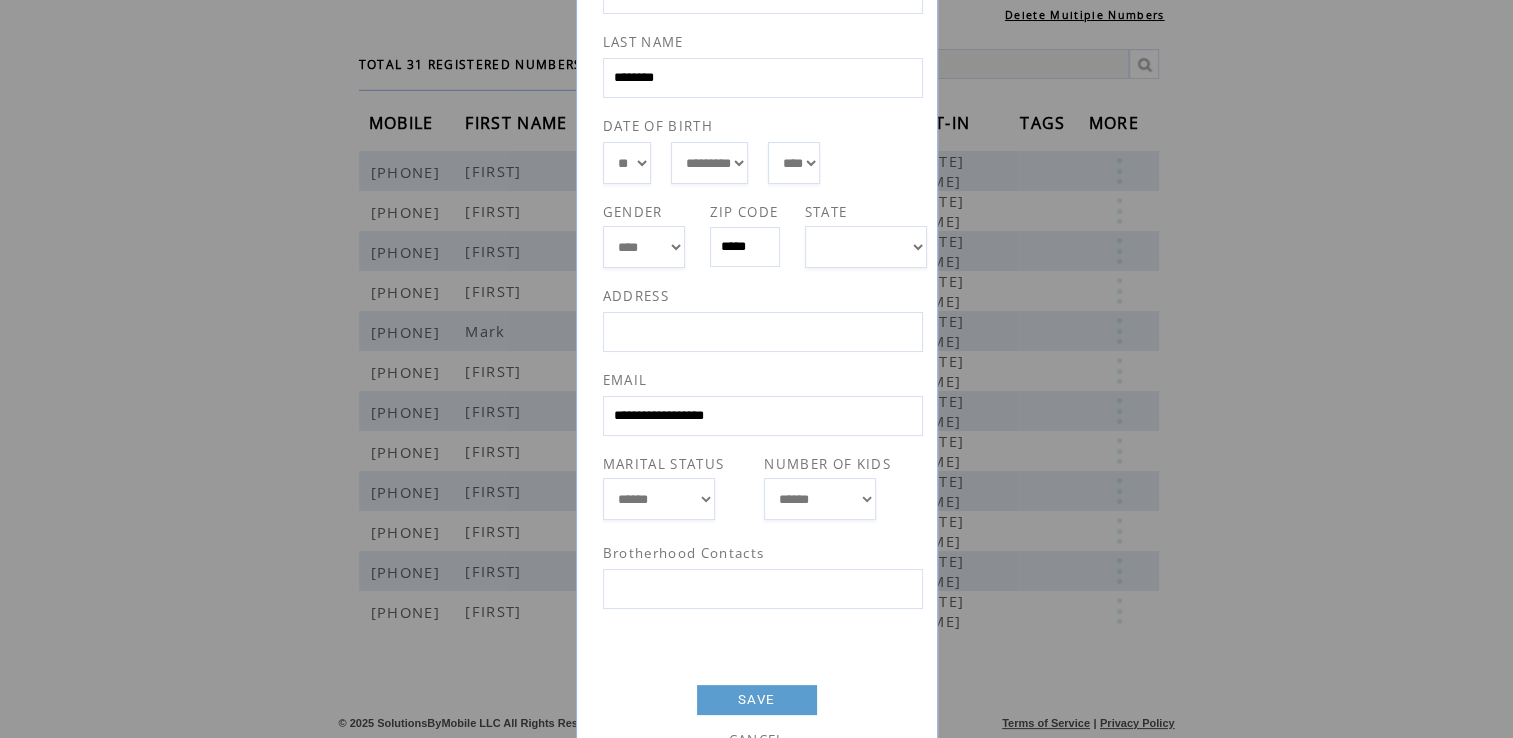 scroll, scrollTop: 255, scrollLeft: 0, axis: vertical 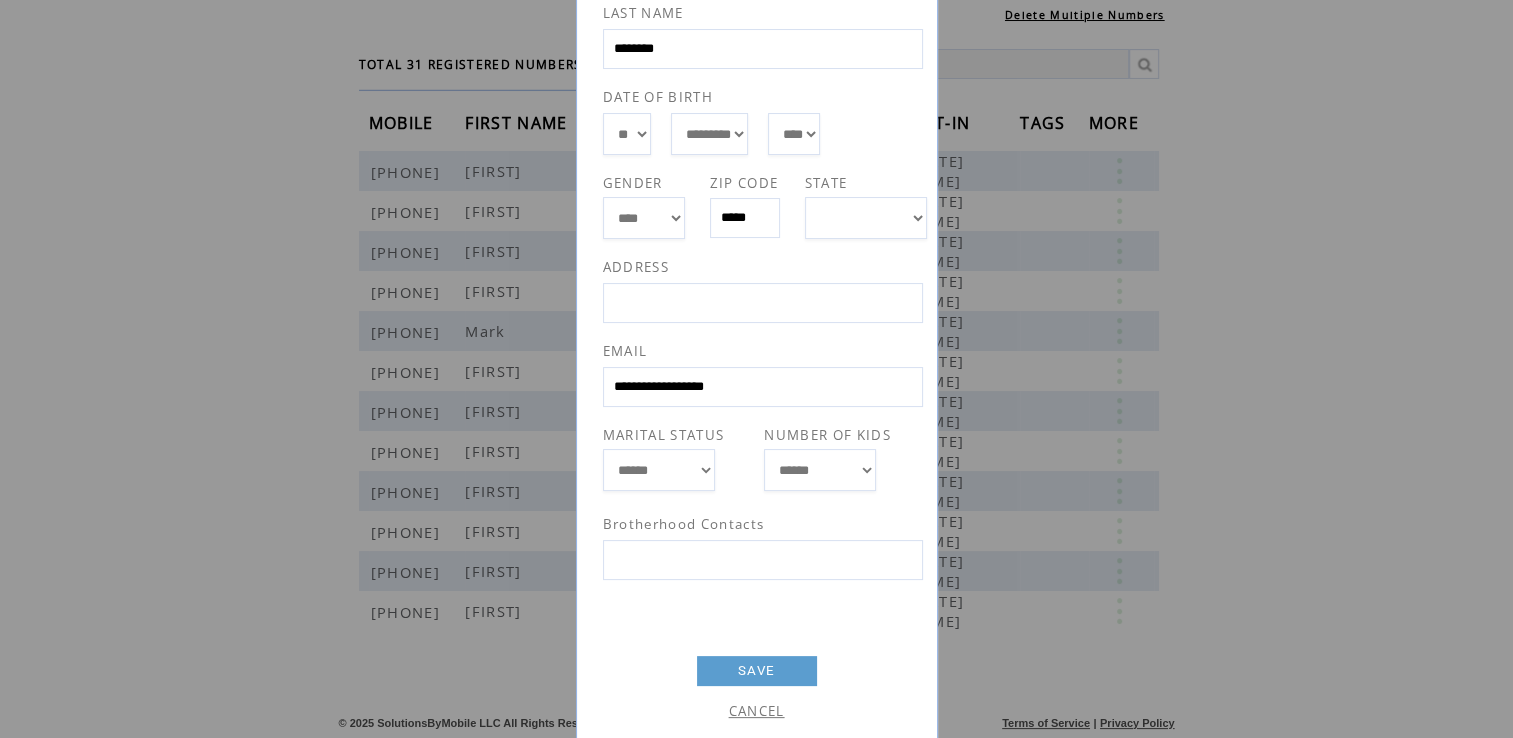 click at bounding box center (763, 560) 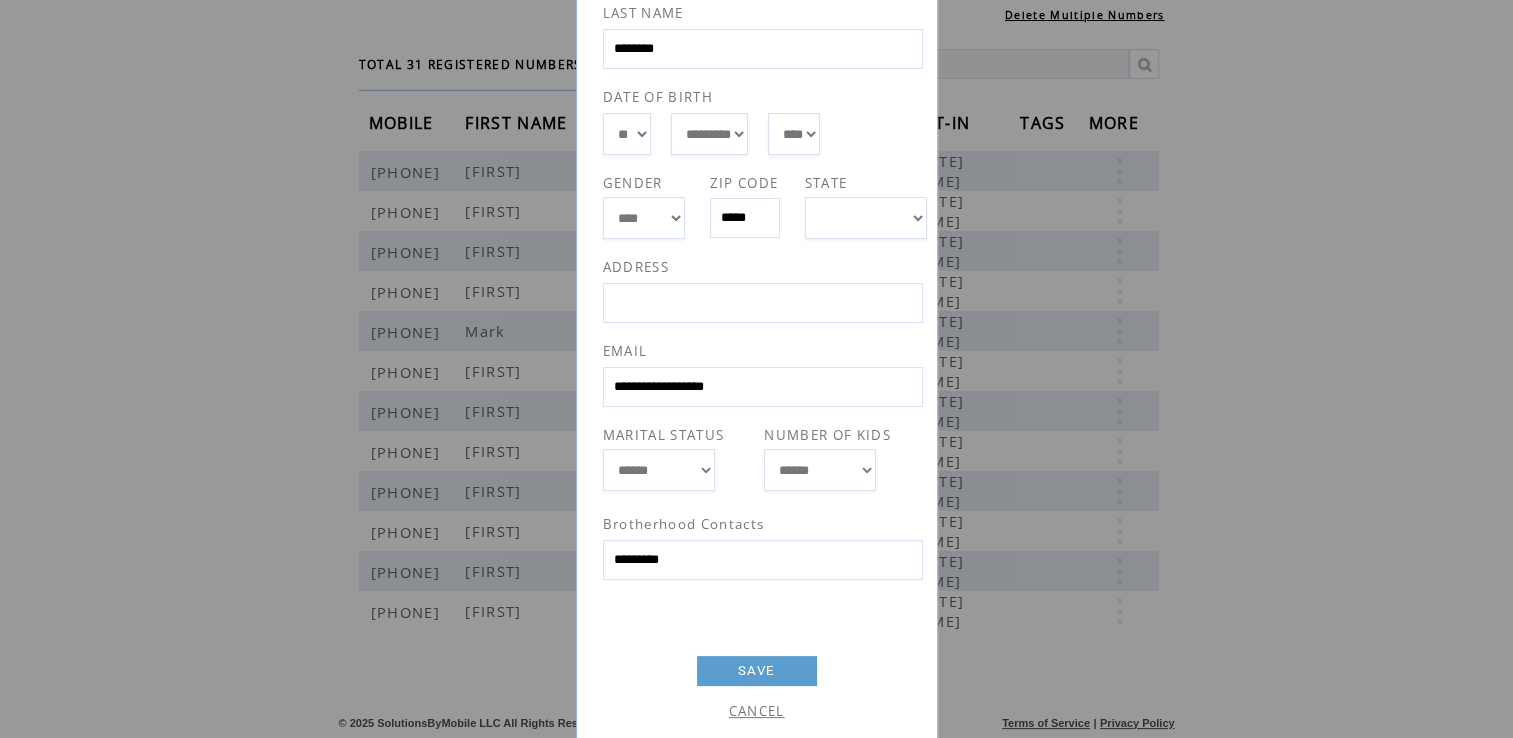 select on "**" 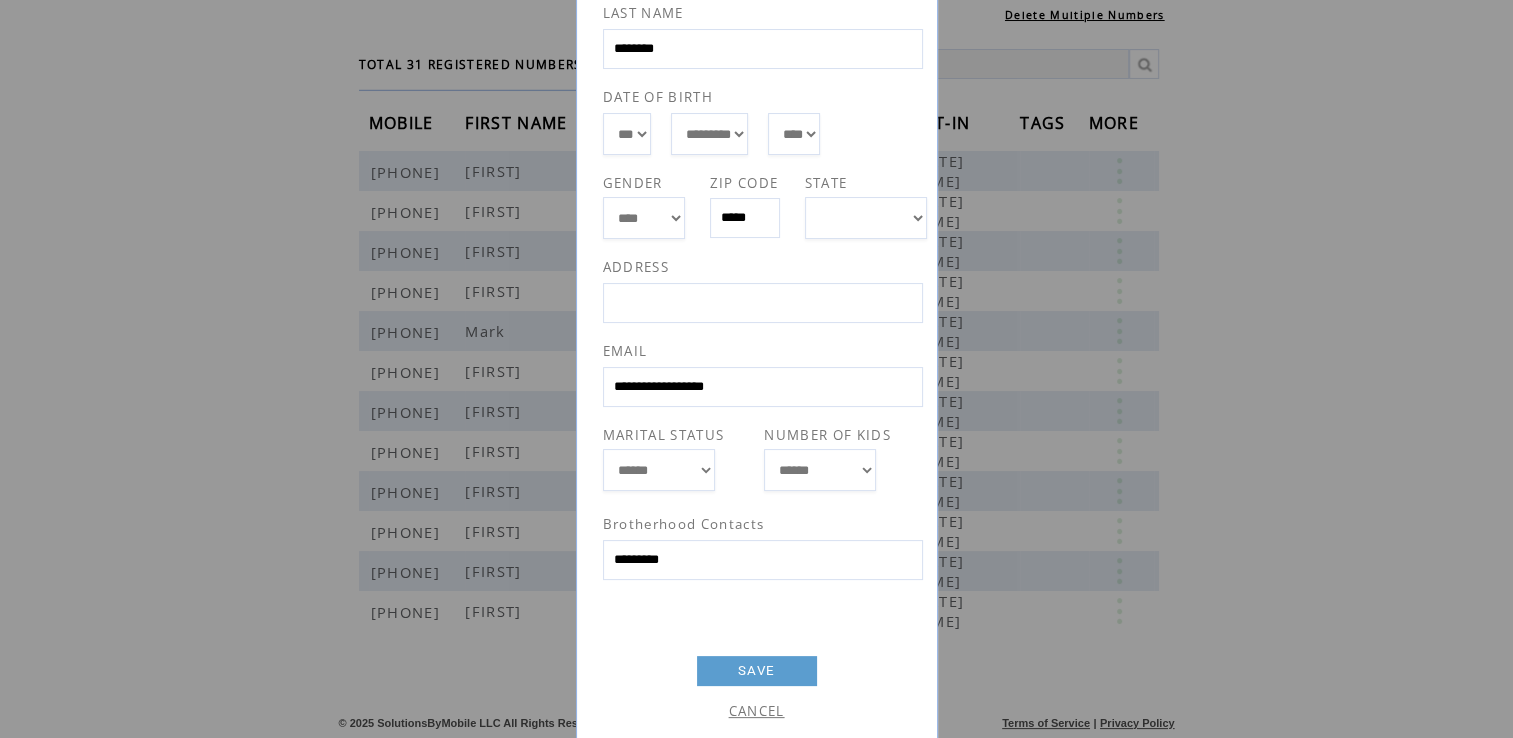 select on "**" 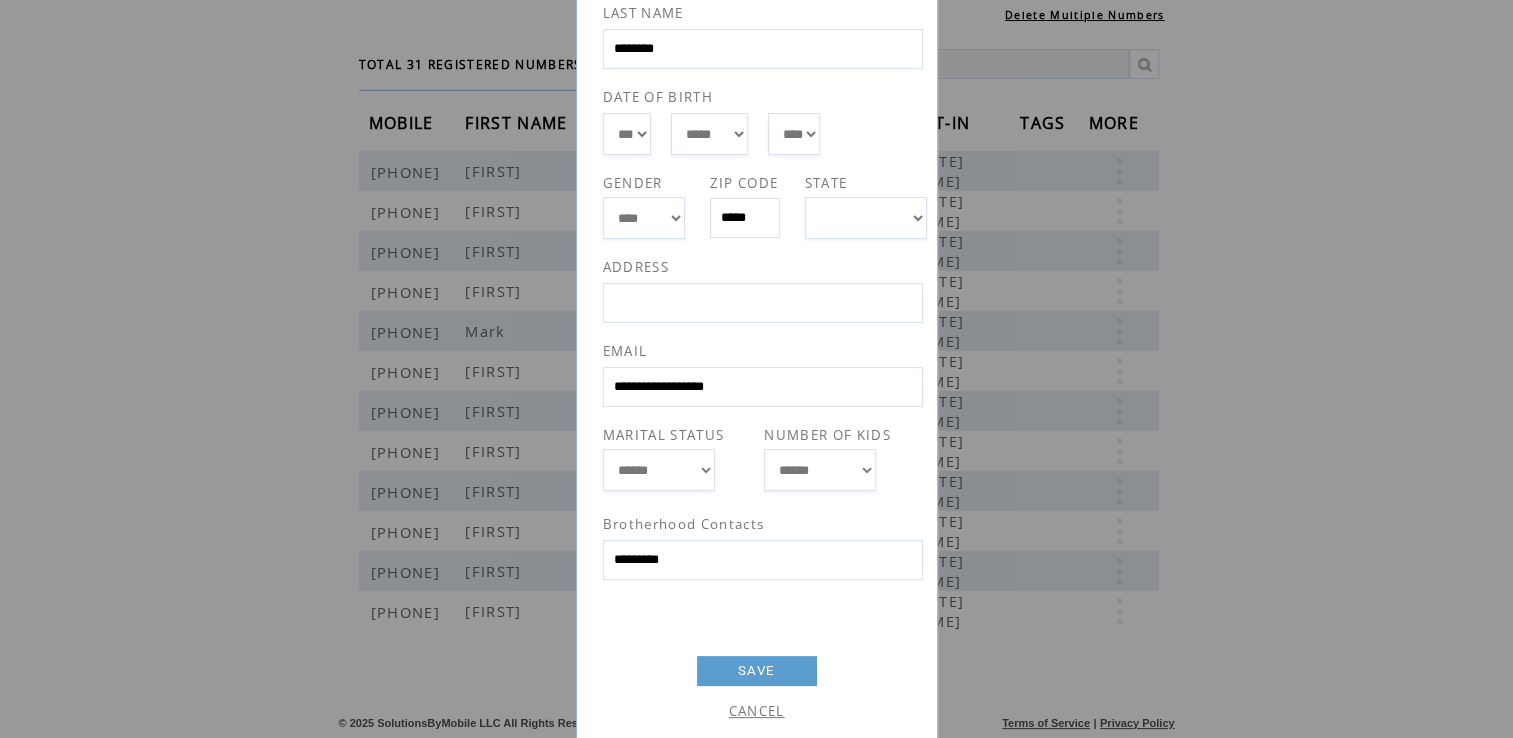 select on "**" 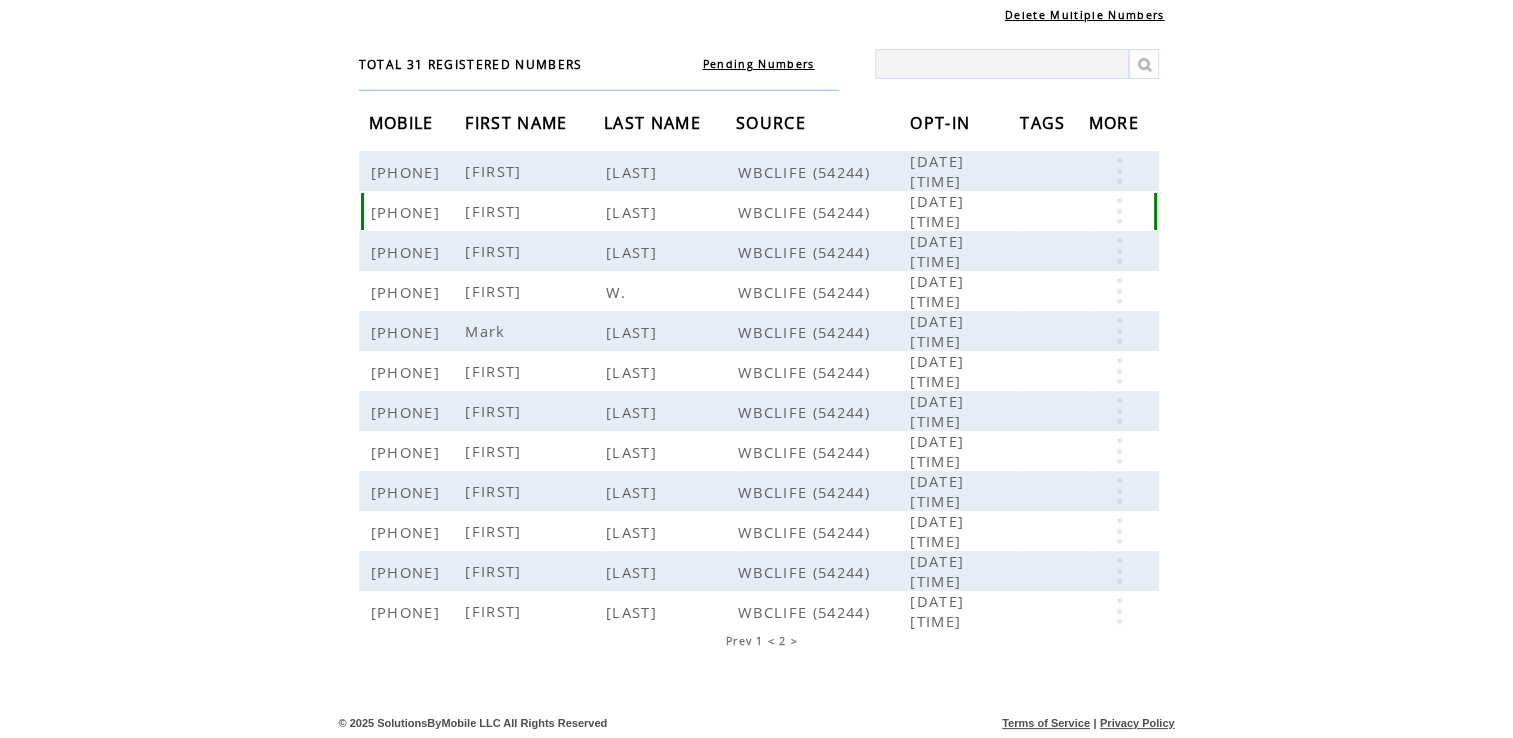 click at bounding box center (1119, 211) 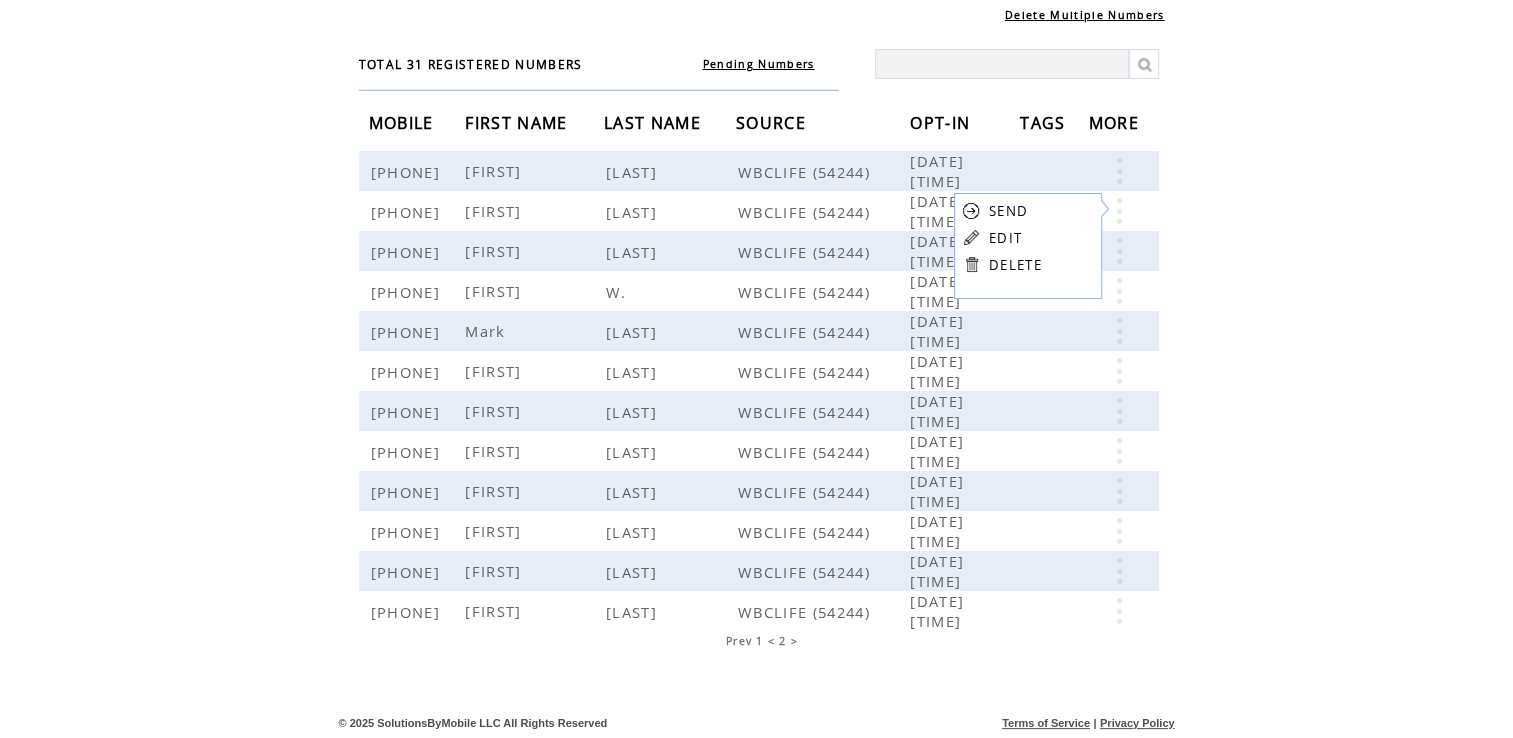 click on "DELETE" at bounding box center (1015, 265) 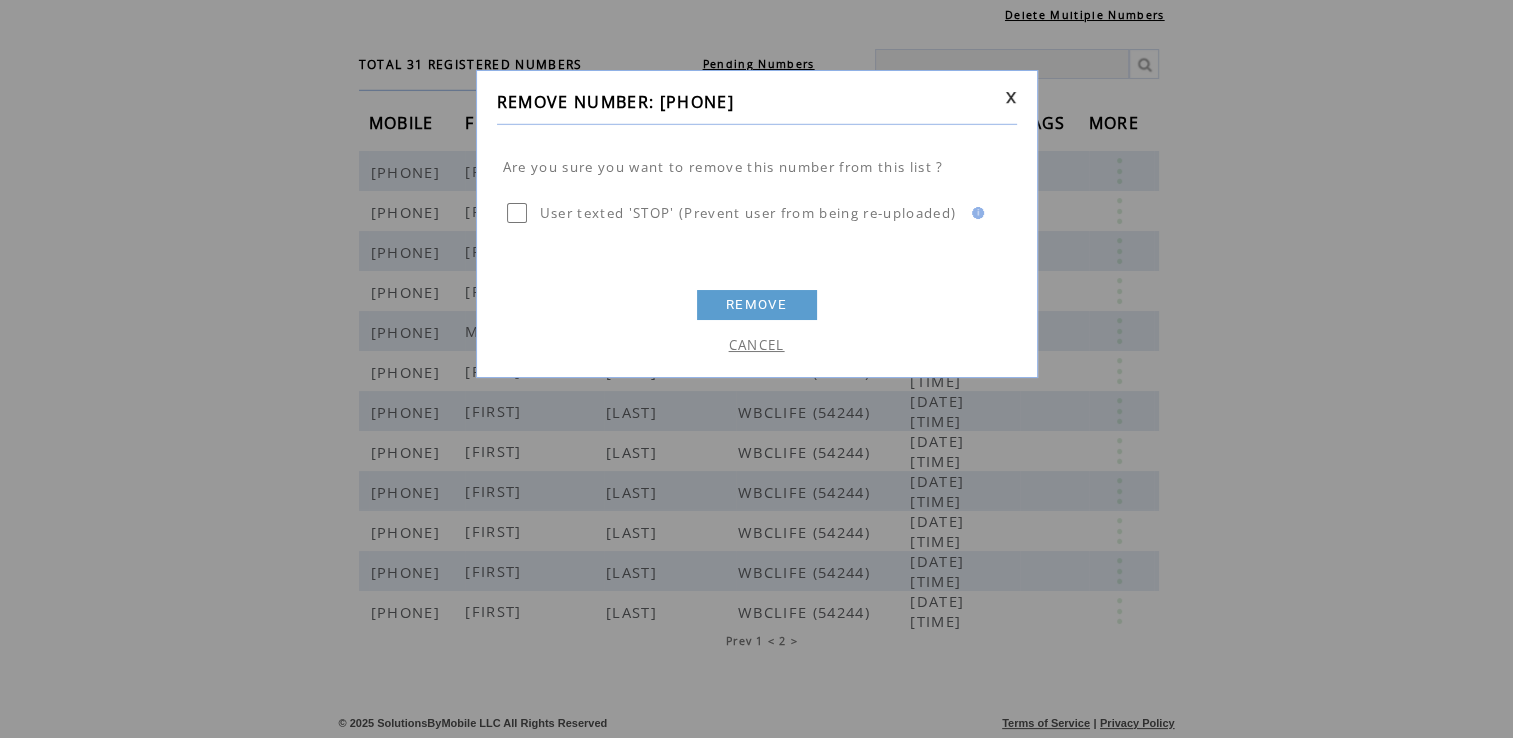 click on "REMOVE" at bounding box center [757, 305] 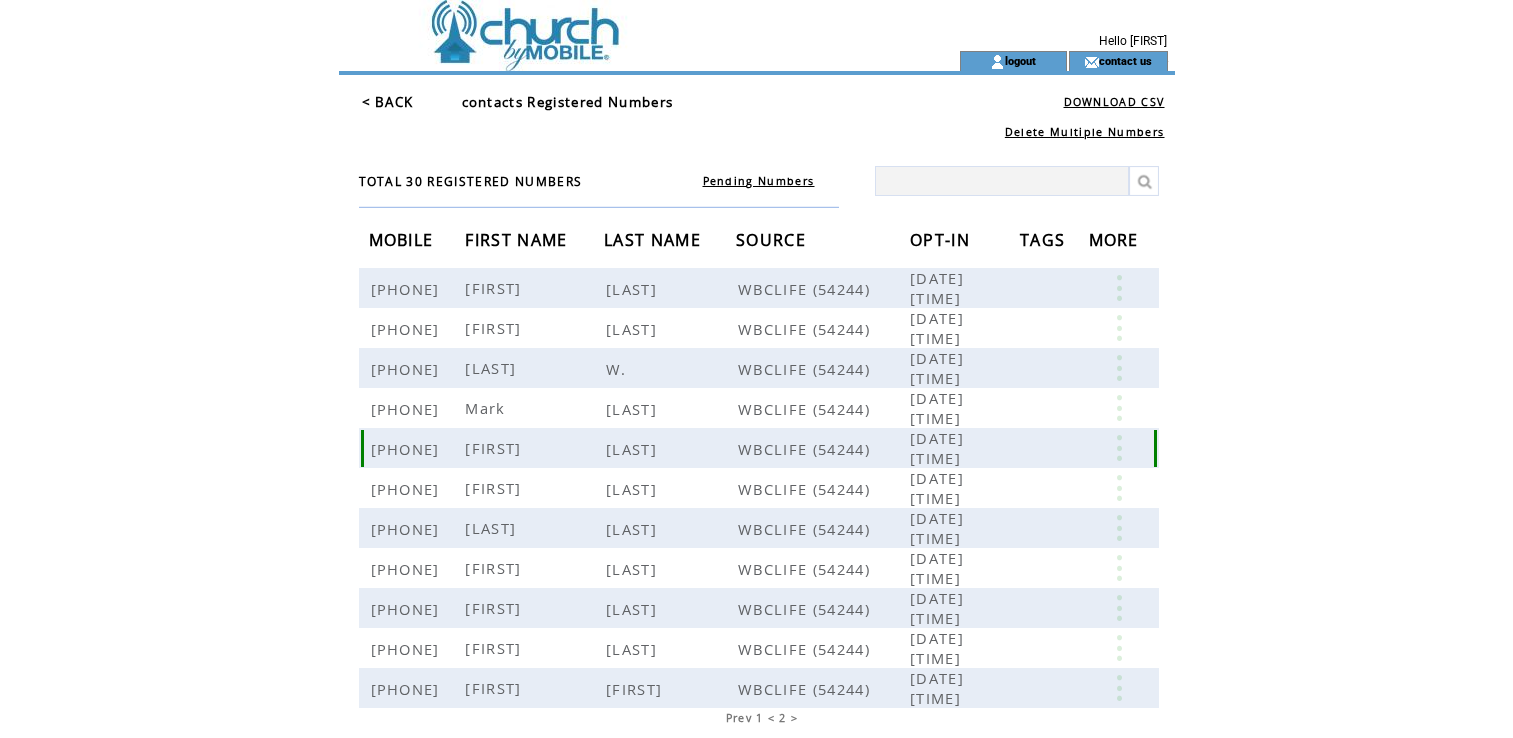 scroll, scrollTop: 0, scrollLeft: 0, axis: both 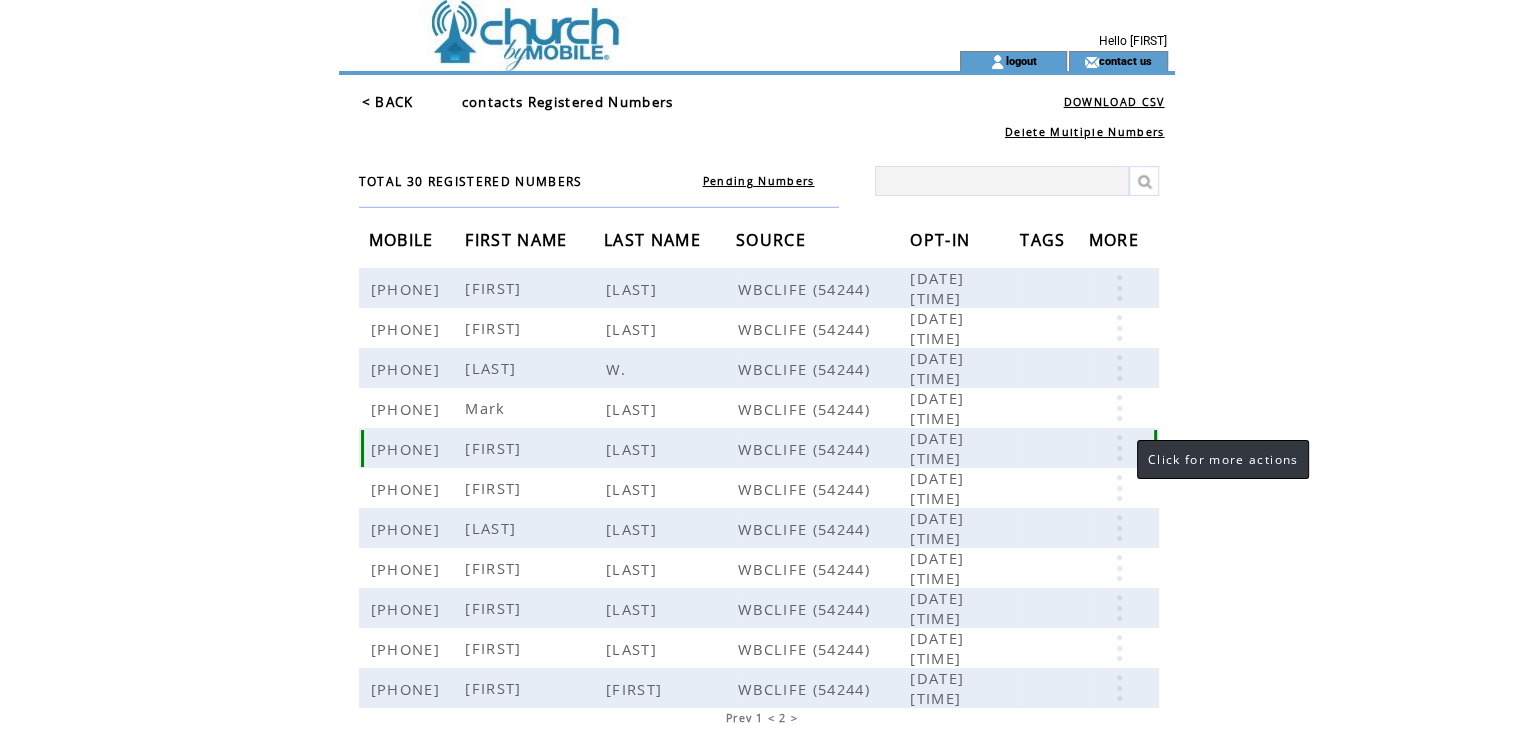 click at bounding box center (1119, 448) 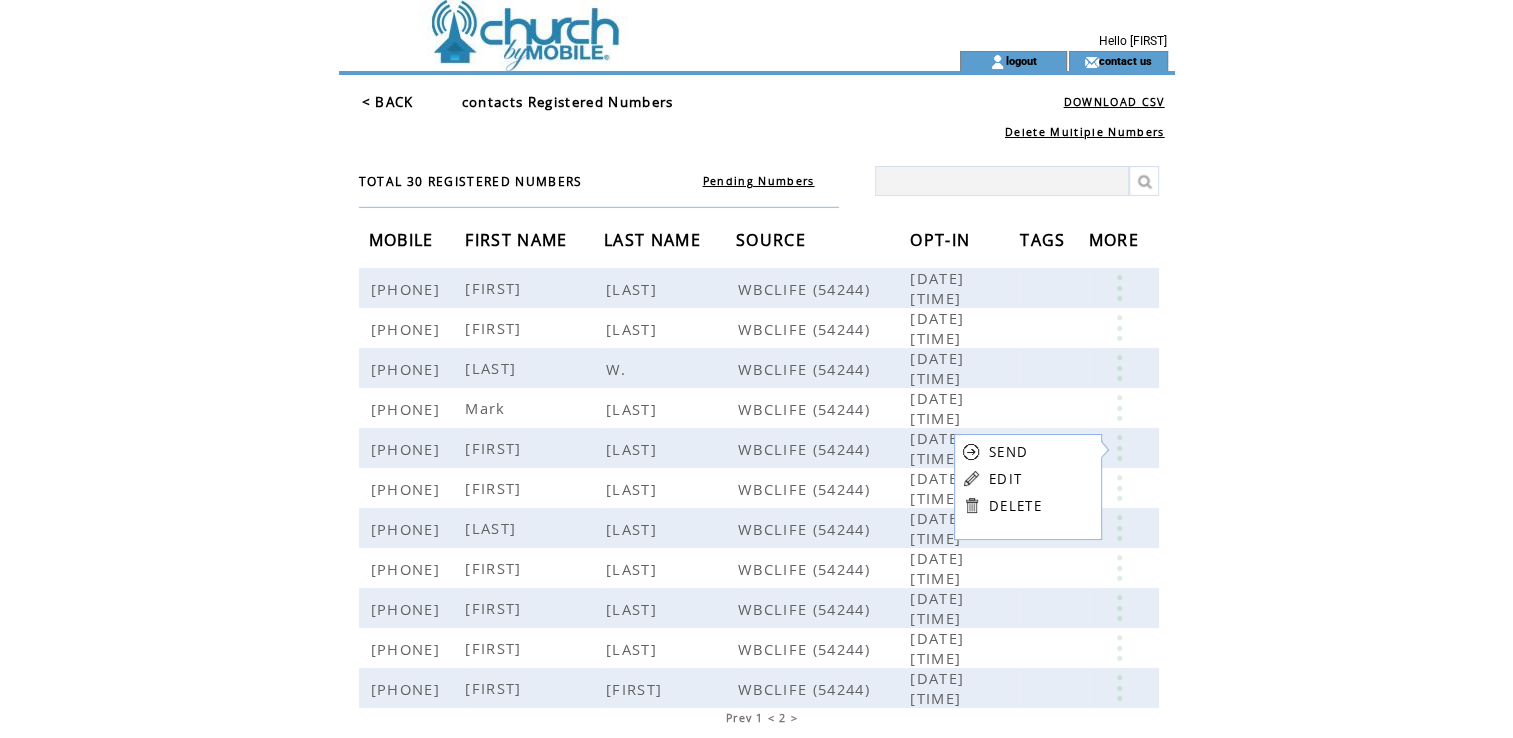 click on "DELETE" at bounding box center (1015, 506) 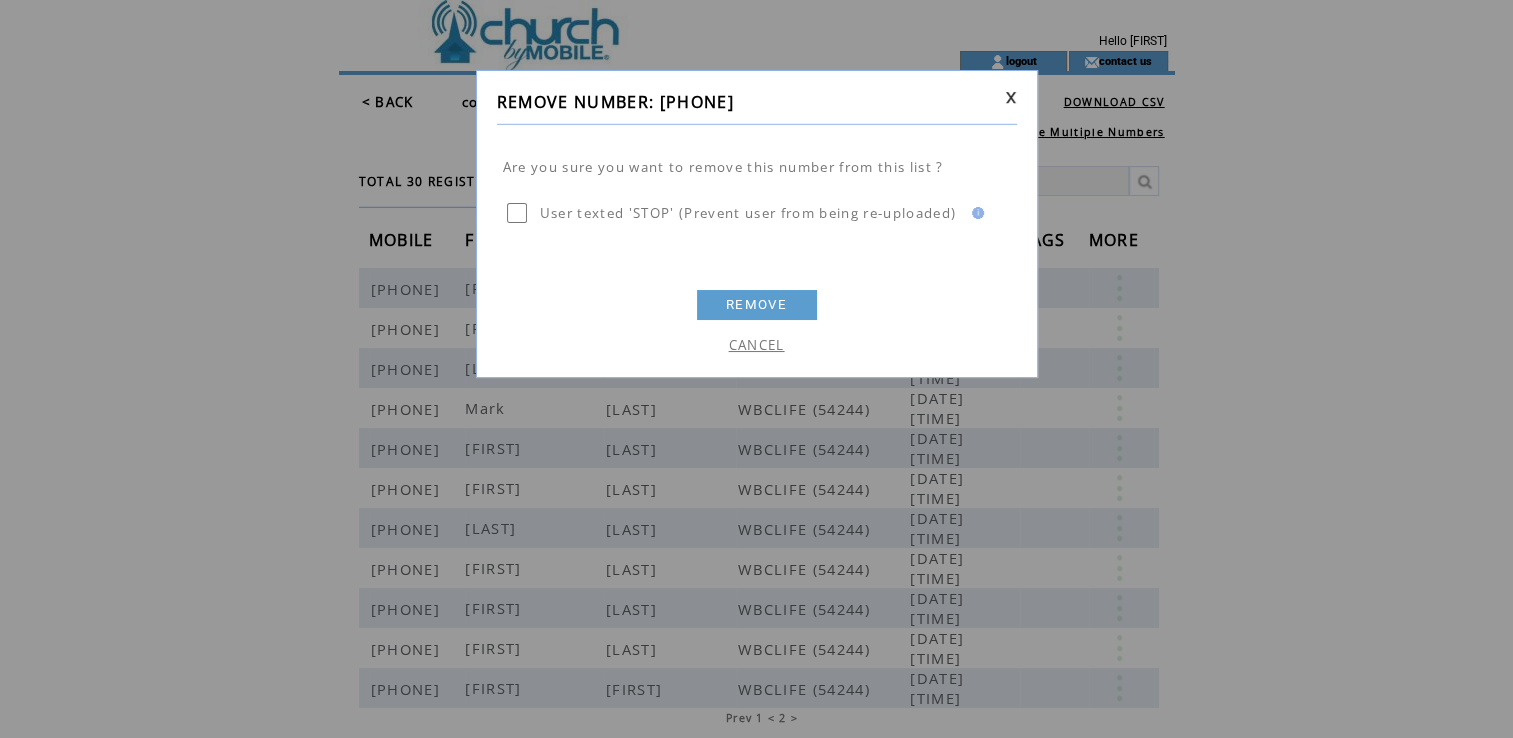 click on "REMOVE" at bounding box center [757, 305] 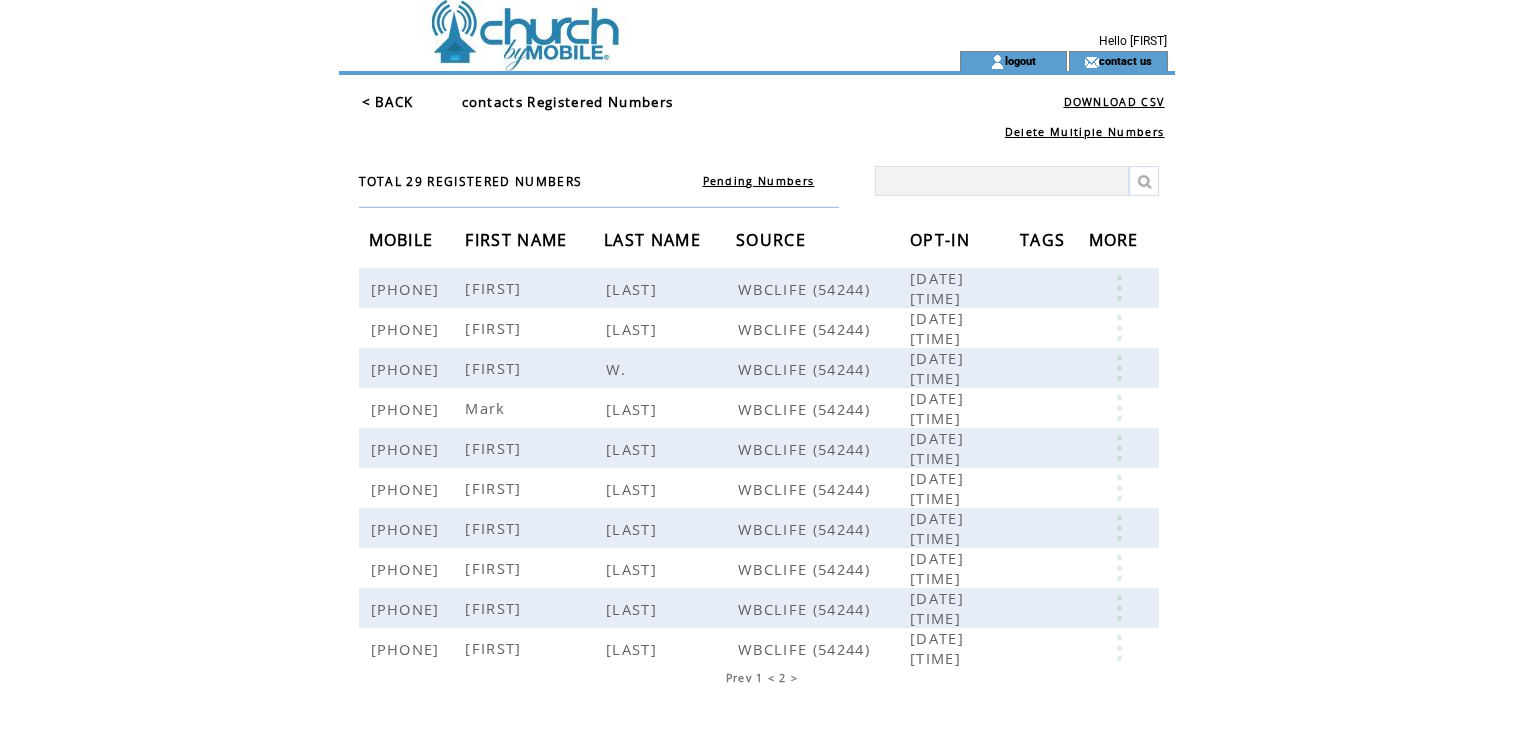 scroll, scrollTop: 0, scrollLeft: 0, axis: both 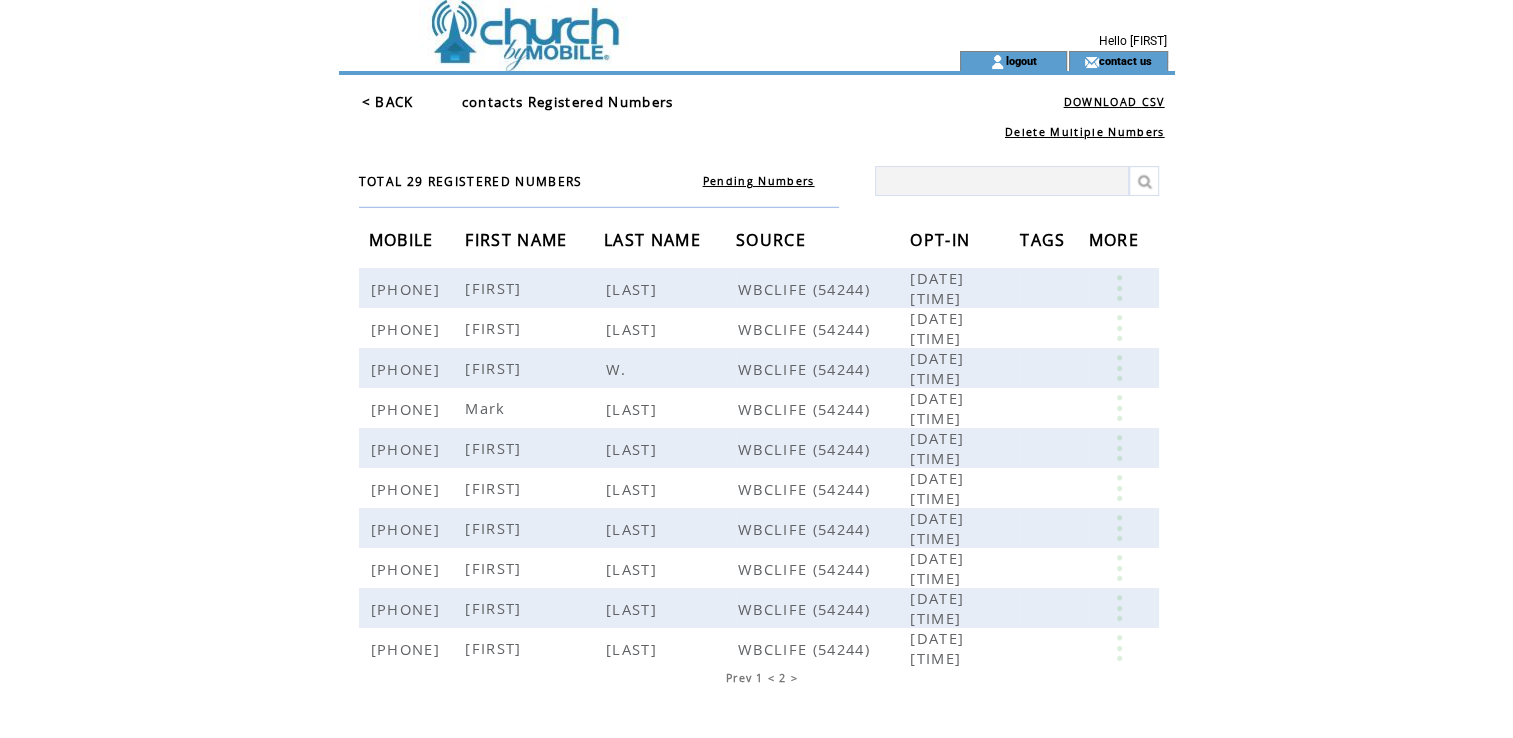 click on "Prev" at bounding box center [739, 678] 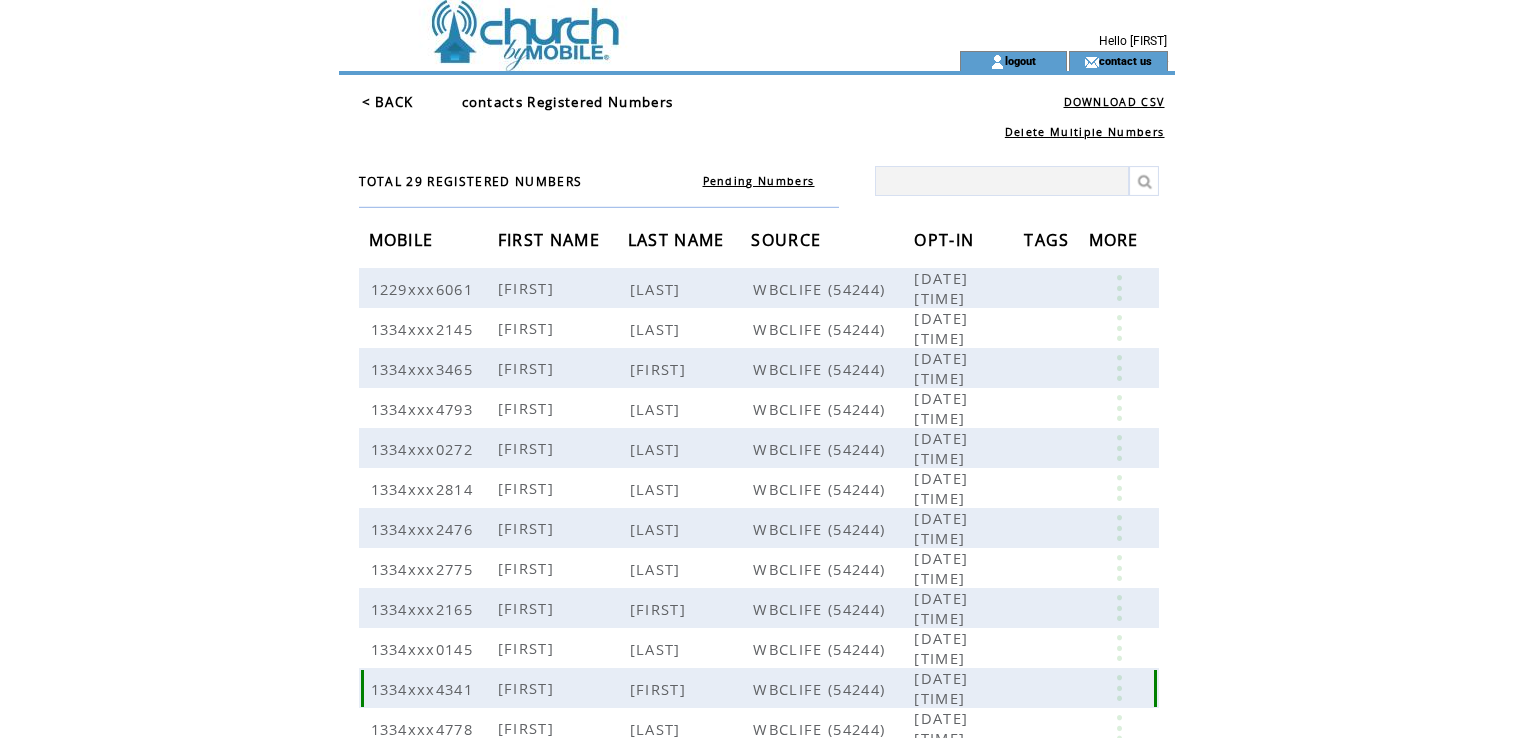 scroll, scrollTop: 0, scrollLeft: 0, axis: both 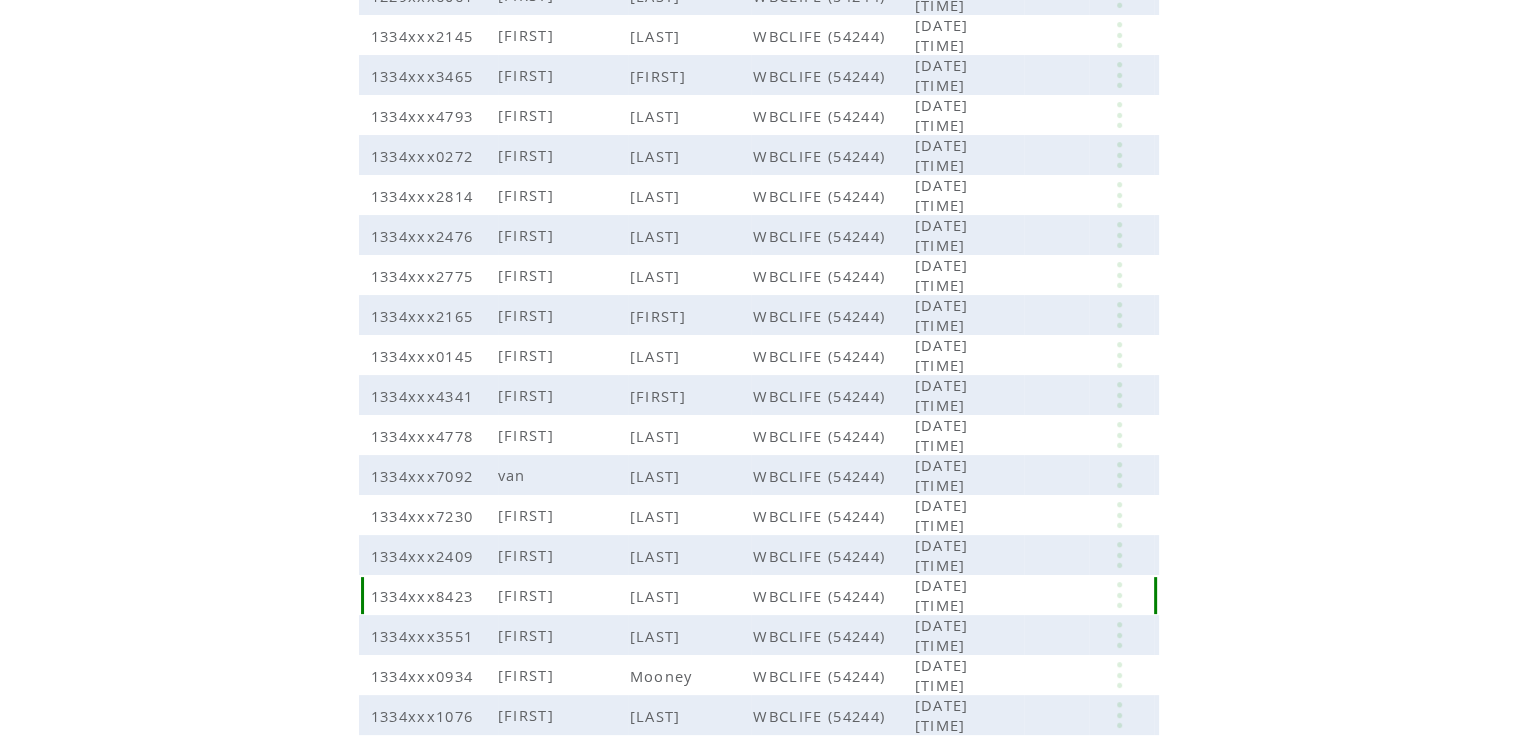 click at bounding box center (1119, 595) 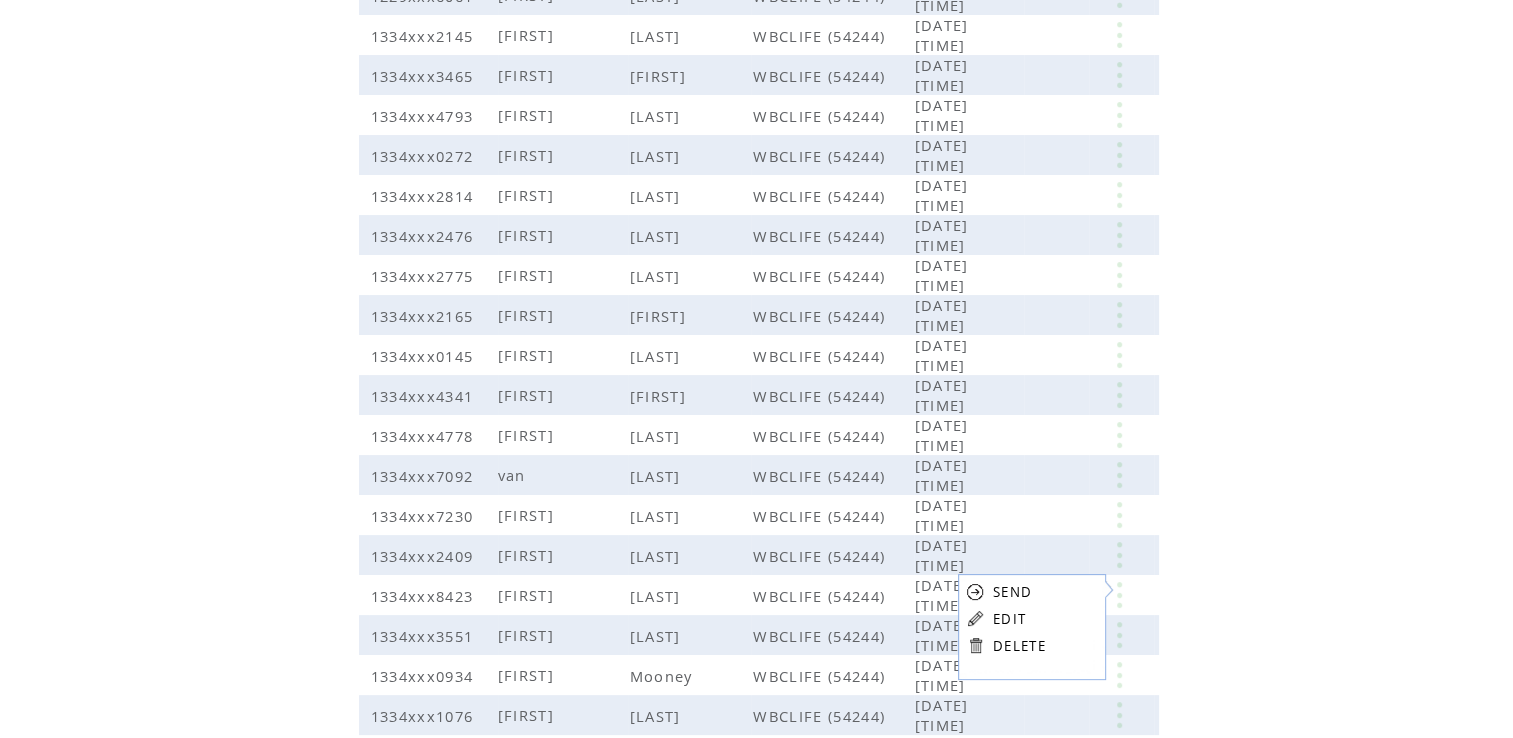 click on "DELETE" at bounding box center [1019, 646] 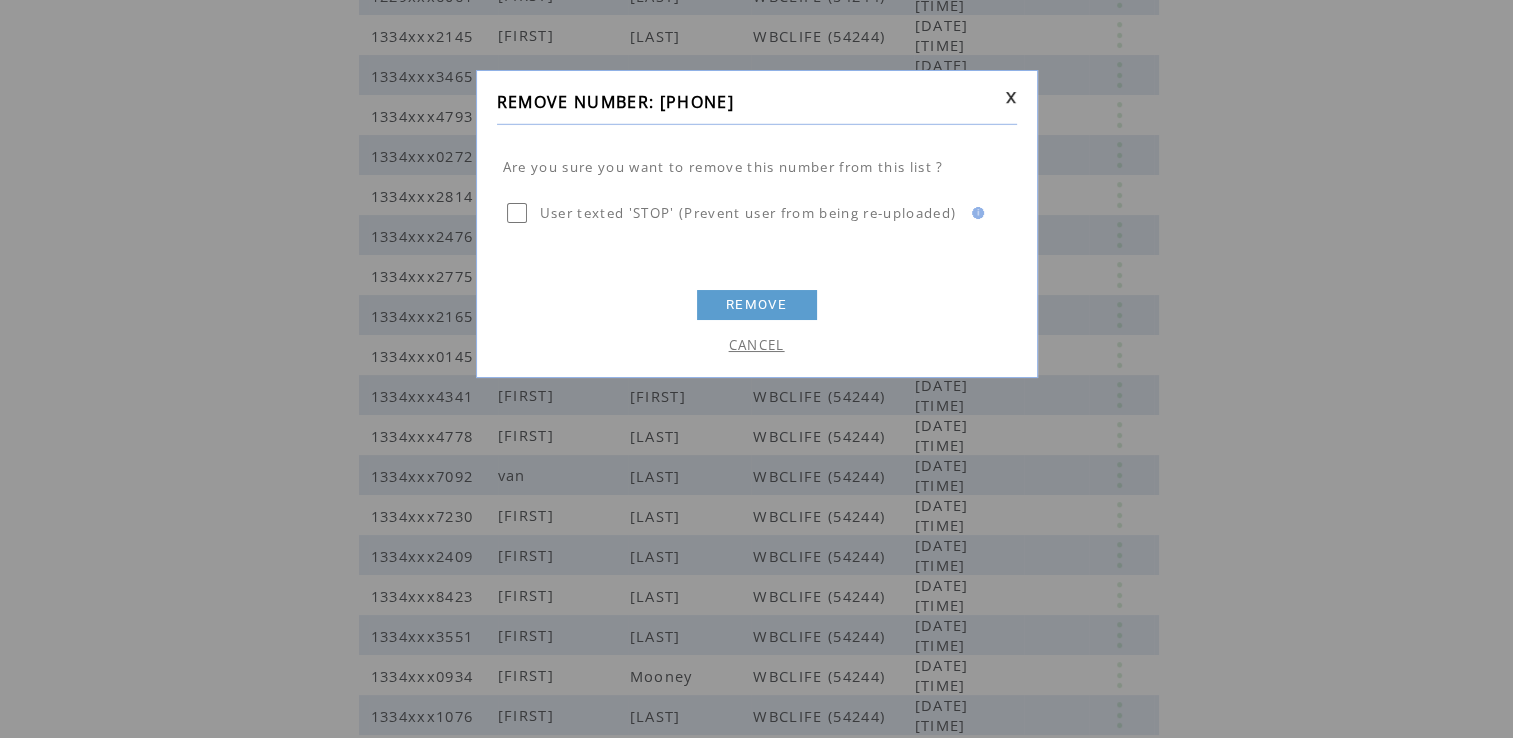 click on "REMOVE" at bounding box center [757, 305] 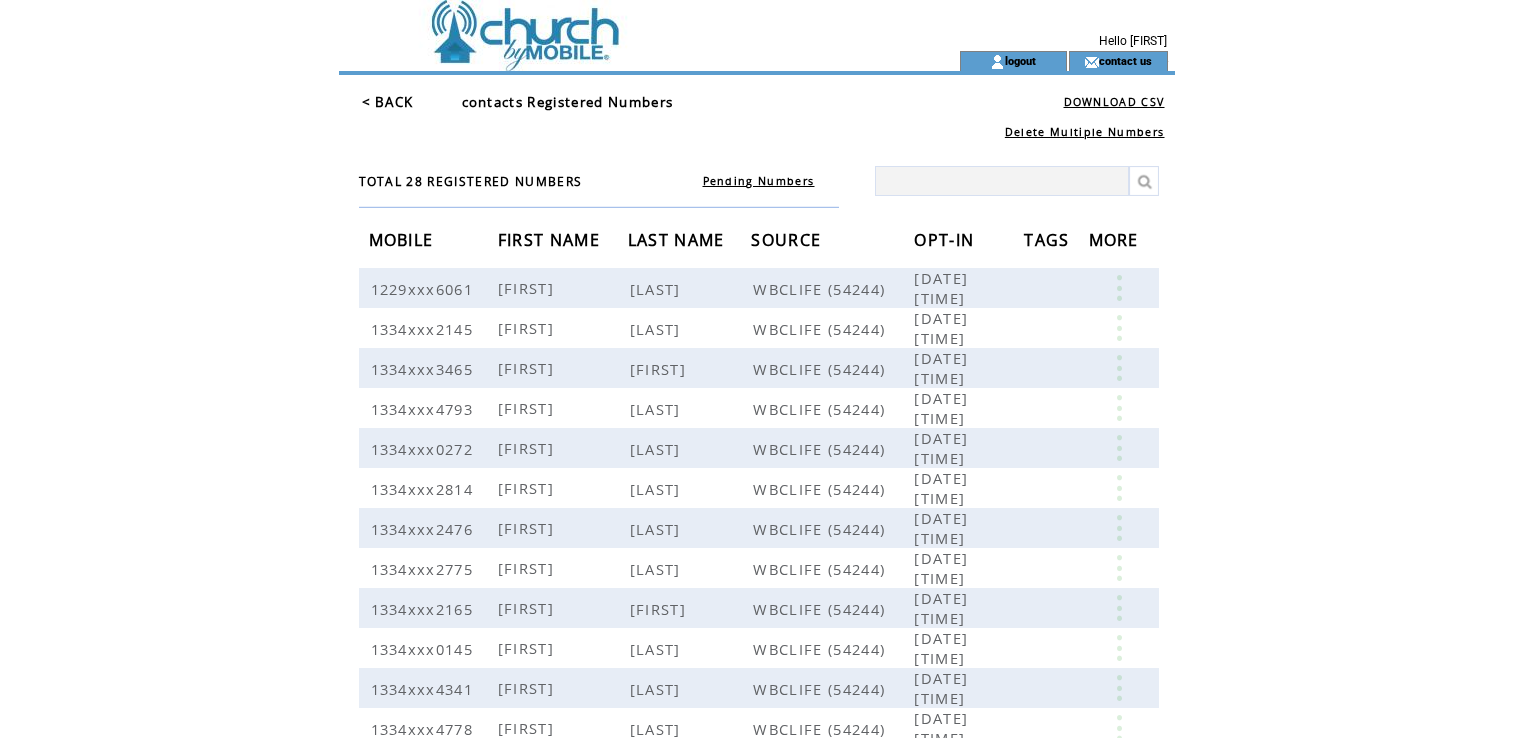 scroll, scrollTop: 0, scrollLeft: 0, axis: both 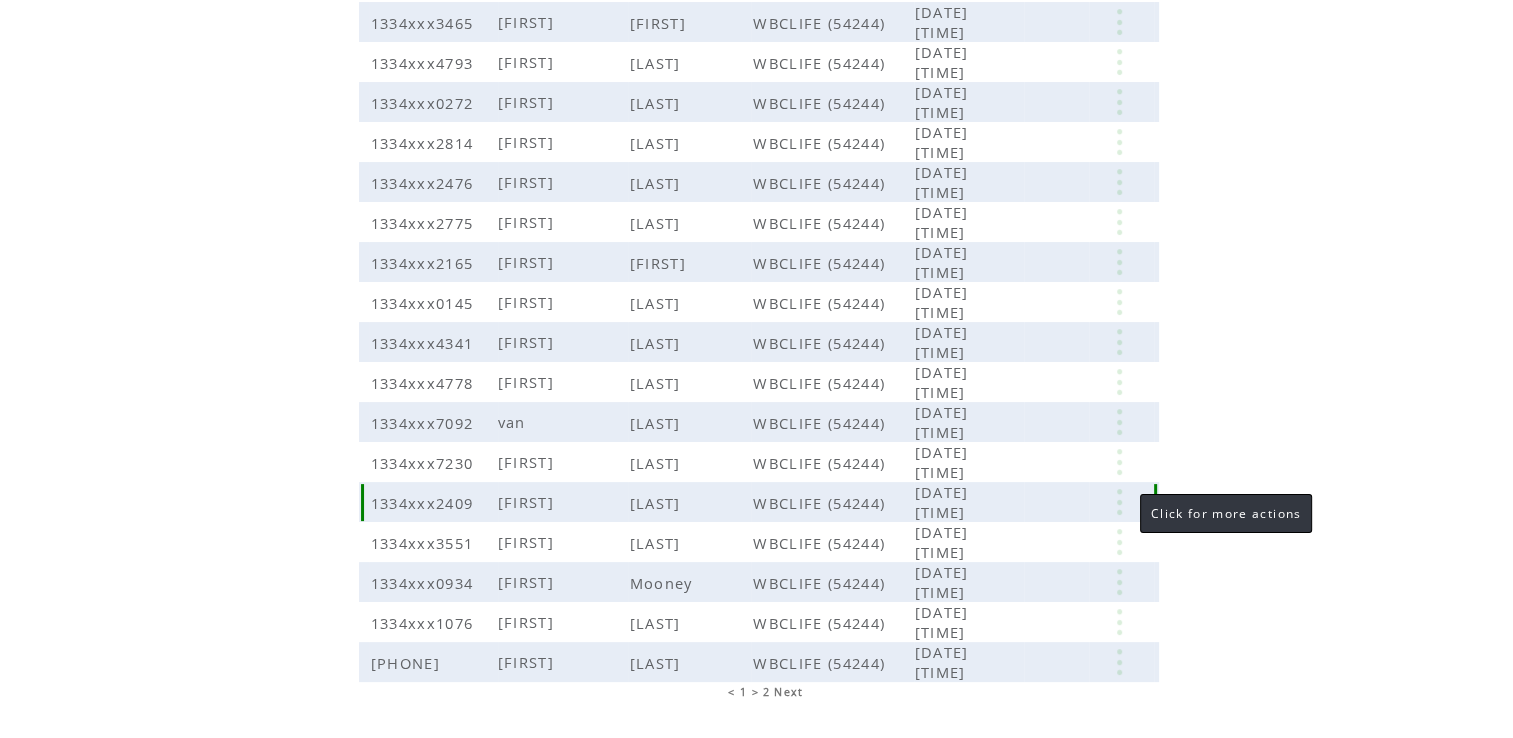 click at bounding box center [1119, 502] 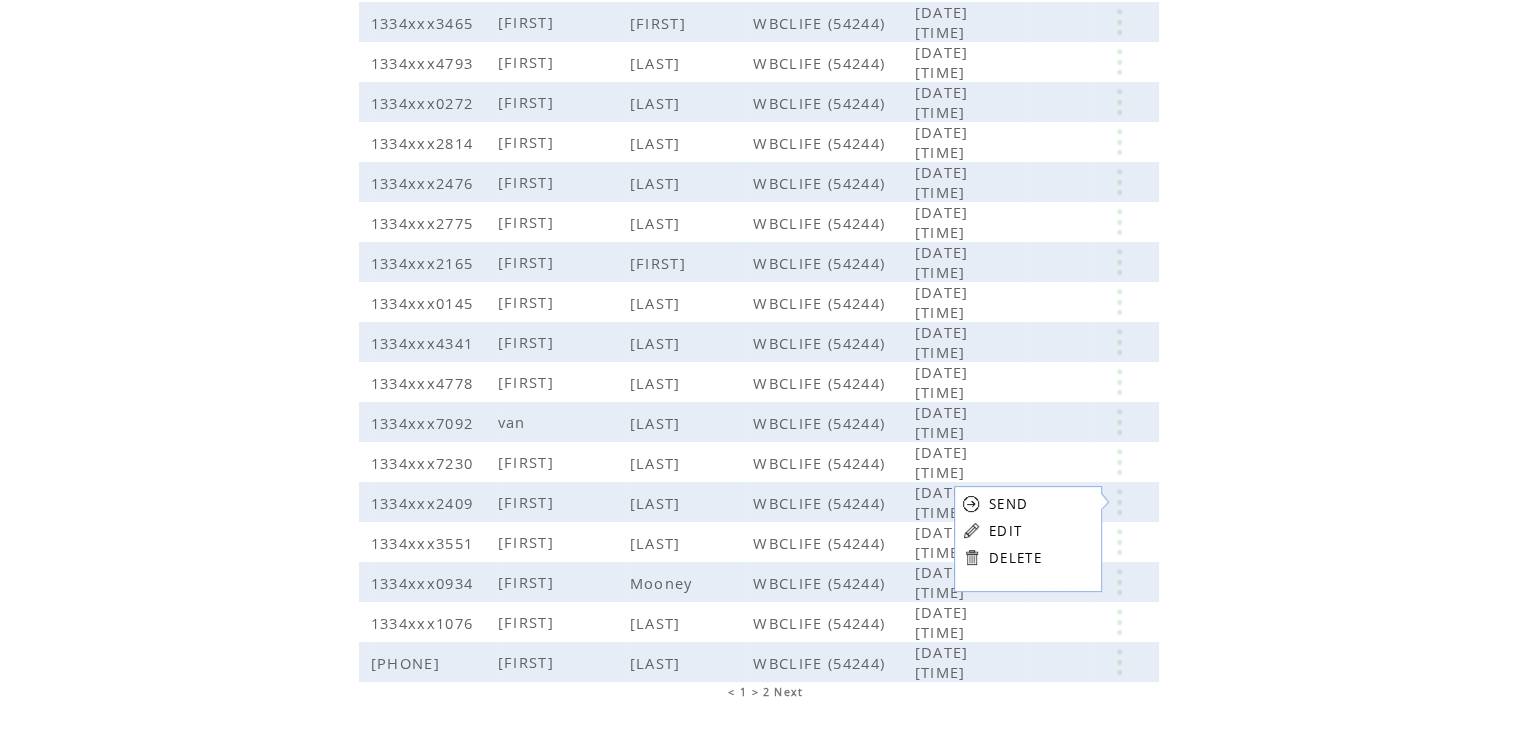 scroll, scrollTop: 0, scrollLeft: 0, axis: both 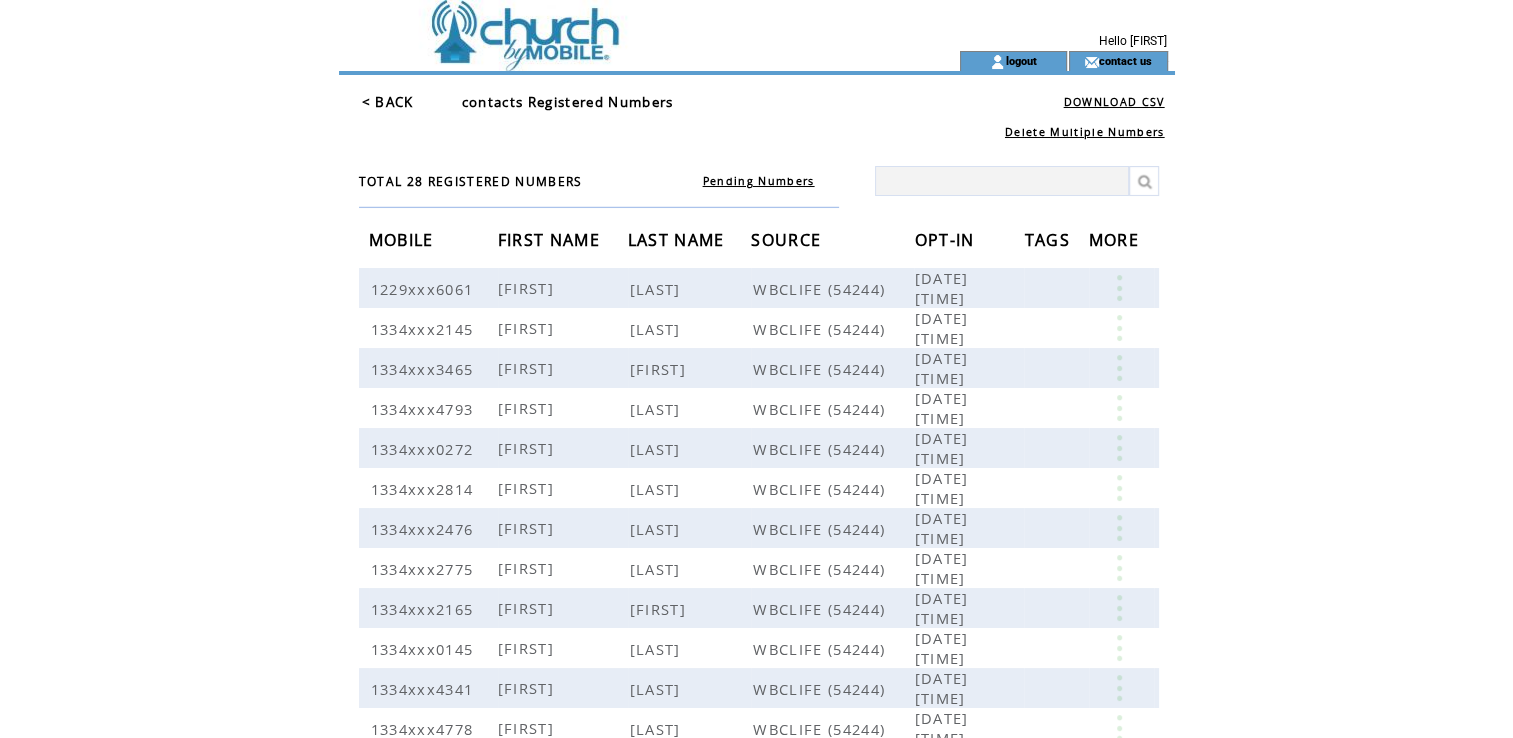 click at bounding box center (1002, 181) 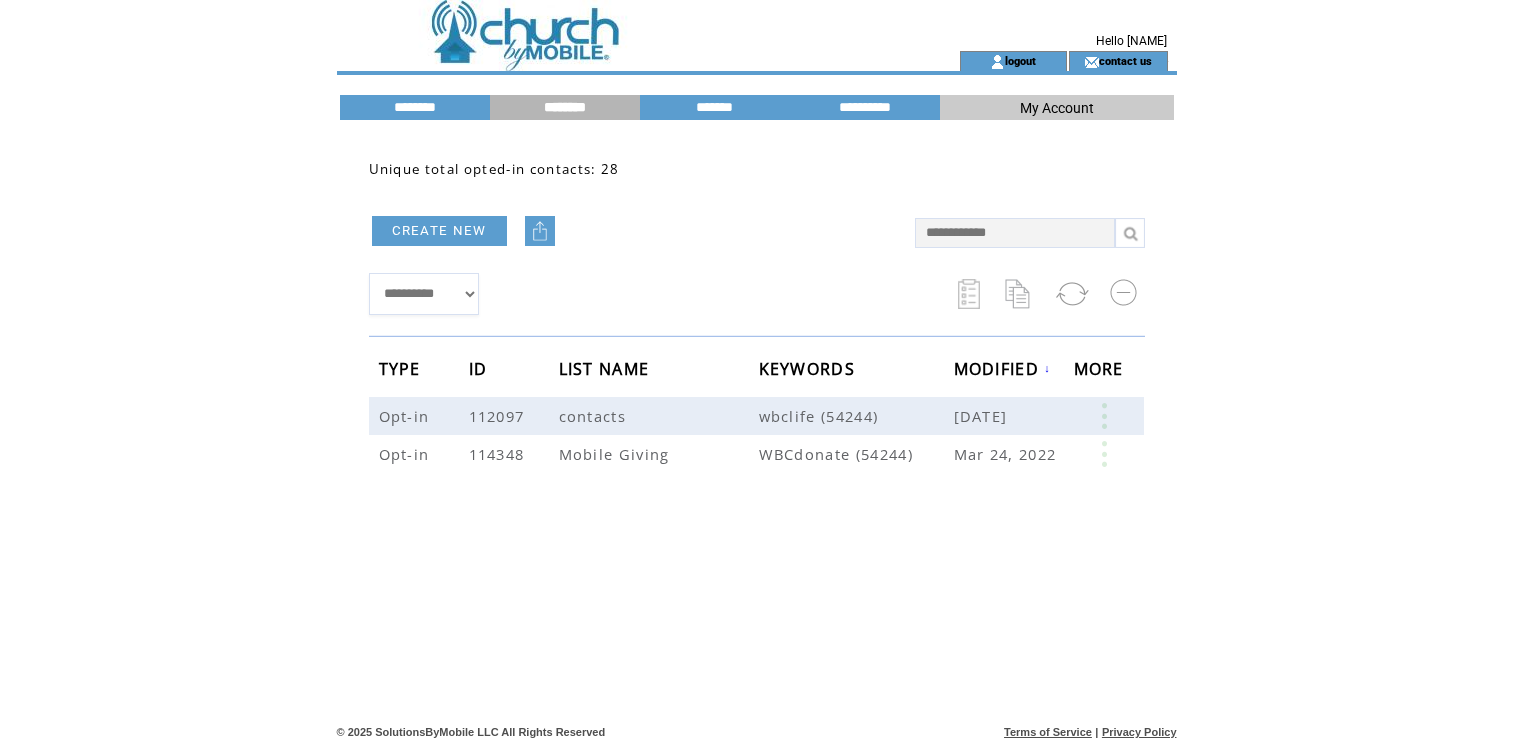 scroll, scrollTop: 0, scrollLeft: 0, axis: both 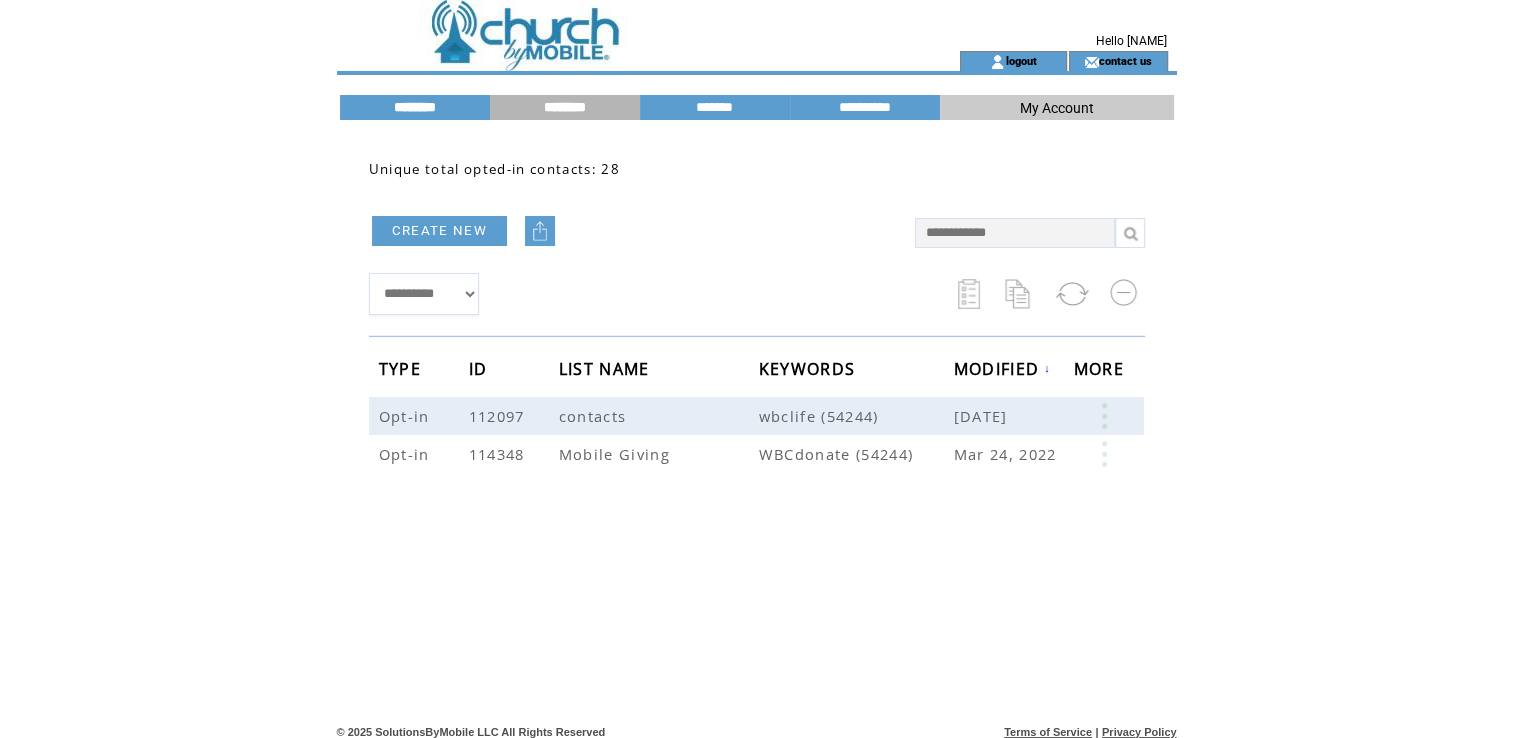 click on "********" at bounding box center [415, 107] 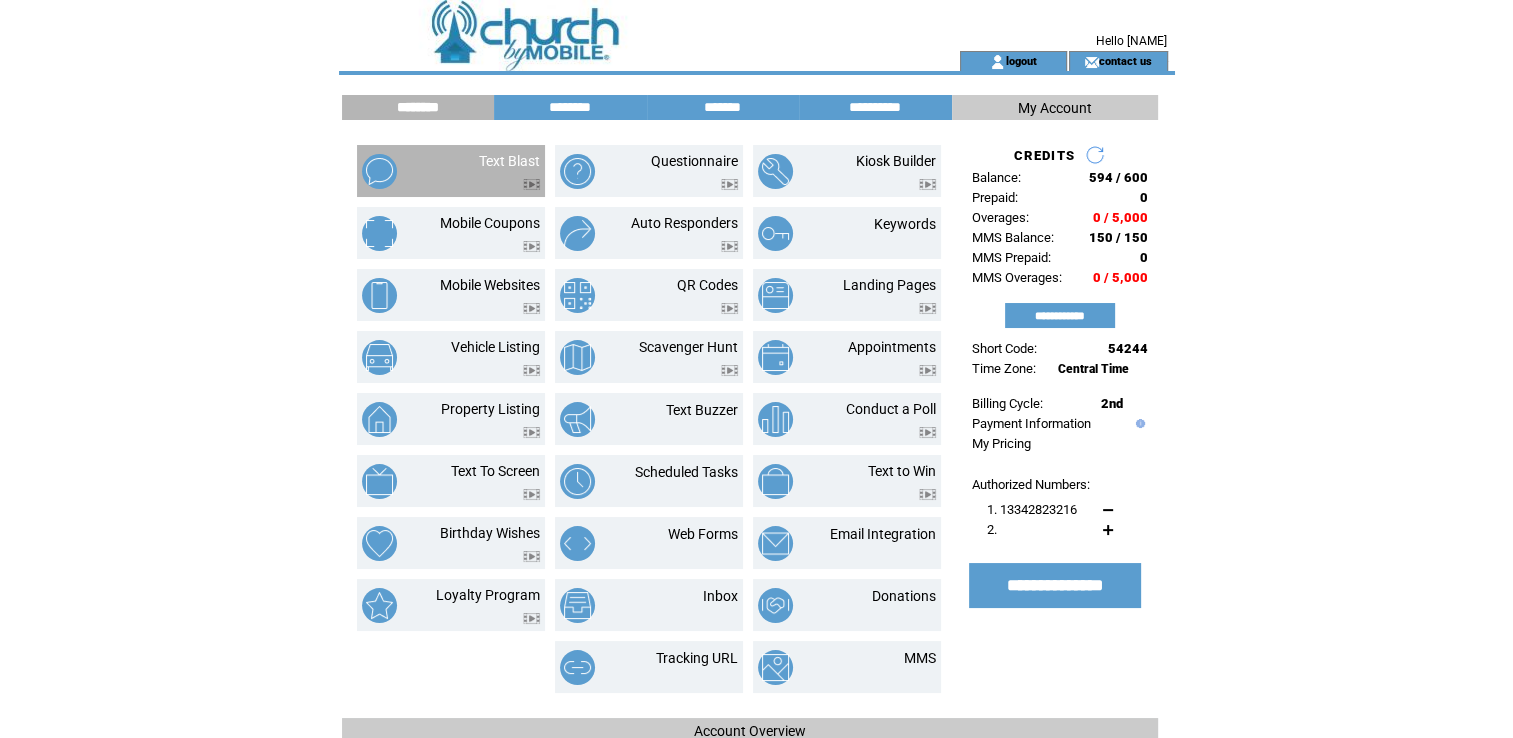 click at bounding box center [509, 179] 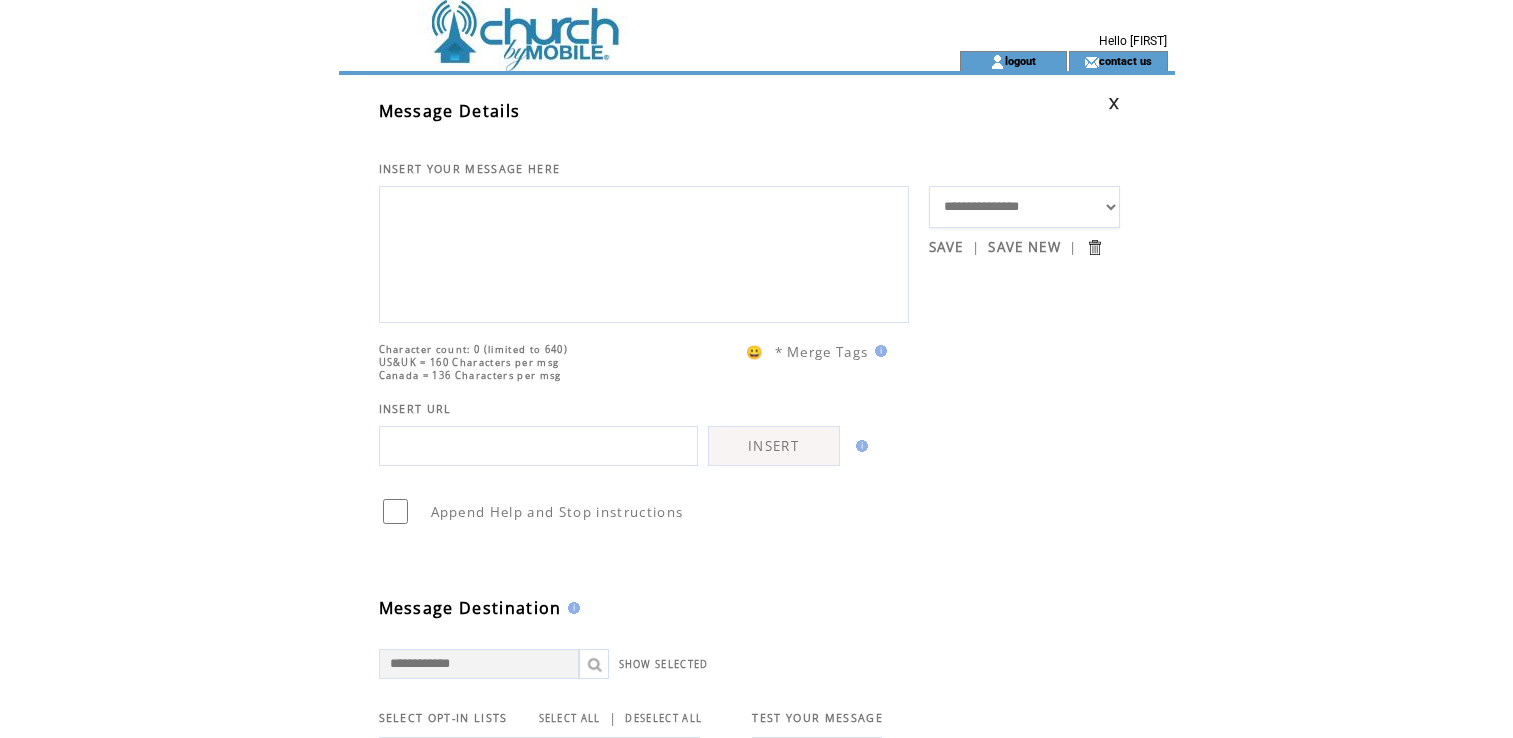 scroll, scrollTop: 0, scrollLeft: 0, axis: both 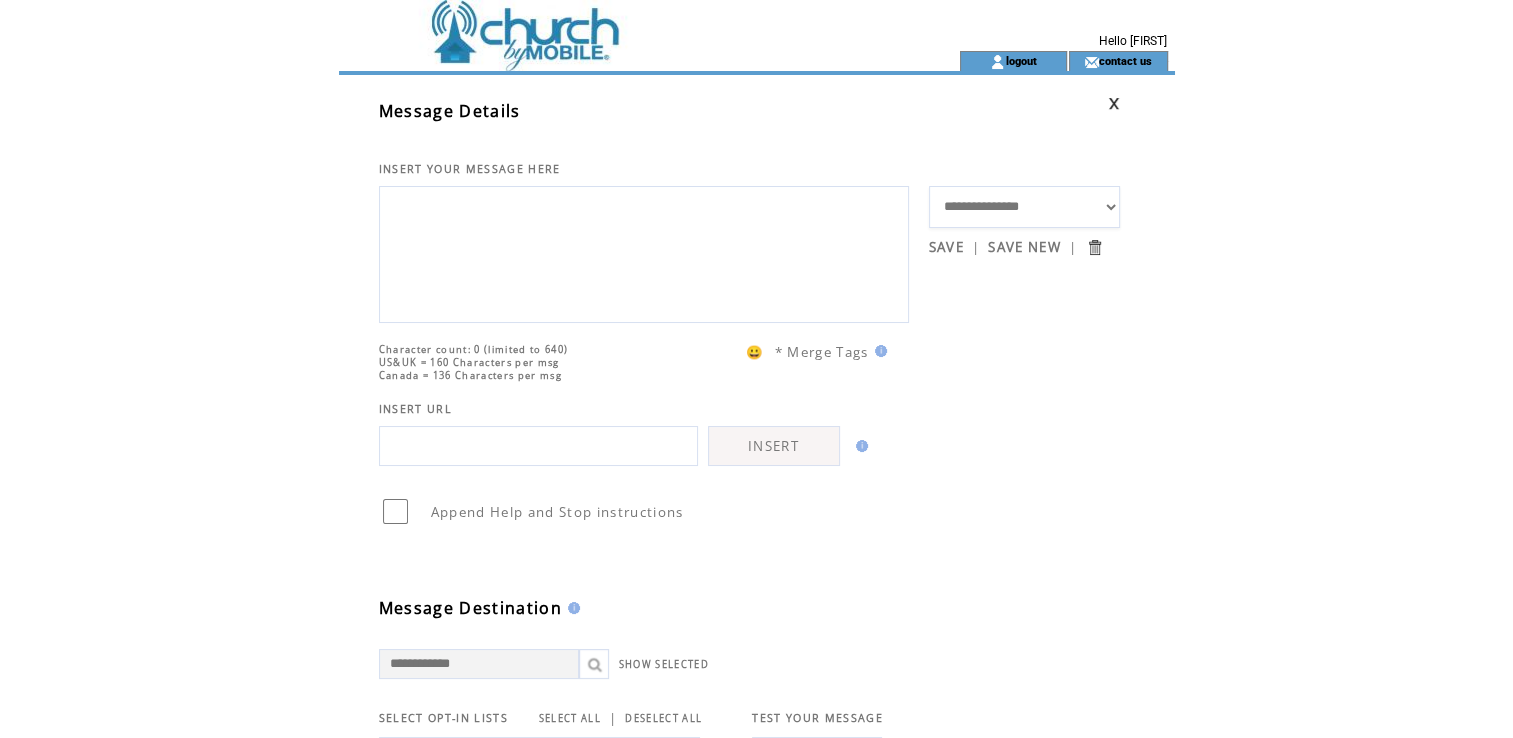 click at bounding box center (878, 351) 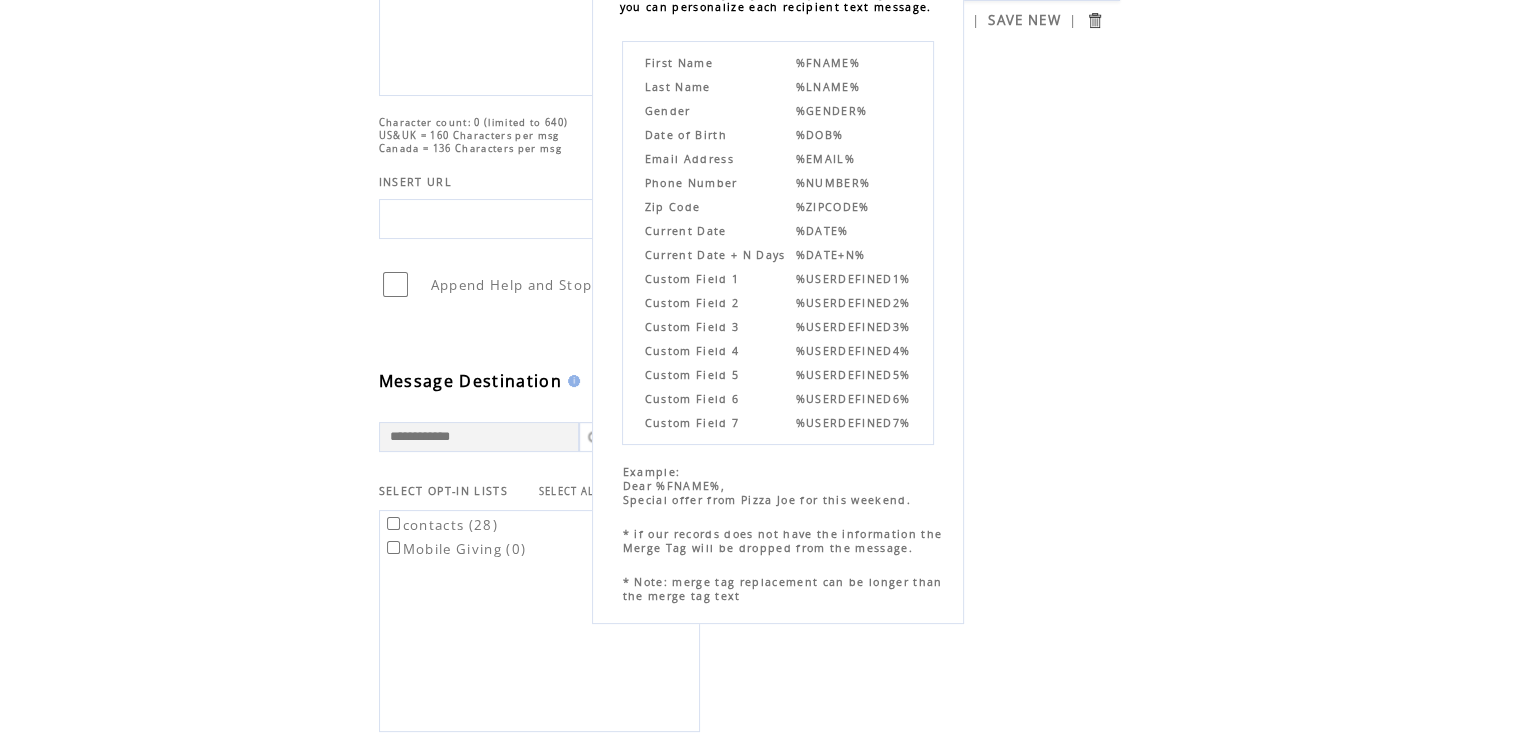 scroll, scrollTop: 306, scrollLeft: 0, axis: vertical 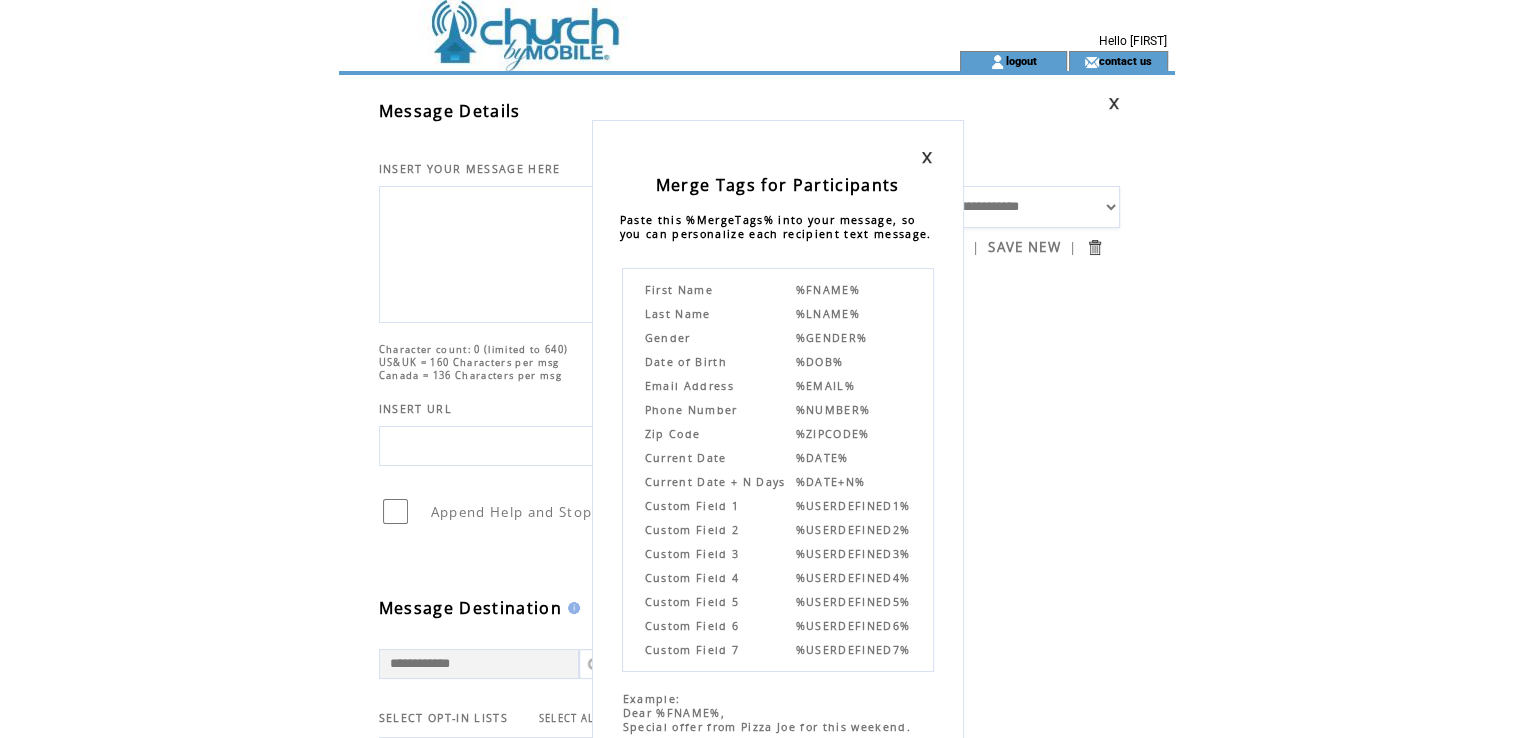 click at bounding box center (778, 157) 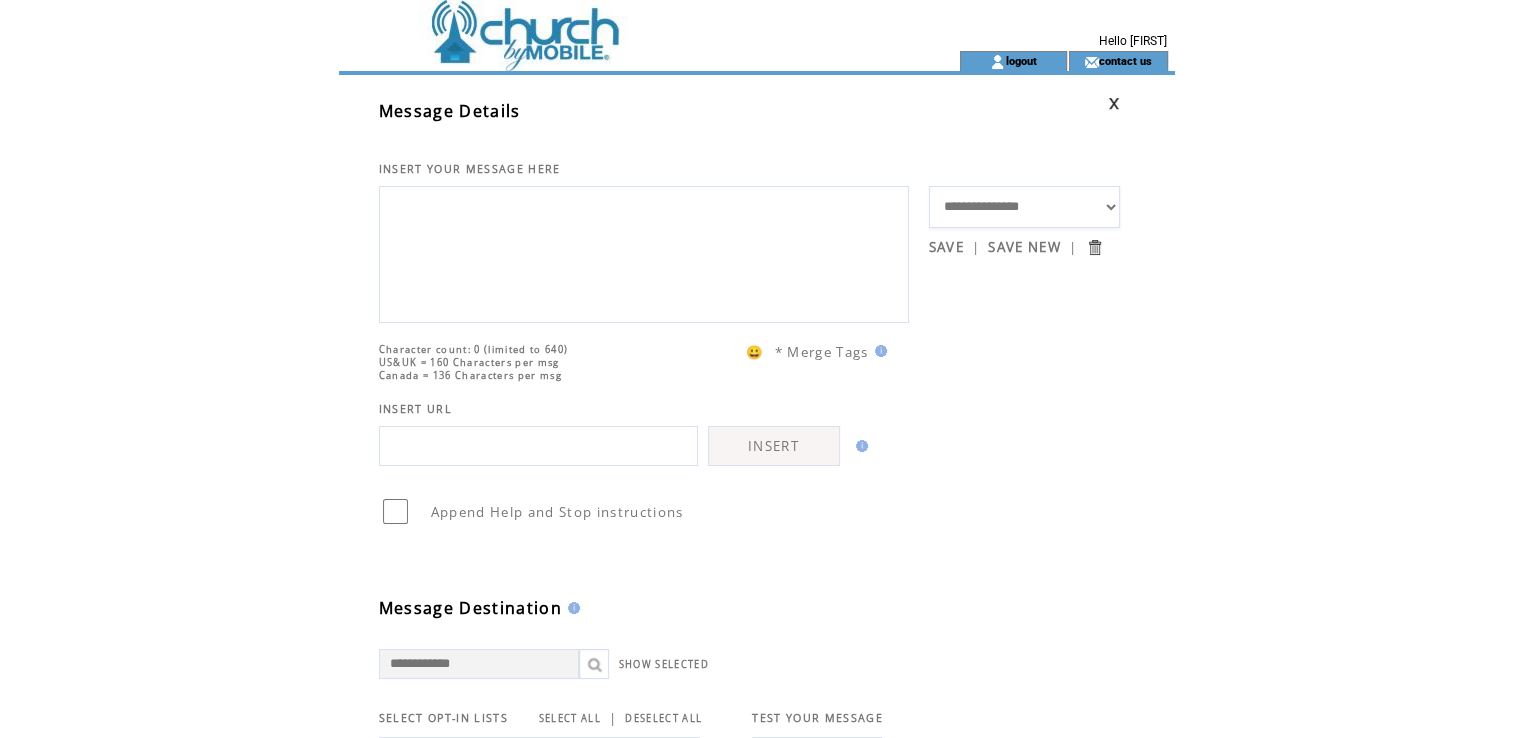 click on "**********" at bounding box center [1025, 207] 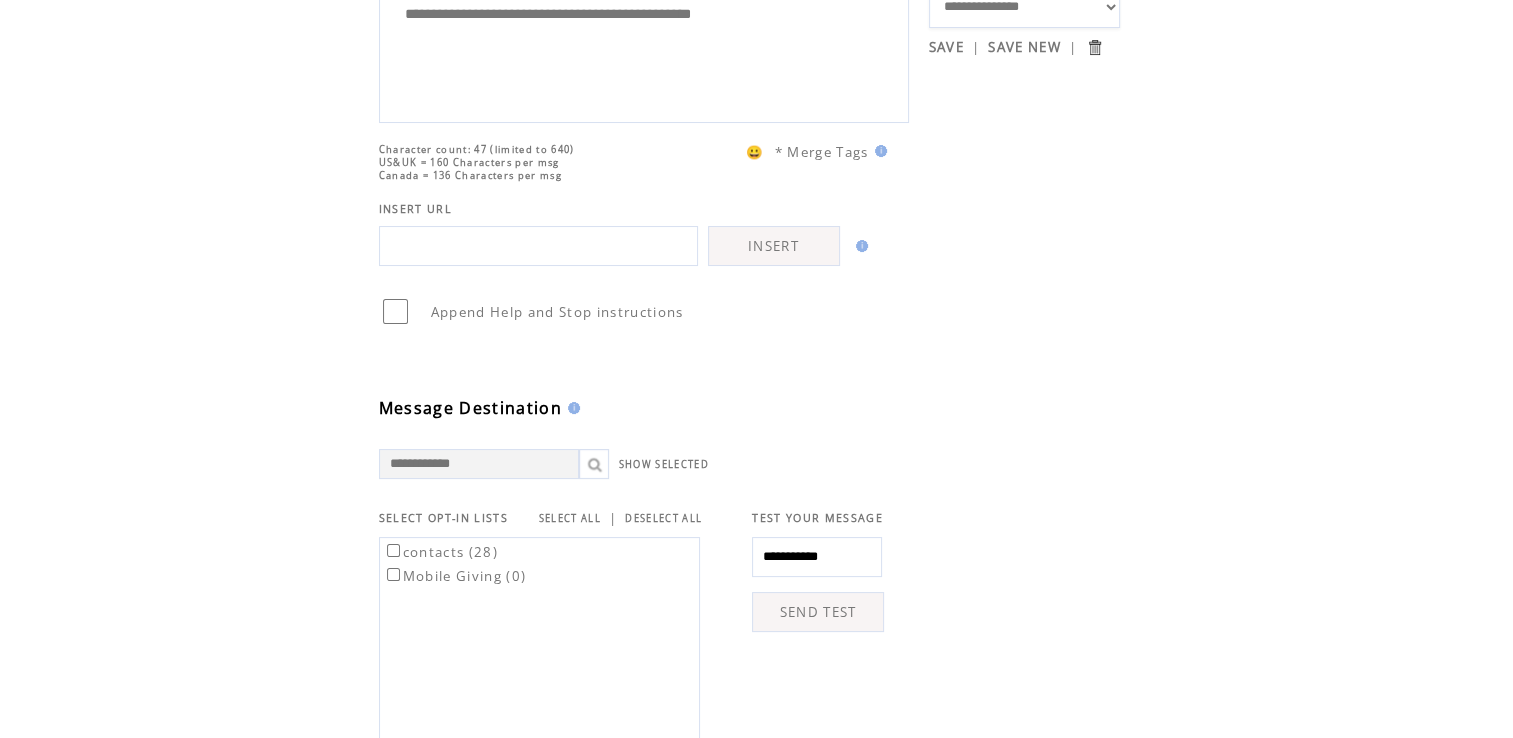 scroll, scrollTop: 320, scrollLeft: 0, axis: vertical 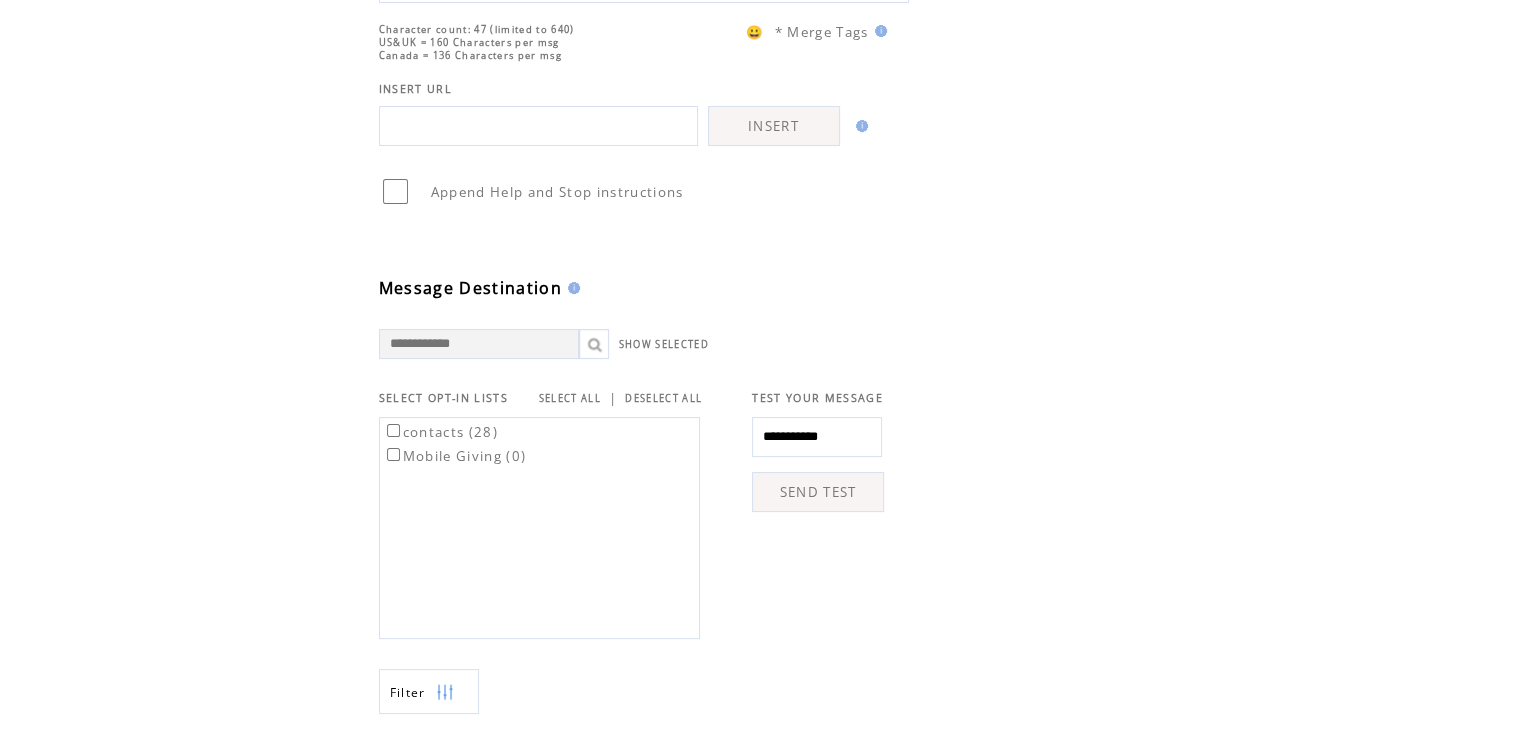type on "**********" 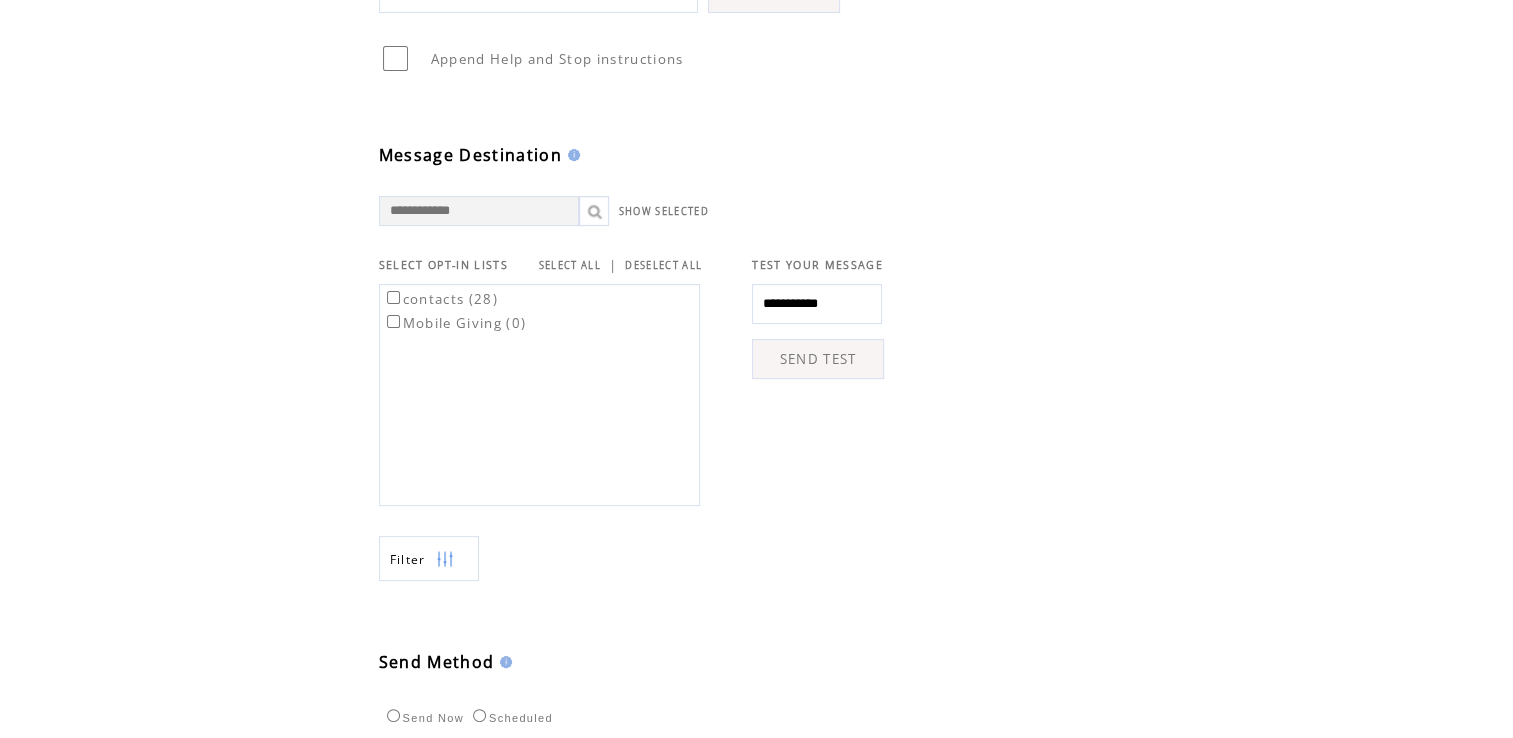 scroll, scrollTop: 640, scrollLeft: 0, axis: vertical 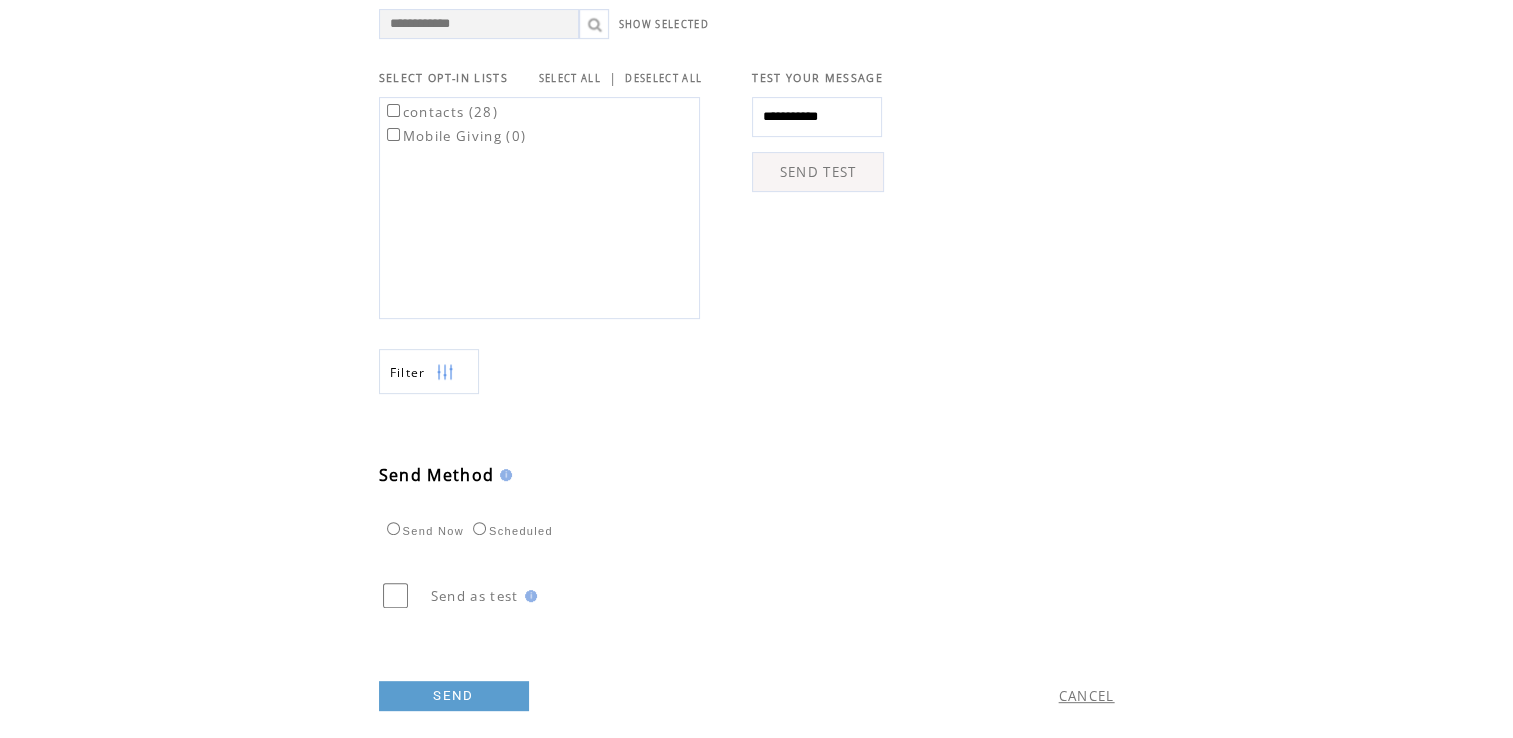 click at bounding box center (445, 372) 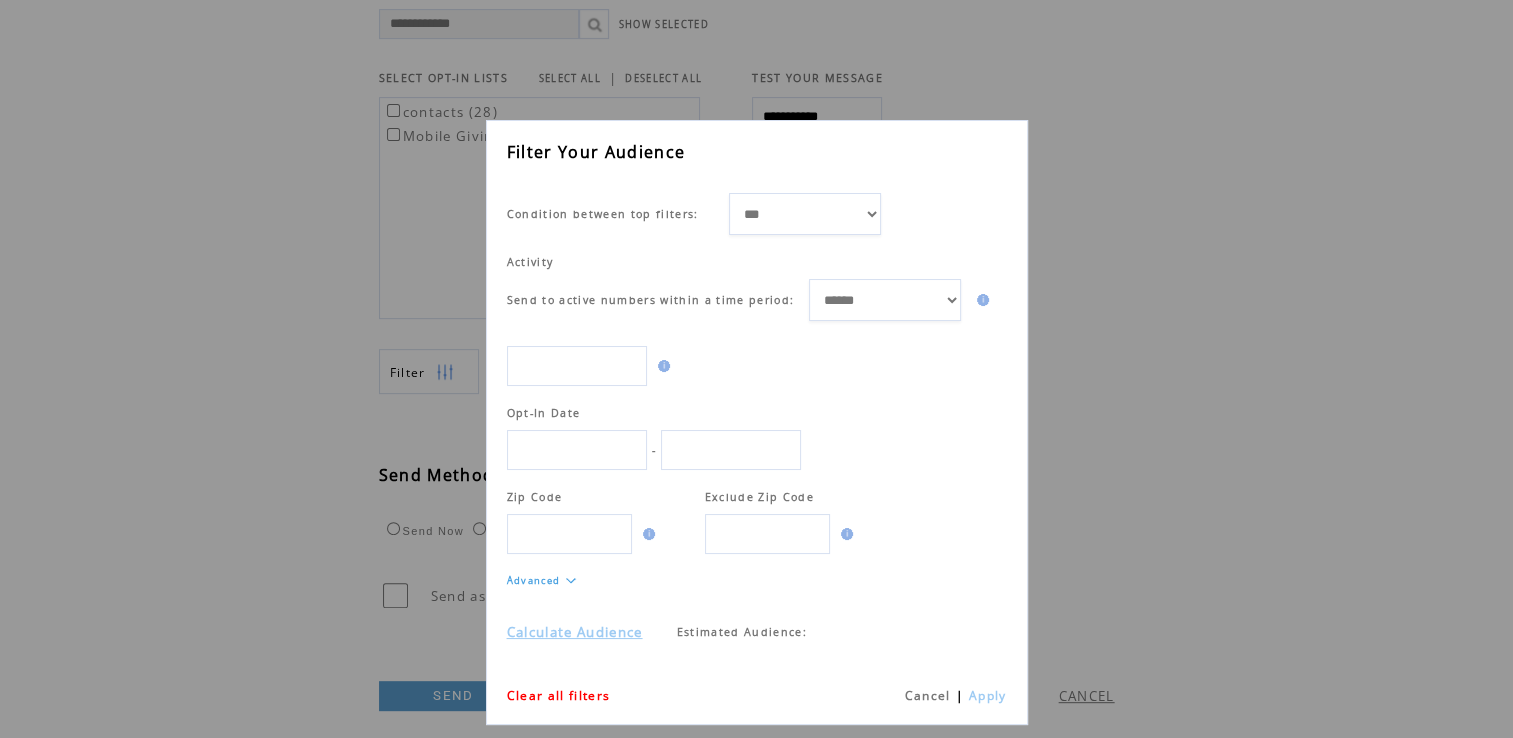 scroll, scrollTop: 0, scrollLeft: 0, axis: both 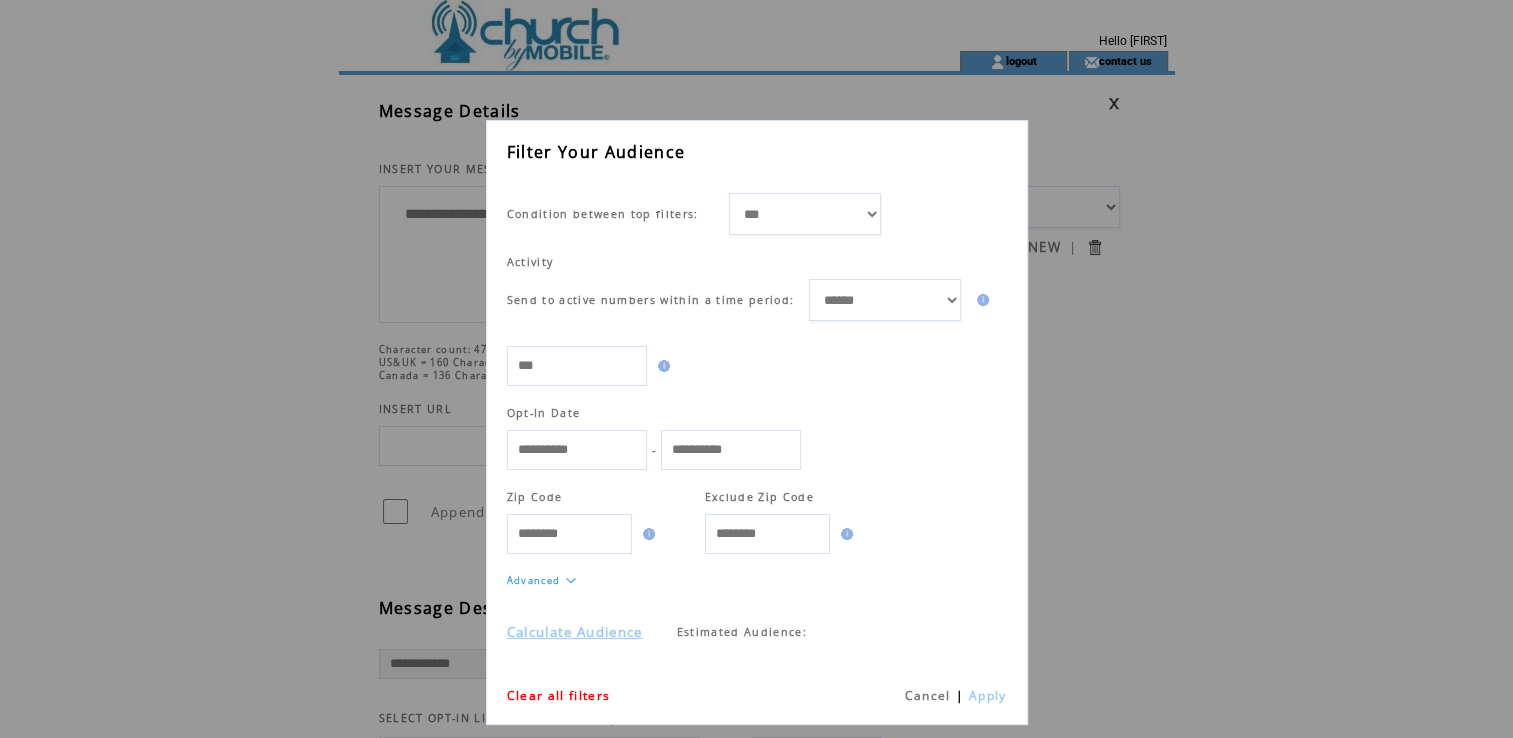 click on "**********" at bounding box center [885, 300] 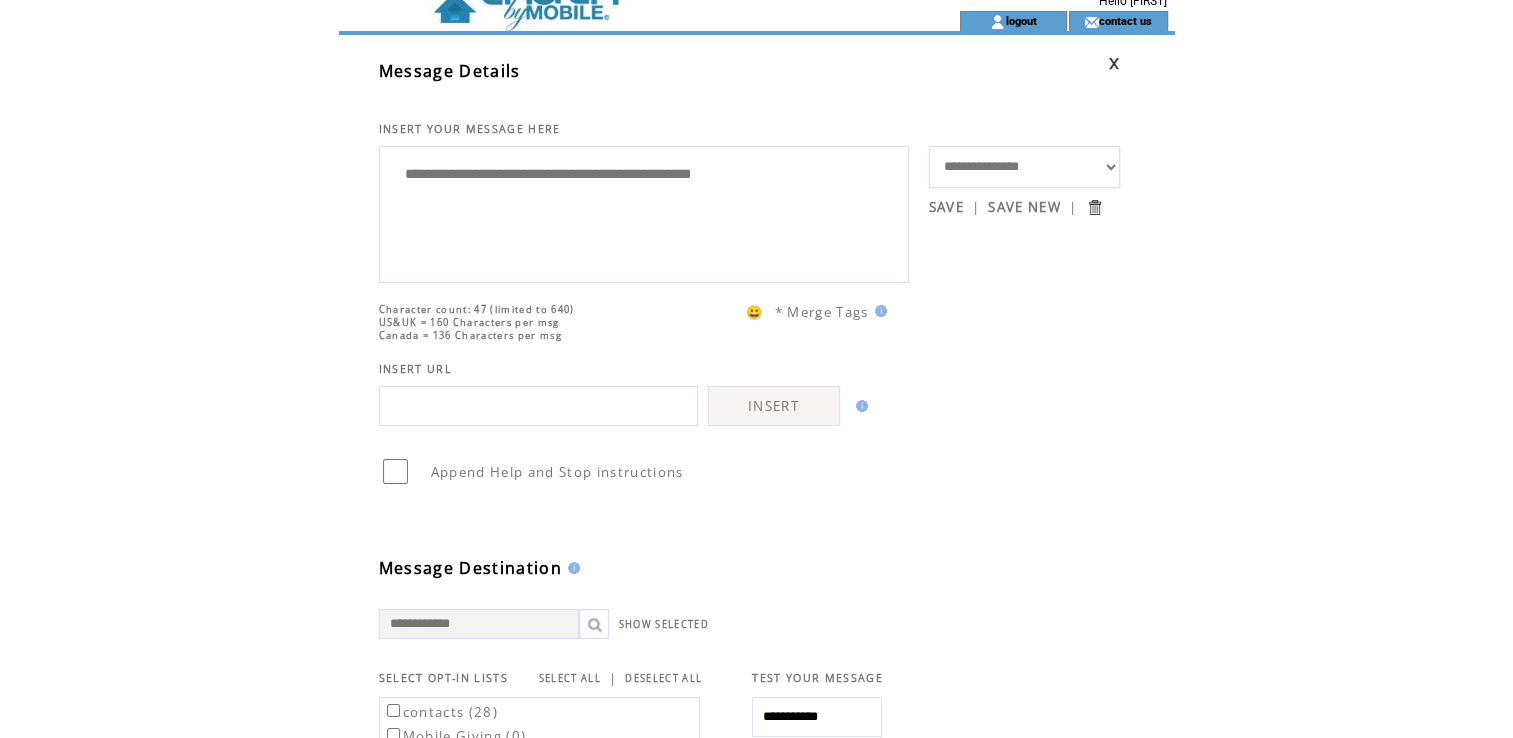 scroll, scrollTop: 80, scrollLeft: 0, axis: vertical 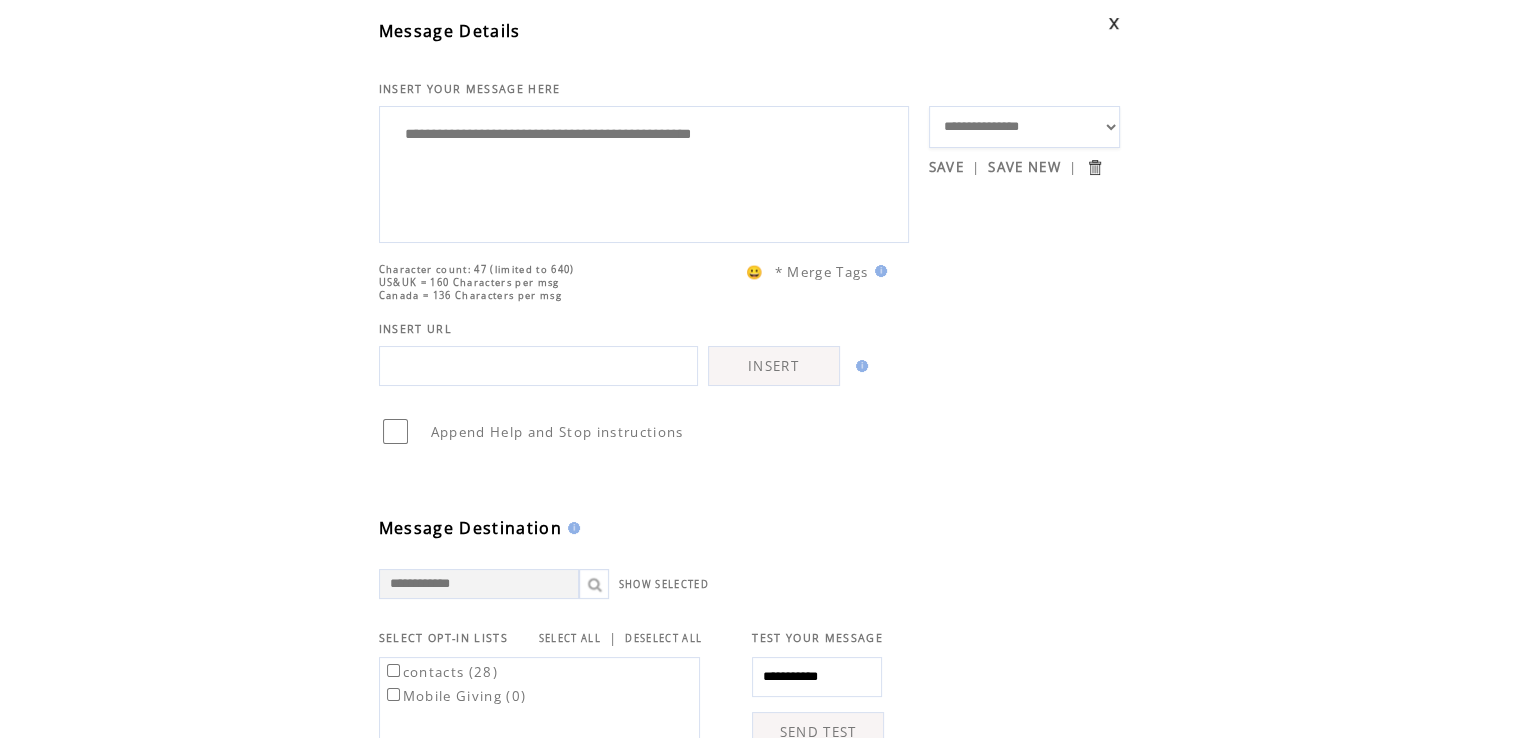 click on "**********" 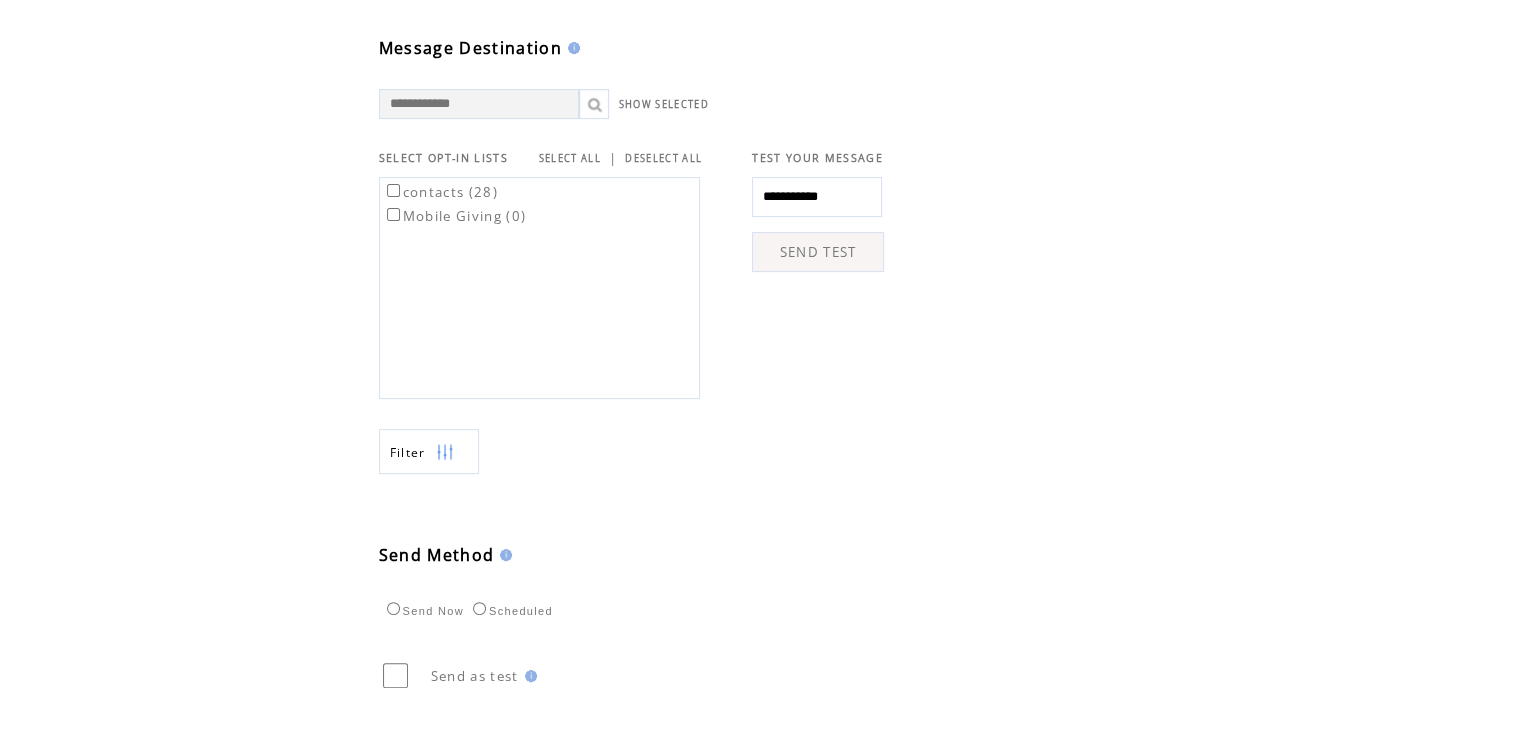 scroll, scrollTop: 698, scrollLeft: 0, axis: vertical 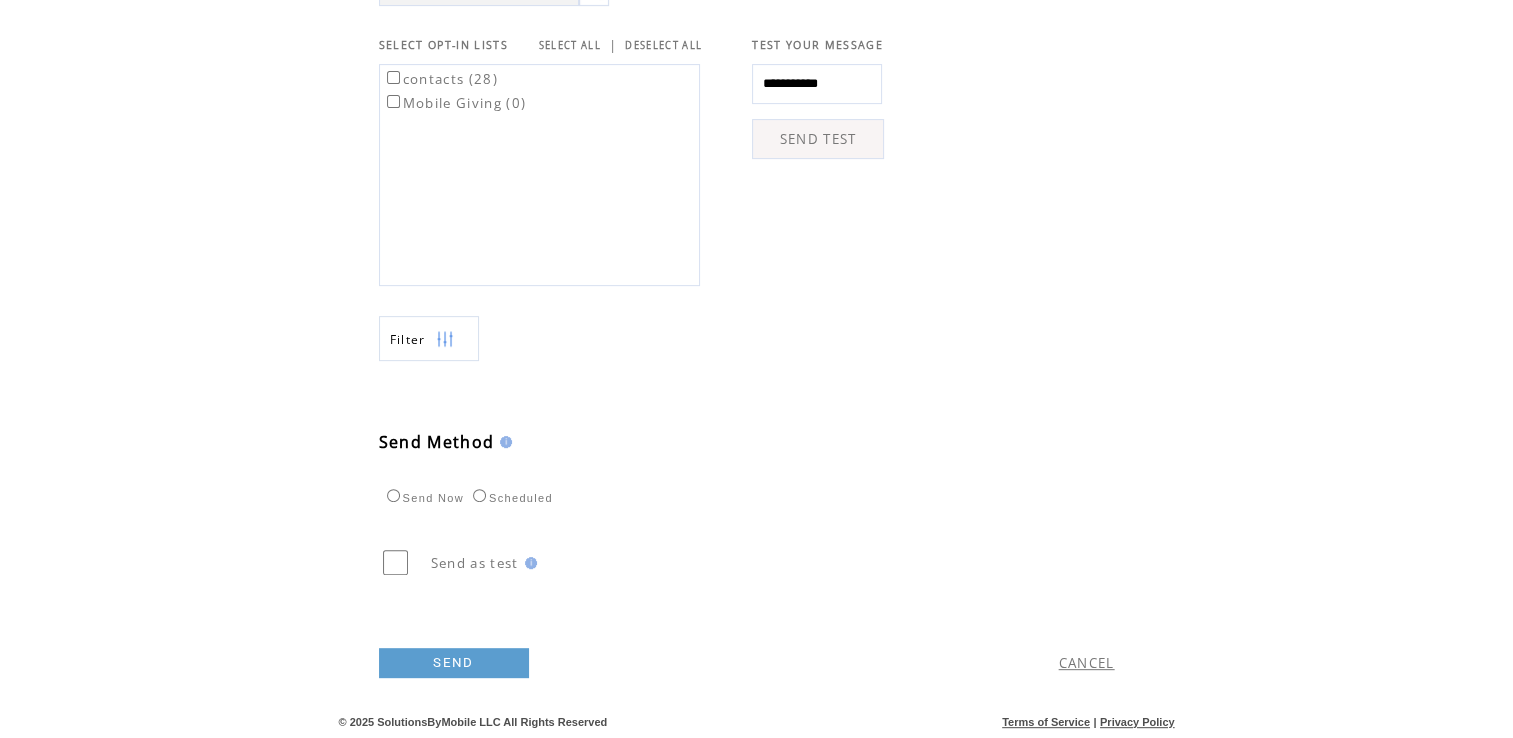 click on "SEND" at bounding box center (454, 663) 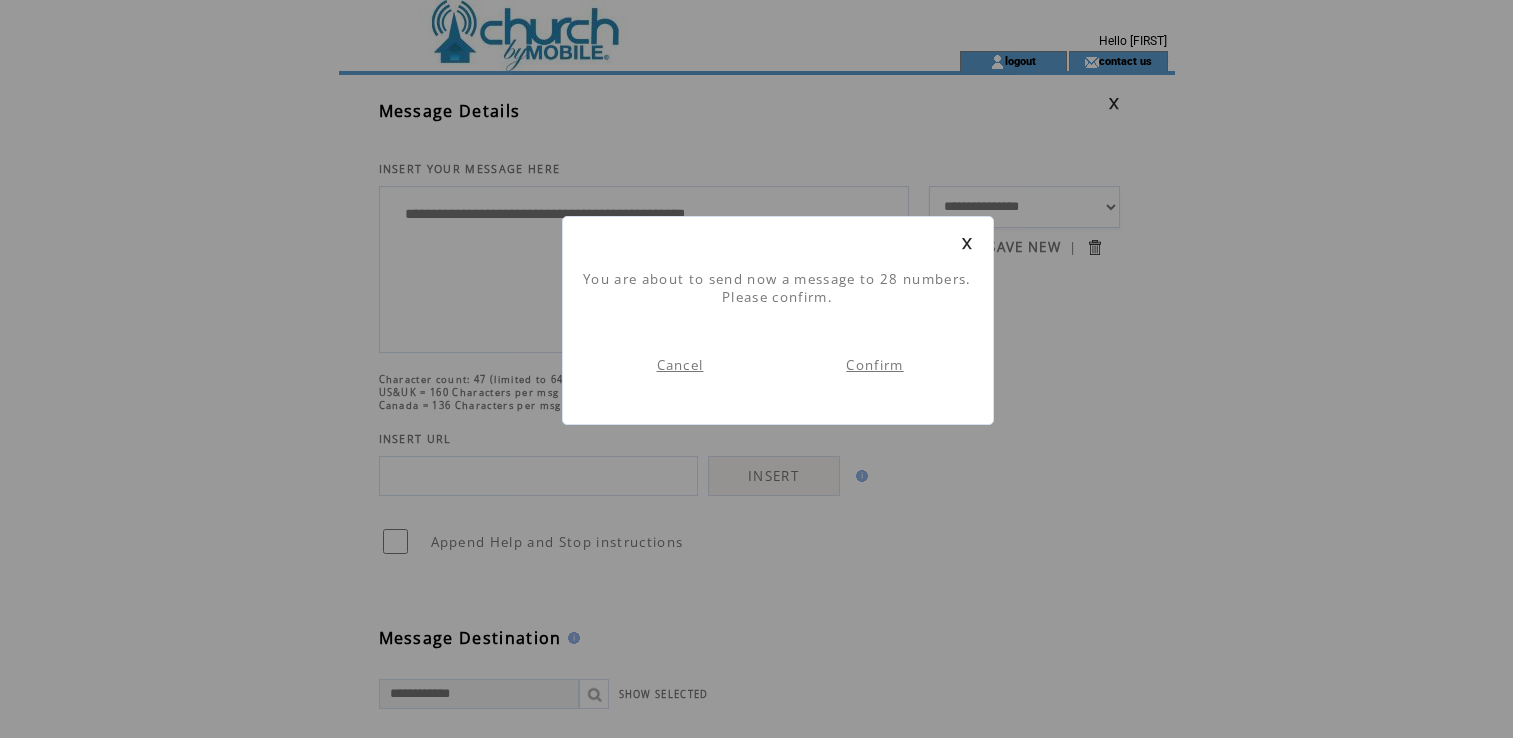 scroll, scrollTop: 0, scrollLeft: 0, axis: both 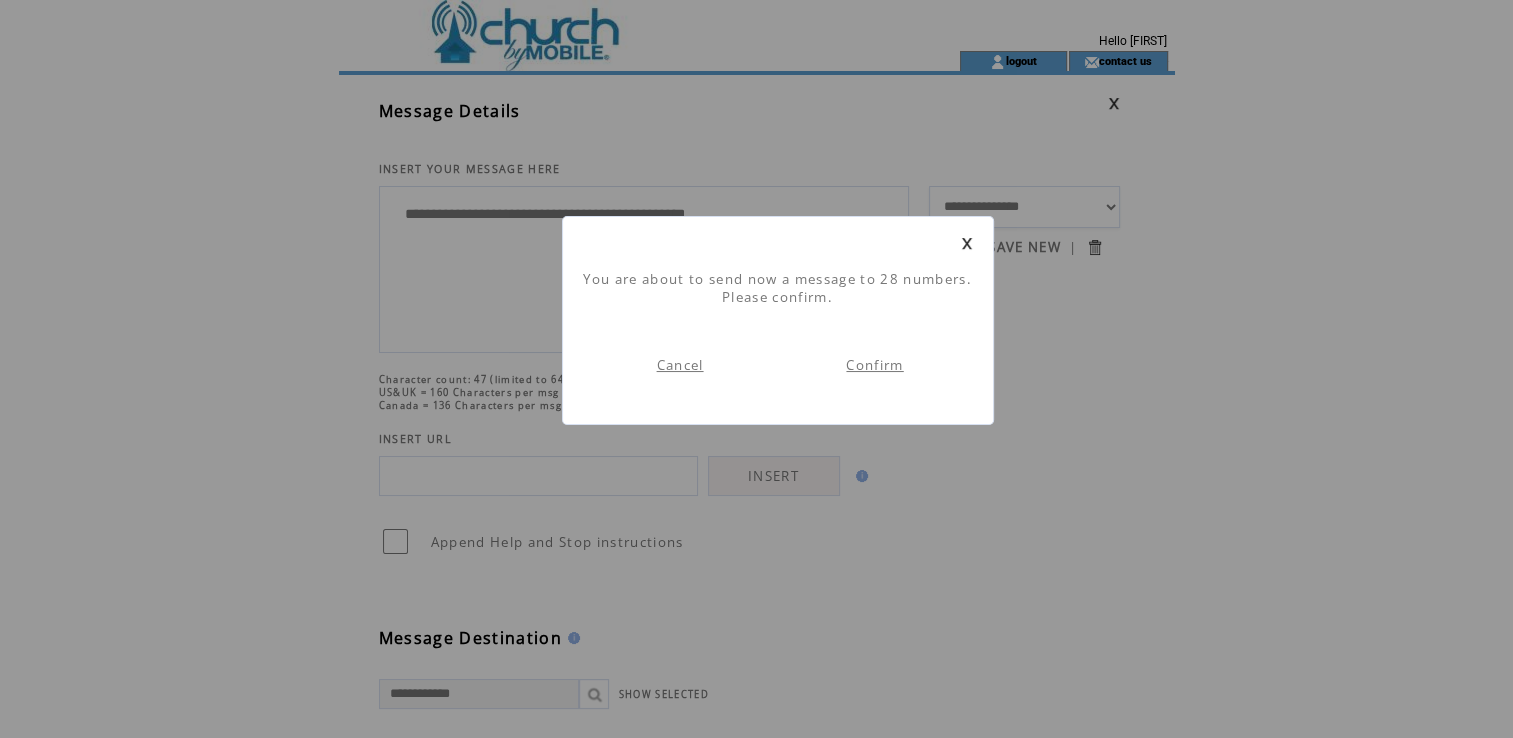 click on "Confirm" at bounding box center (874, 365) 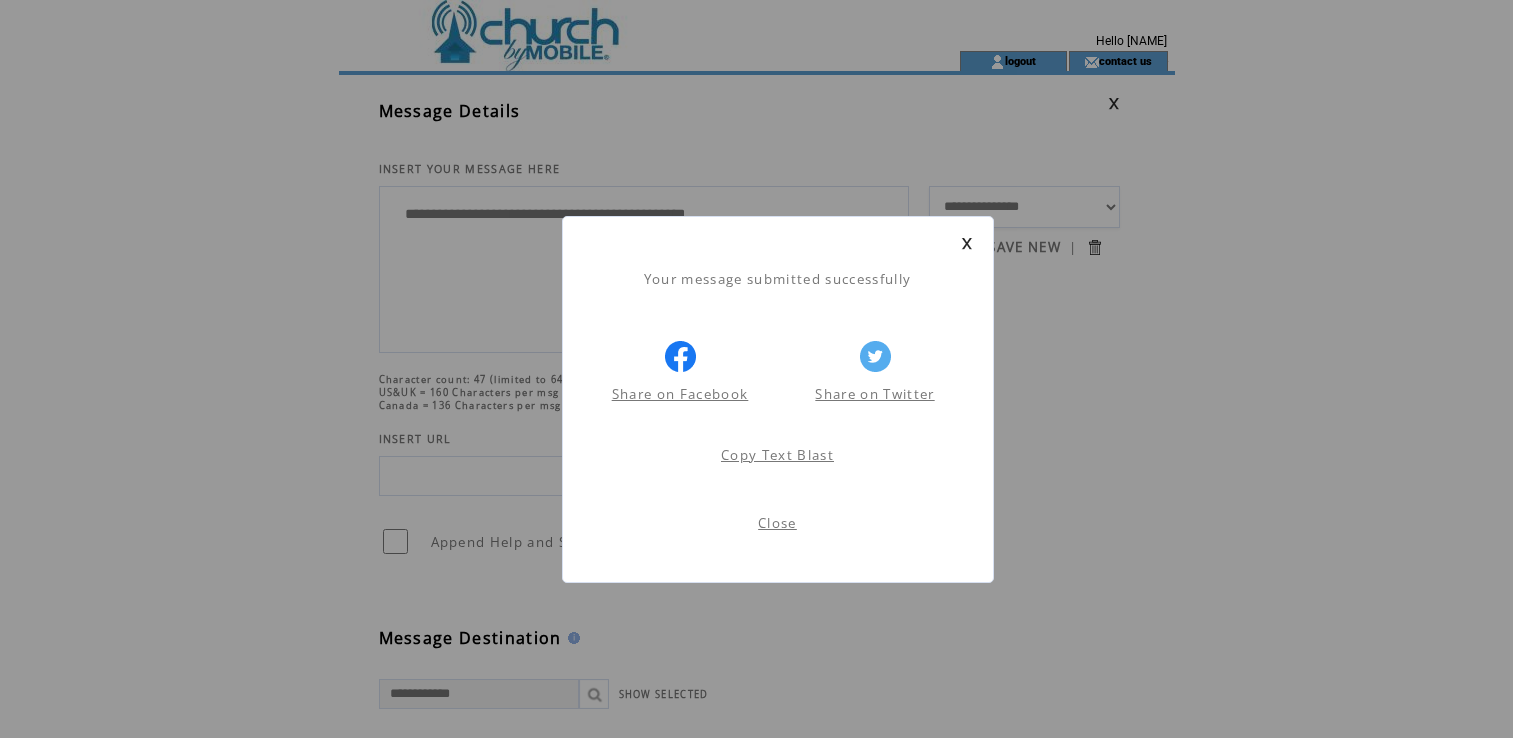 scroll, scrollTop: 0, scrollLeft: 0, axis: both 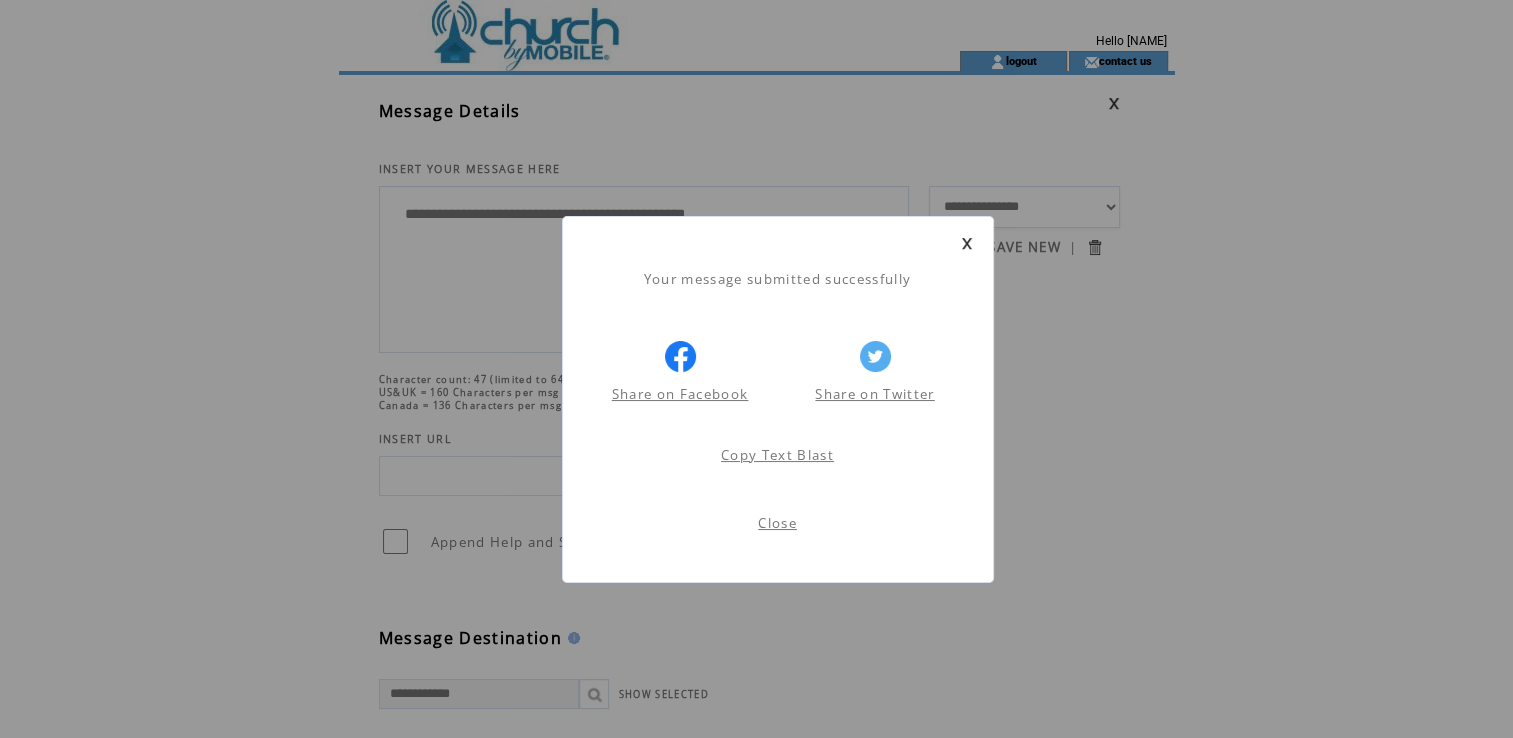 click on "Copy Text Blast" at bounding box center (777, 455) 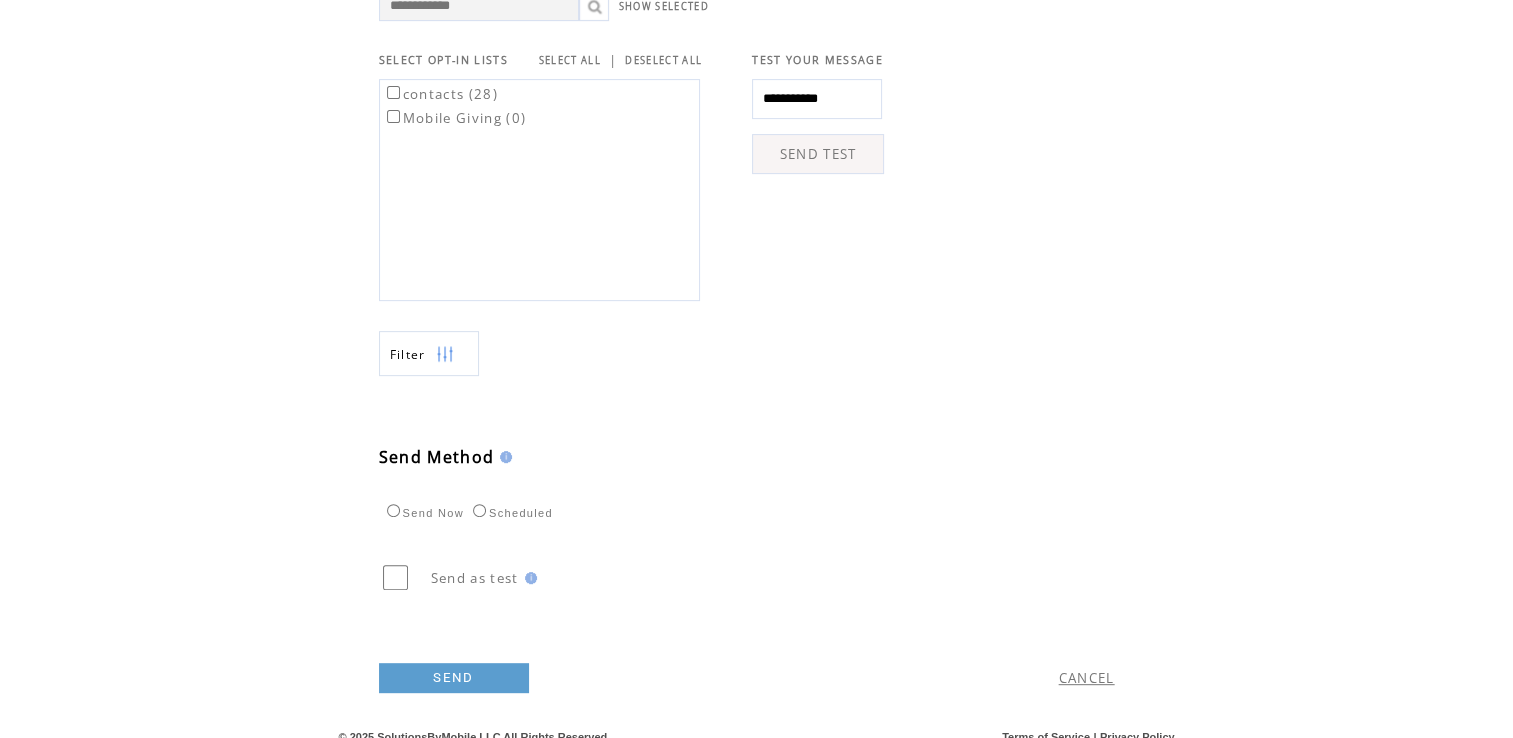 scroll, scrollTop: 698, scrollLeft: 0, axis: vertical 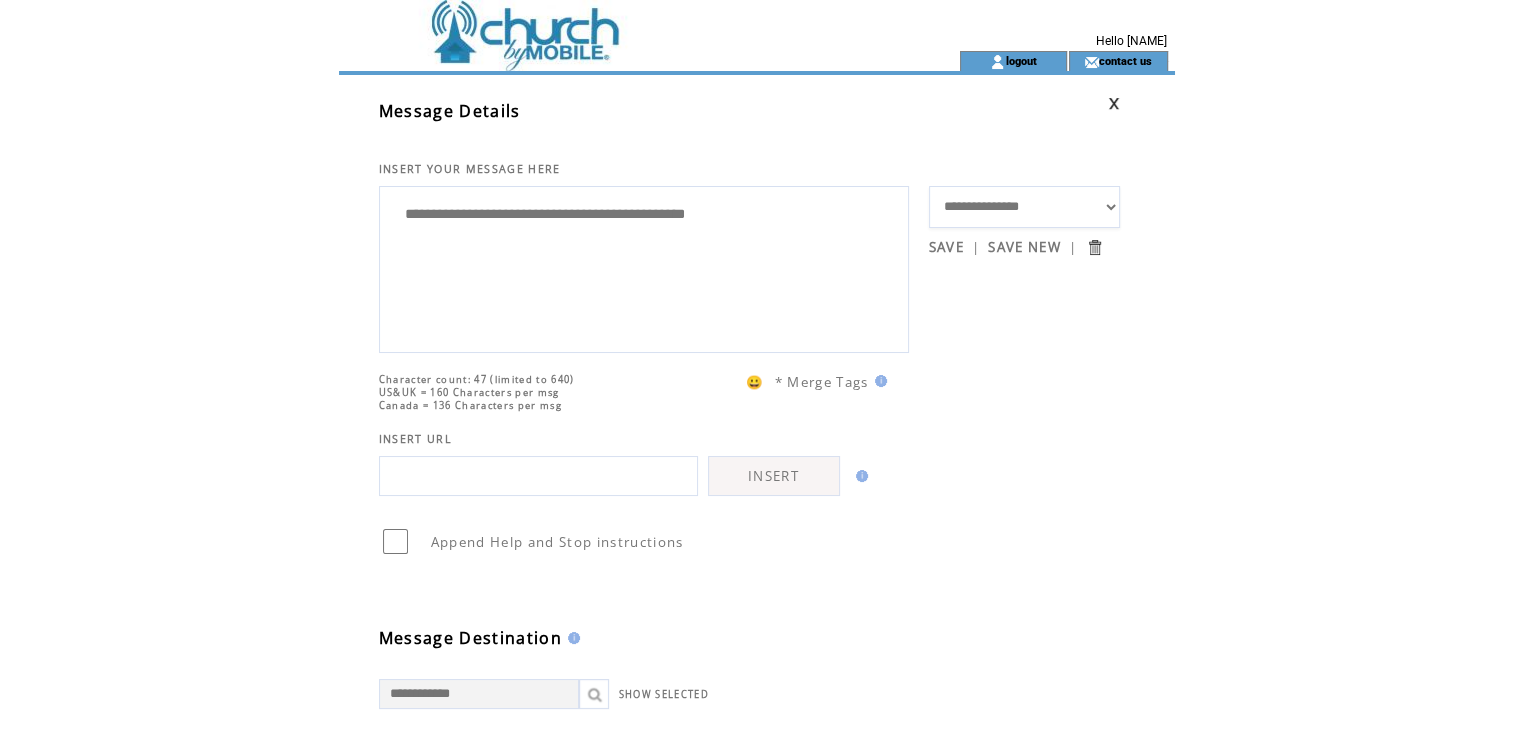 click on "**********" at bounding box center (1025, 207) 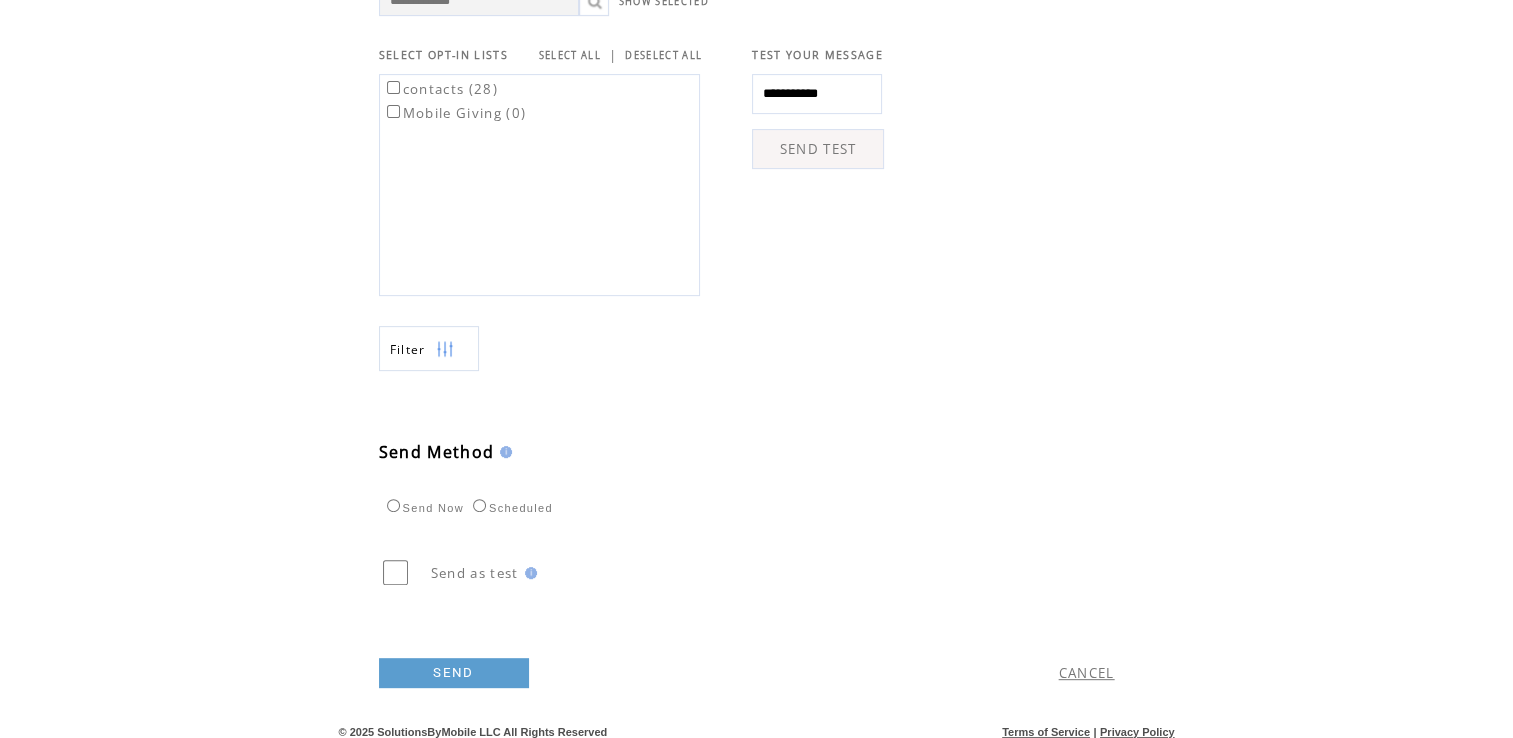 scroll, scrollTop: 698, scrollLeft: 0, axis: vertical 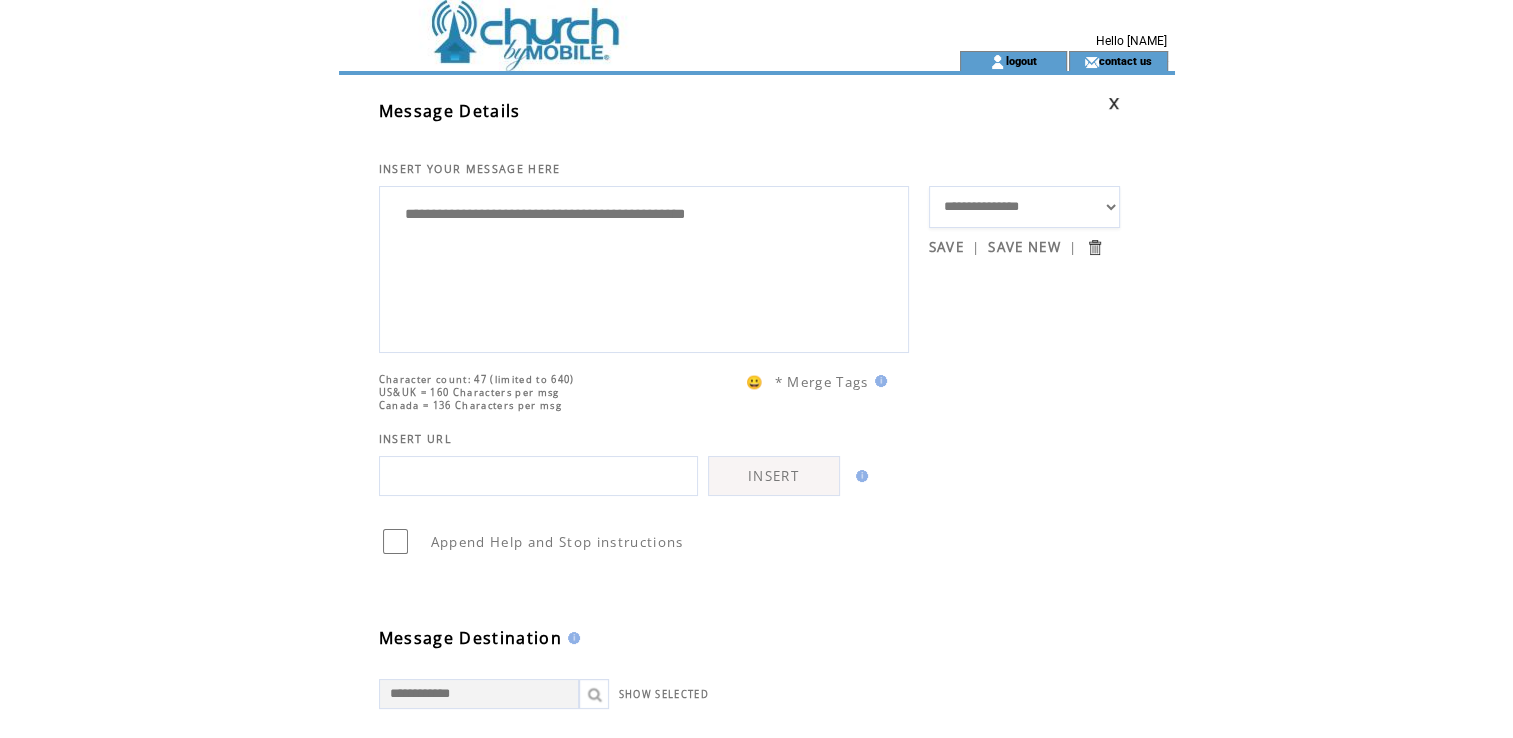 click at bounding box center [997, 62] 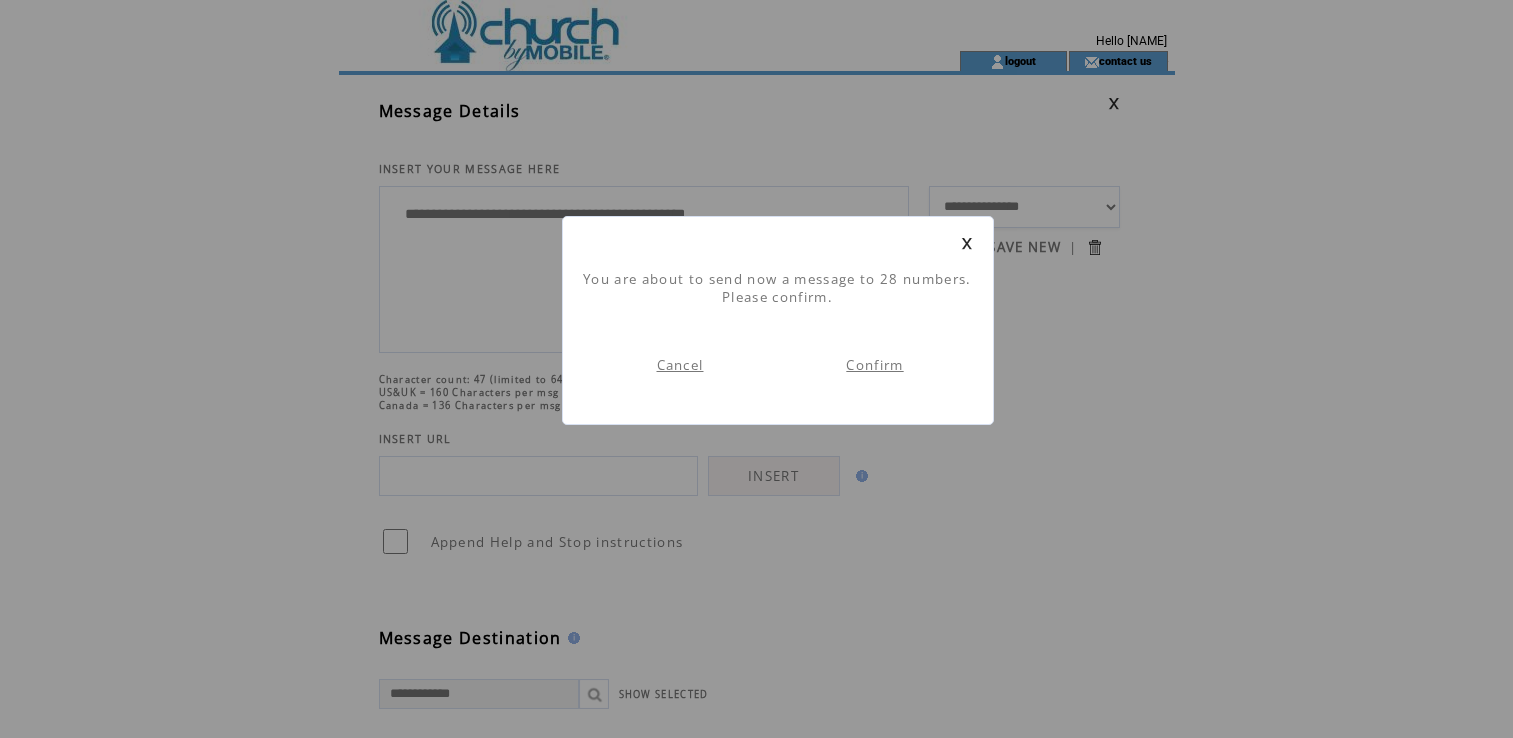 scroll, scrollTop: 0, scrollLeft: 0, axis: both 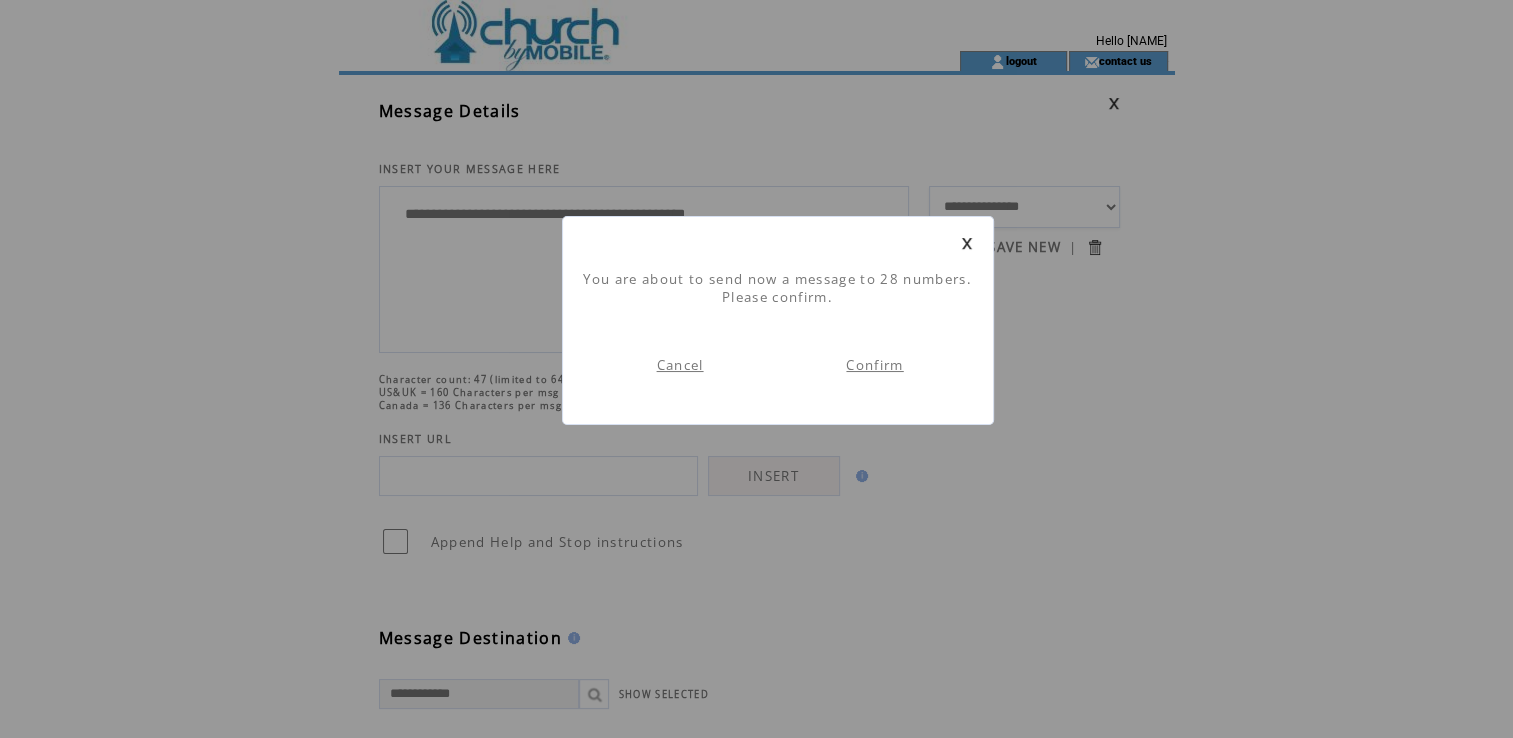 click on "Cancel" at bounding box center (680, 365) 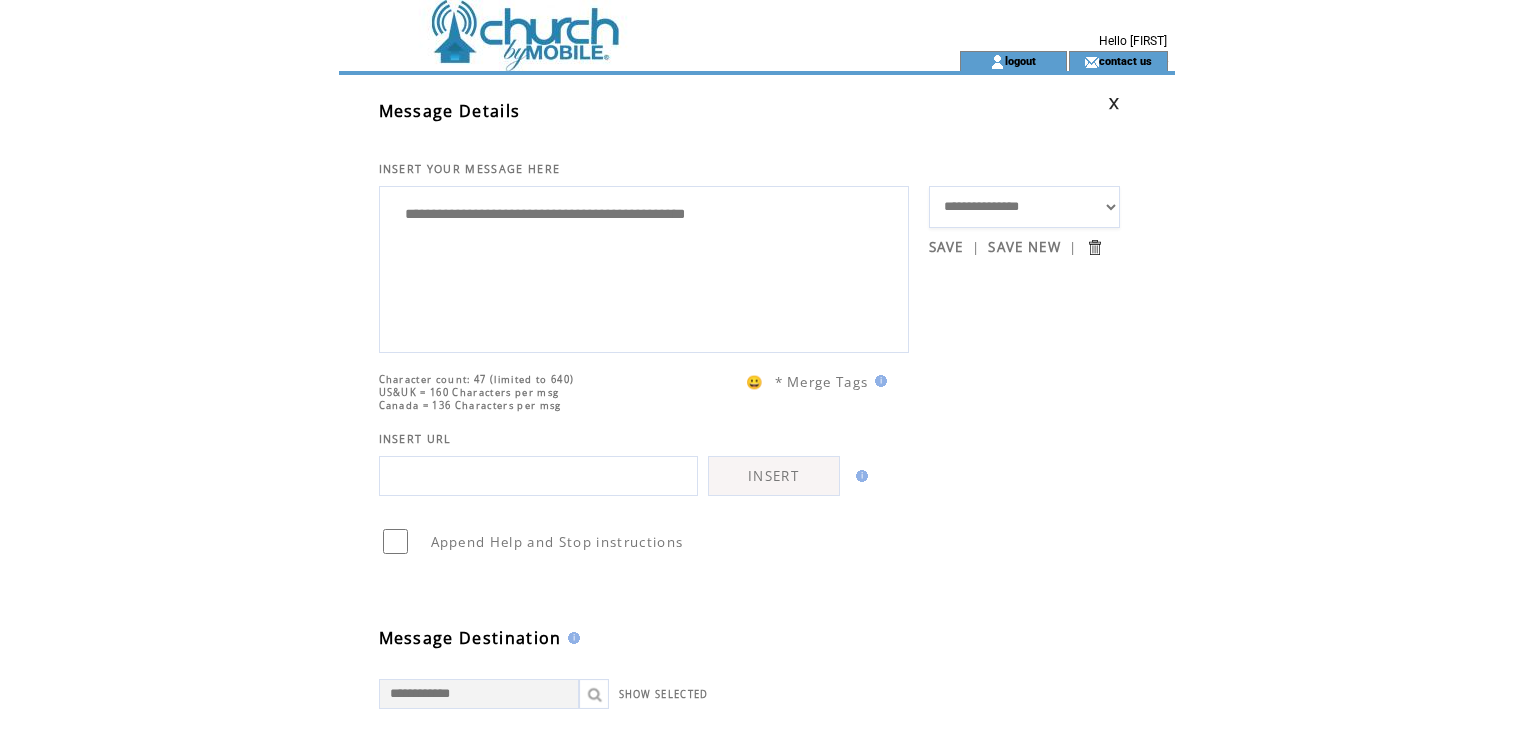 scroll, scrollTop: 0, scrollLeft: 0, axis: both 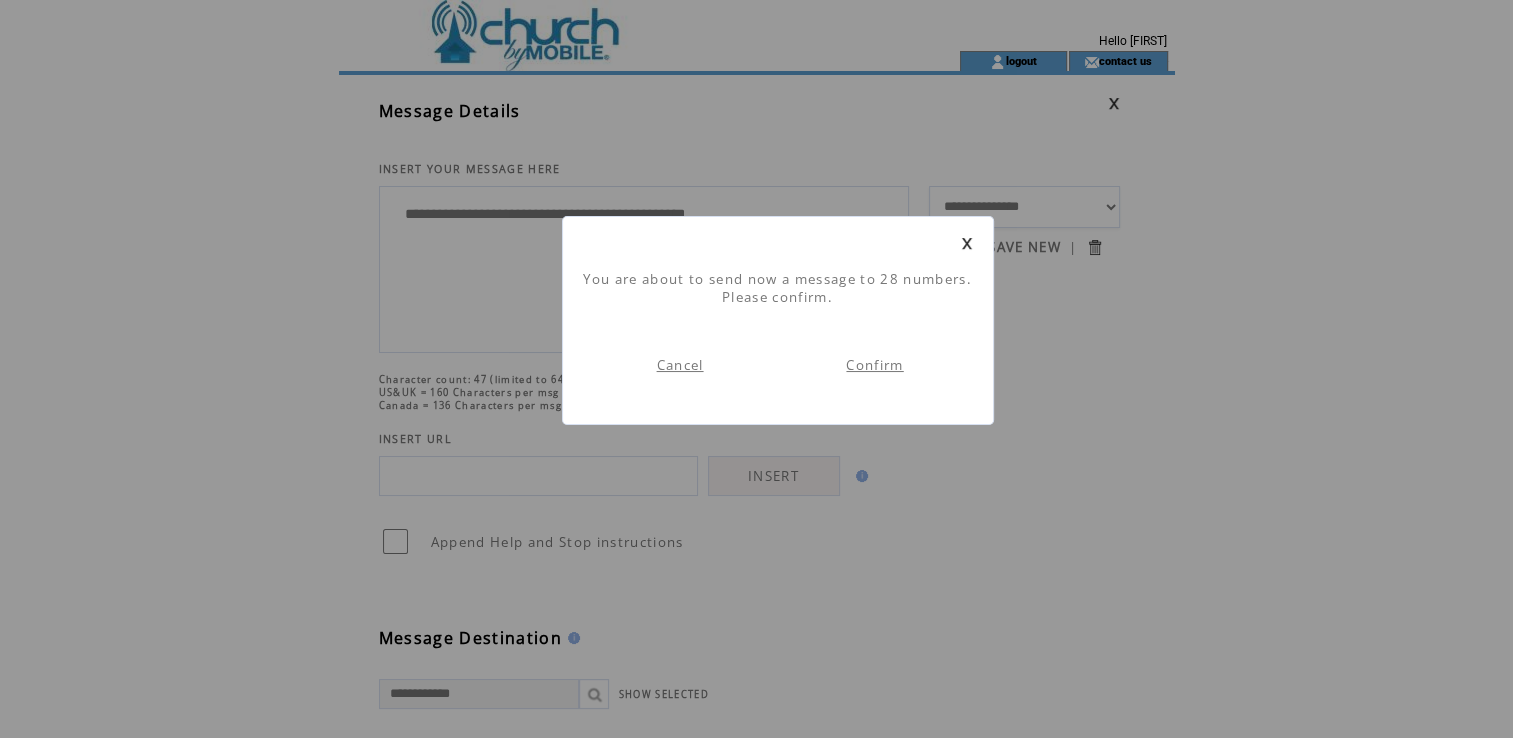 click at bounding box center [967, 243] 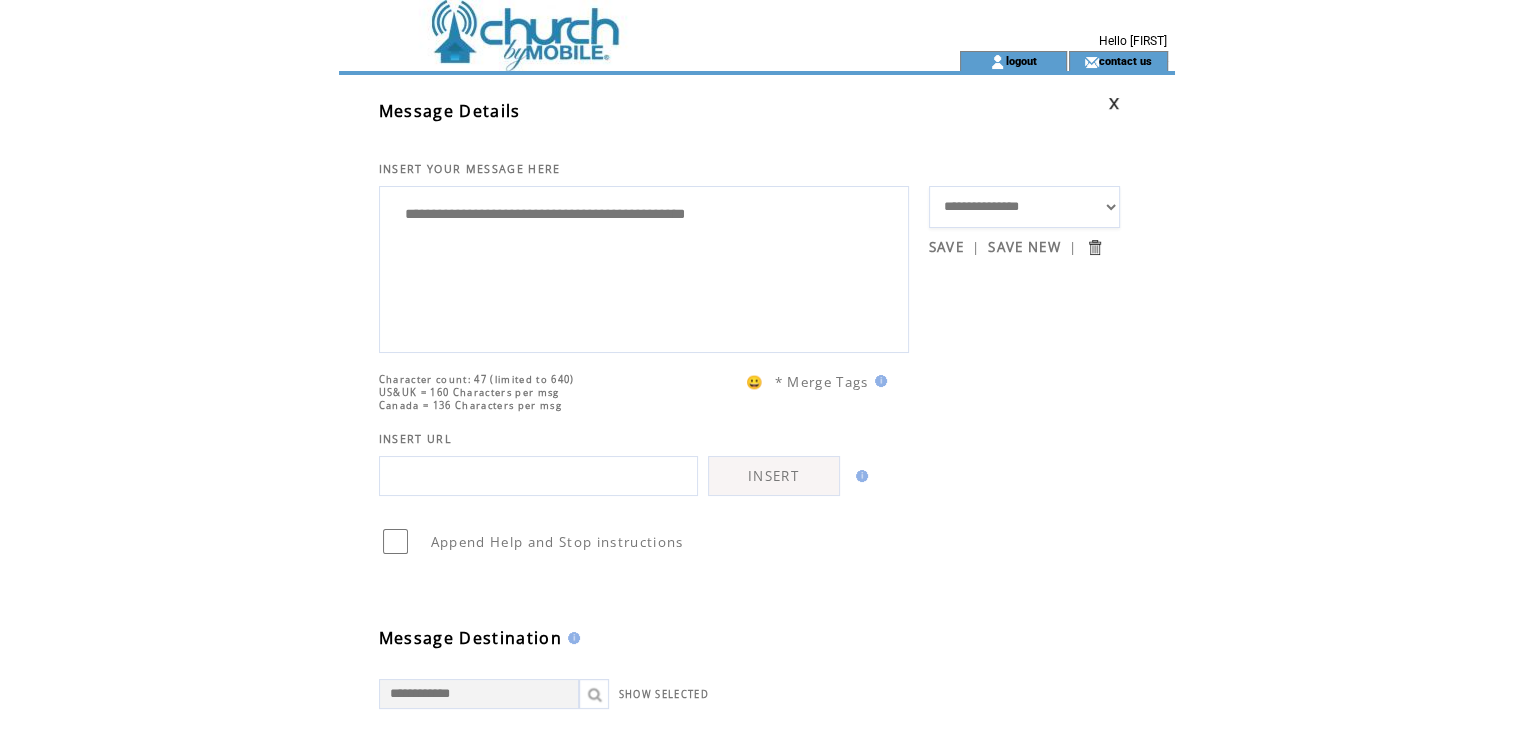 click at bounding box center (1025, 103) 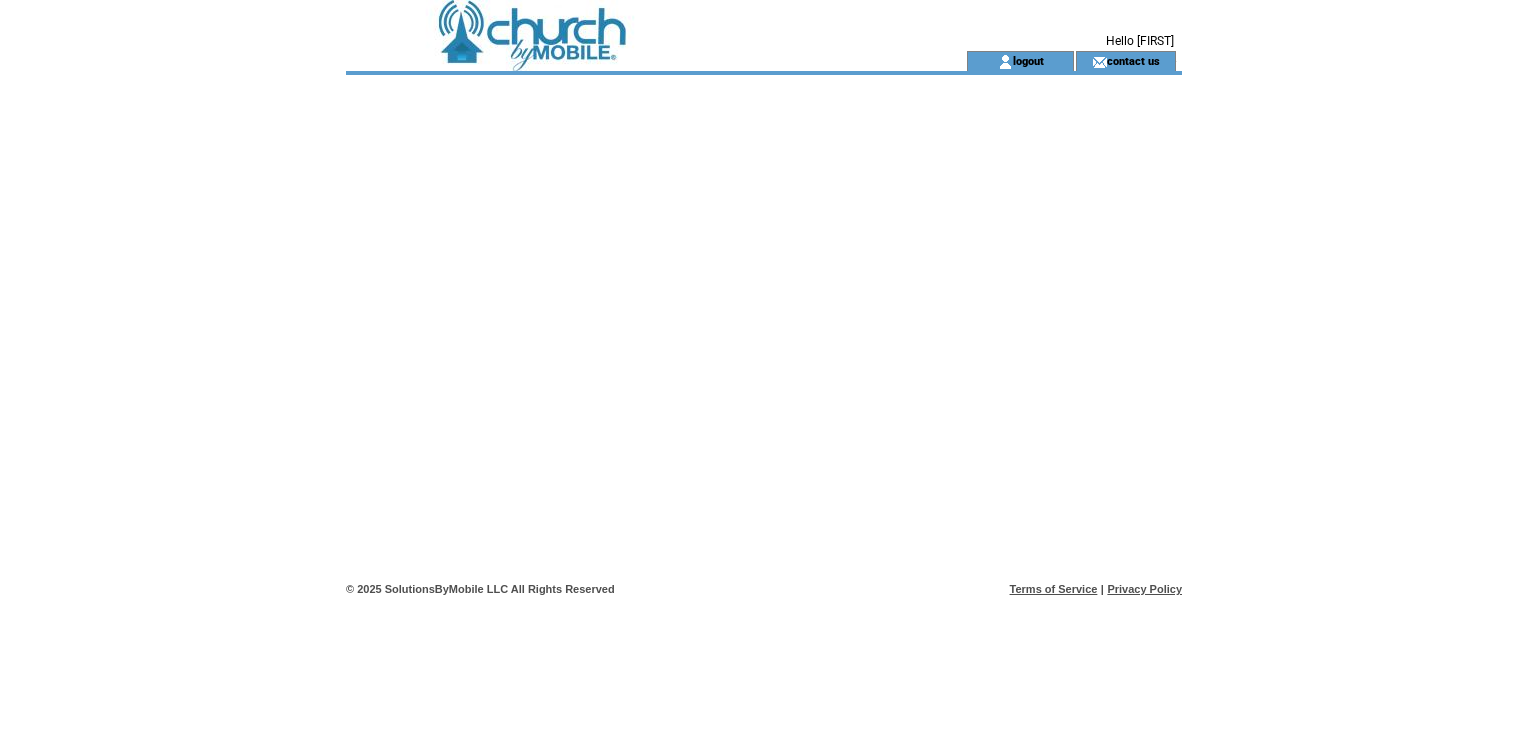 scroll, scrollTop: 0, scrollLeft: 0, axis: both 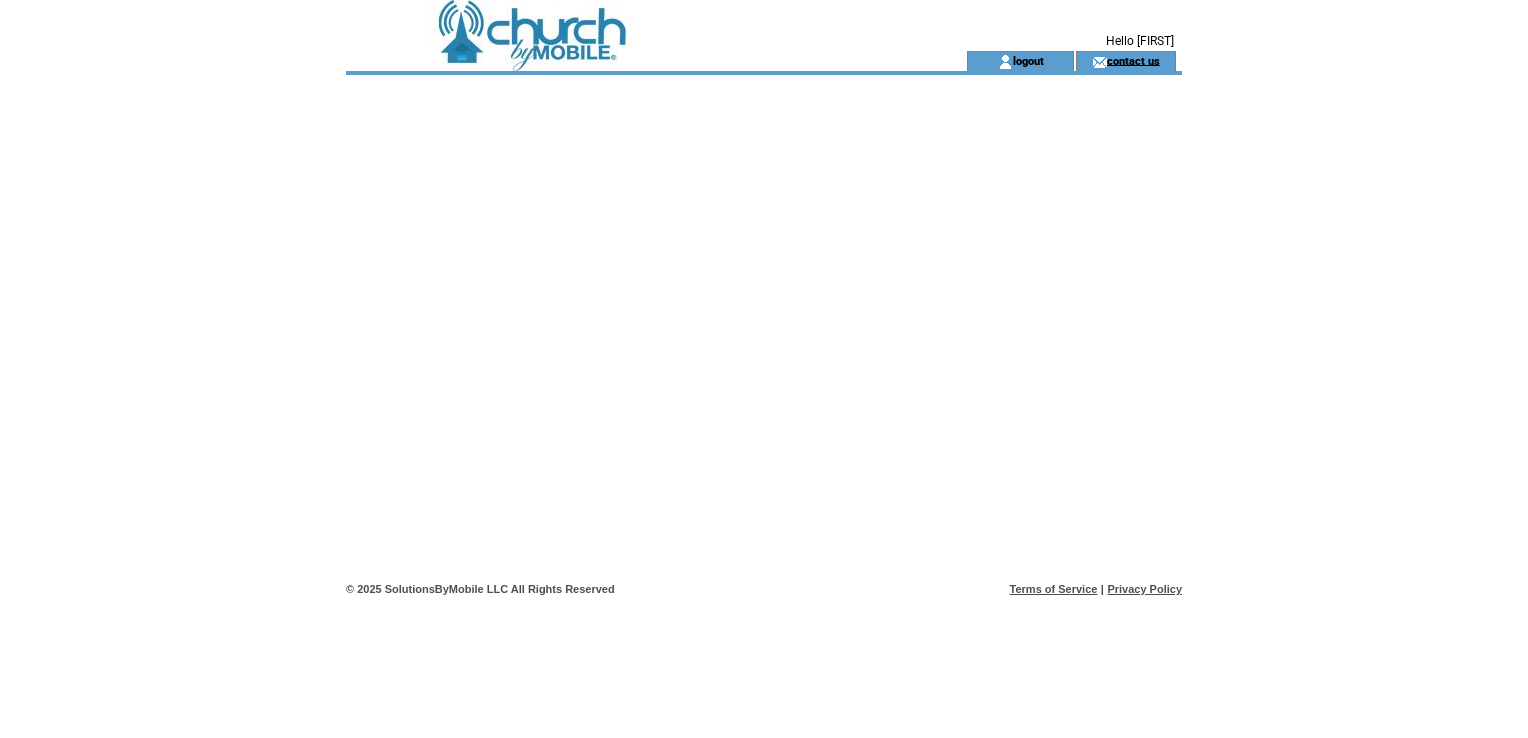 click on "contact us" at bounding box center [1133, 60] 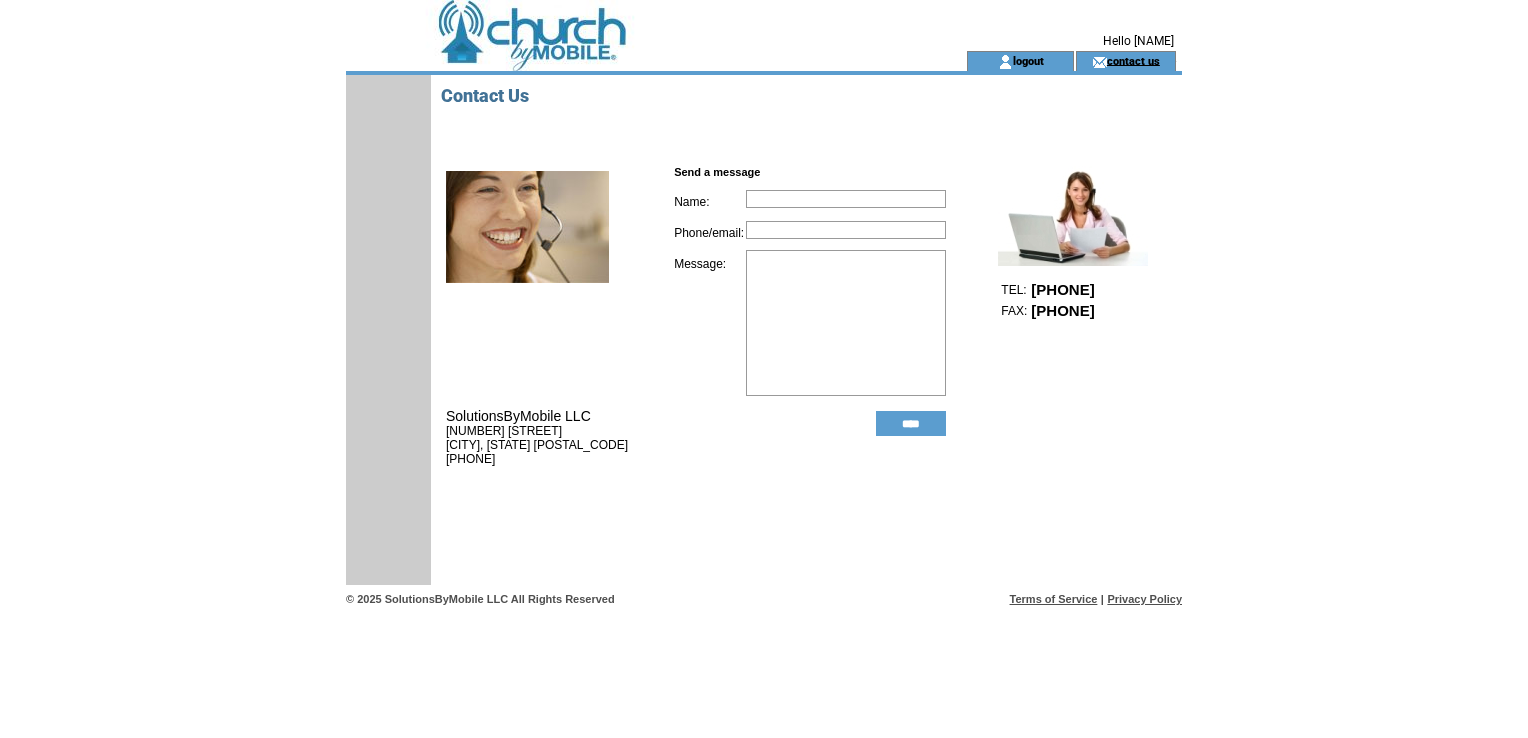 scroll, scrollTop: 0, scrollLeft: 0, axis: both 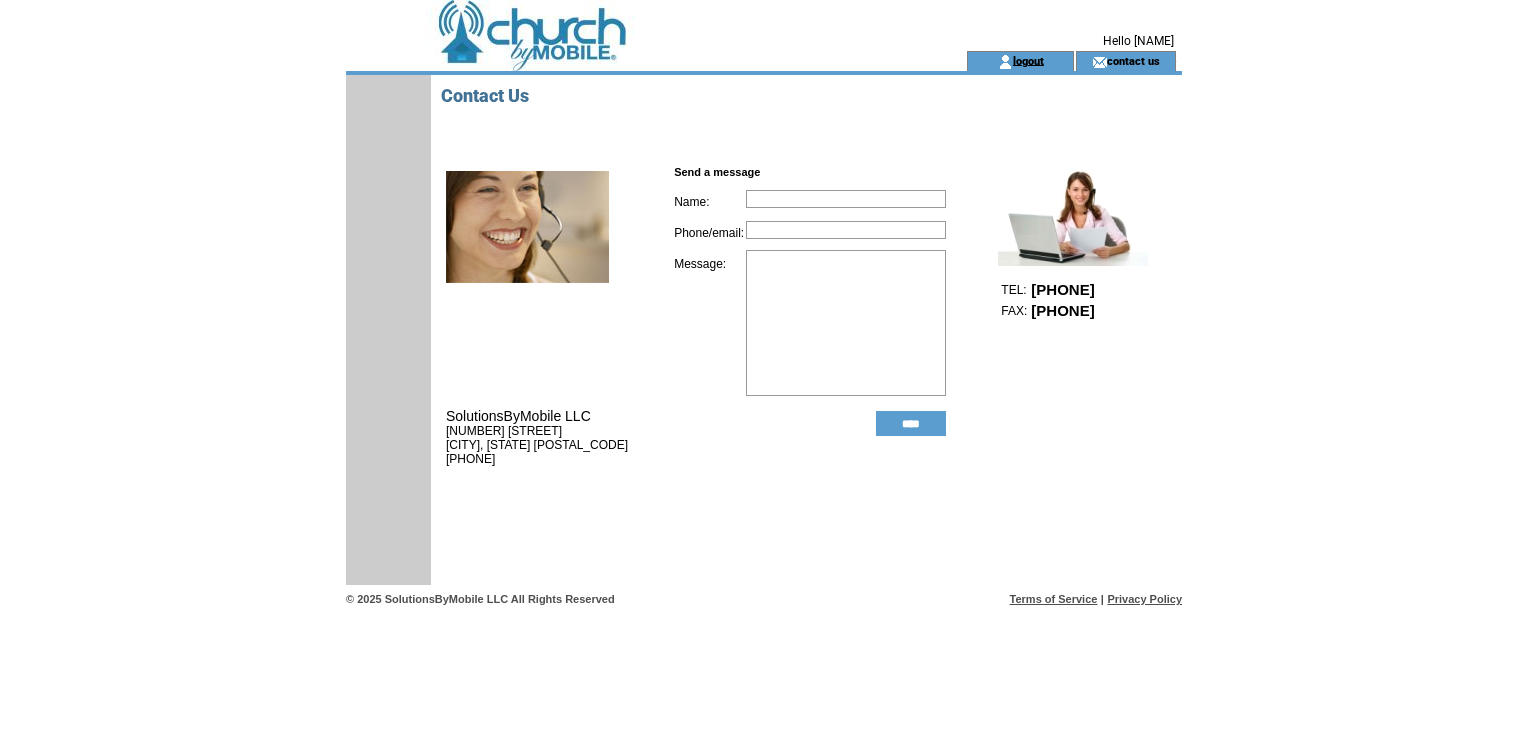 click on "logout" at bounding box center [1028, 60] 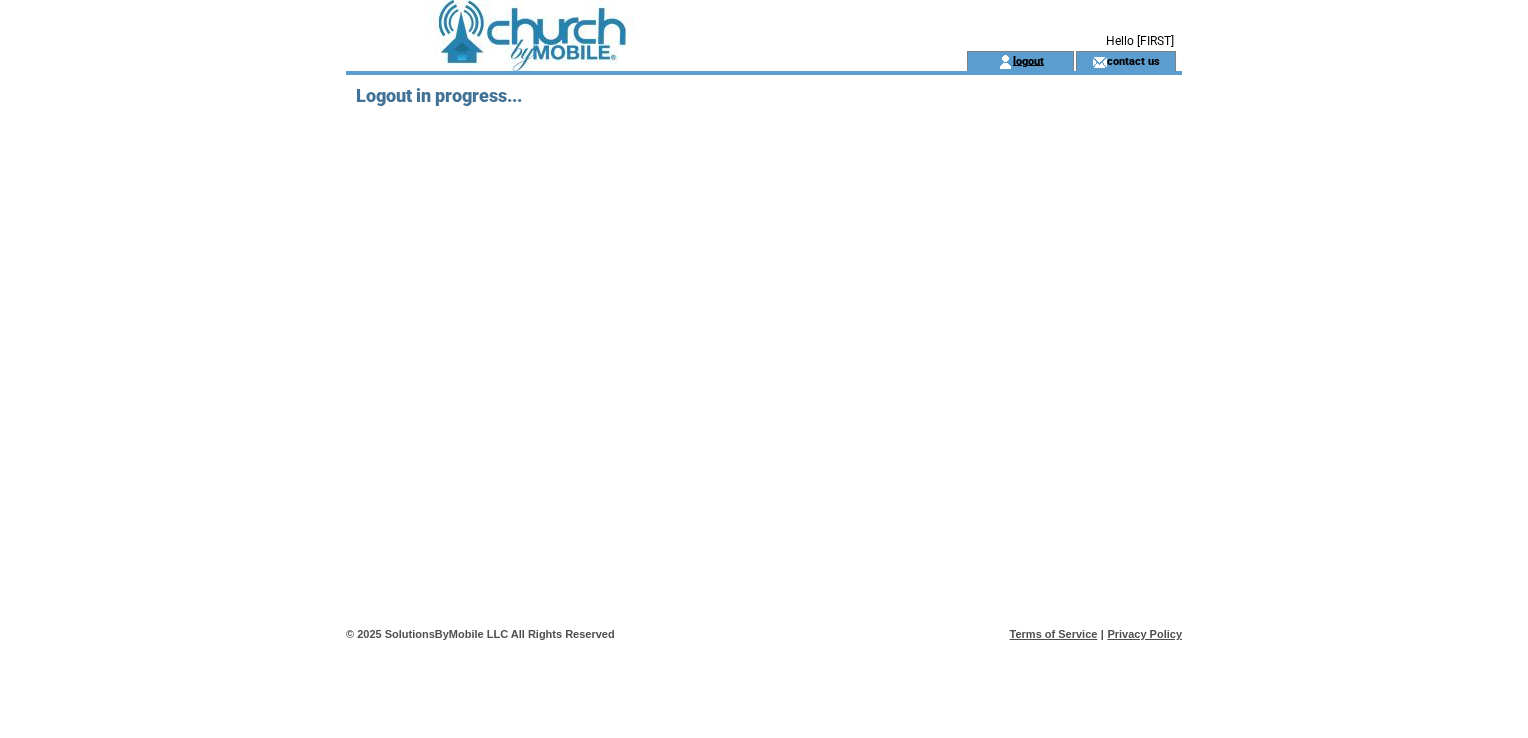 scroll, scrollTop: 0, scrollLeft: 0, axis: both 